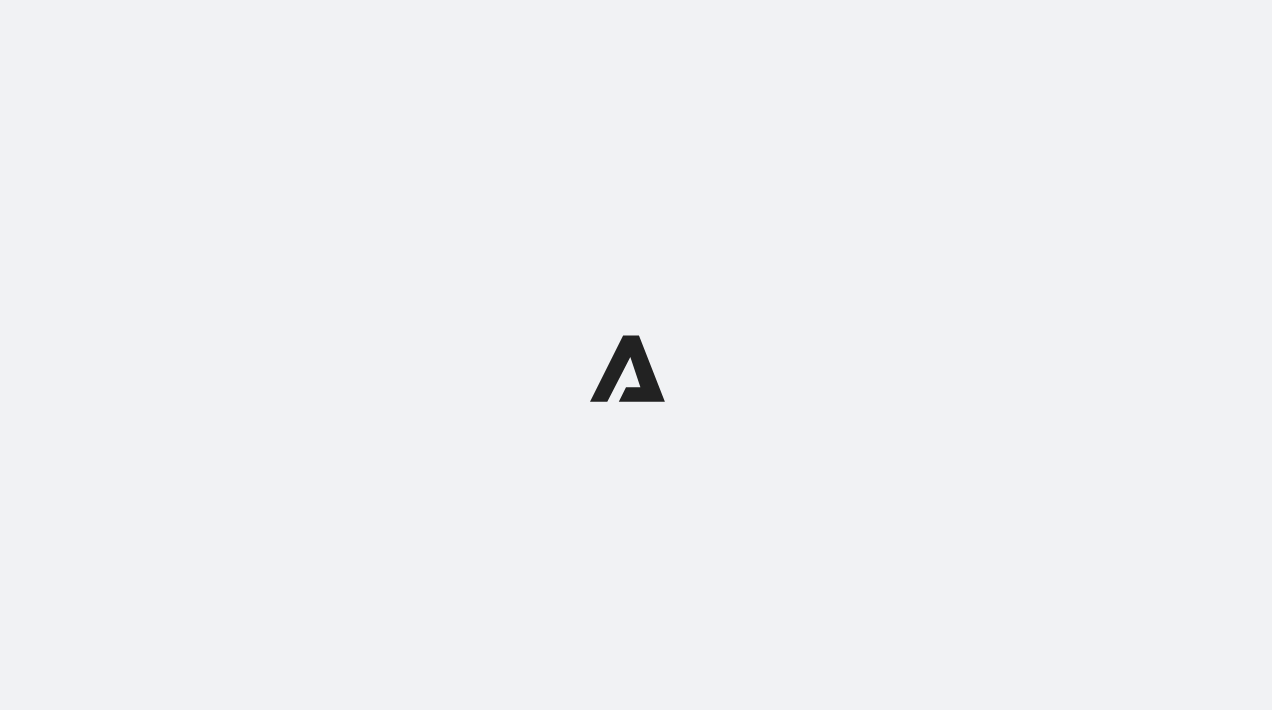 scroll, scrollTop: 0, scrollLeft: 0, axis: both 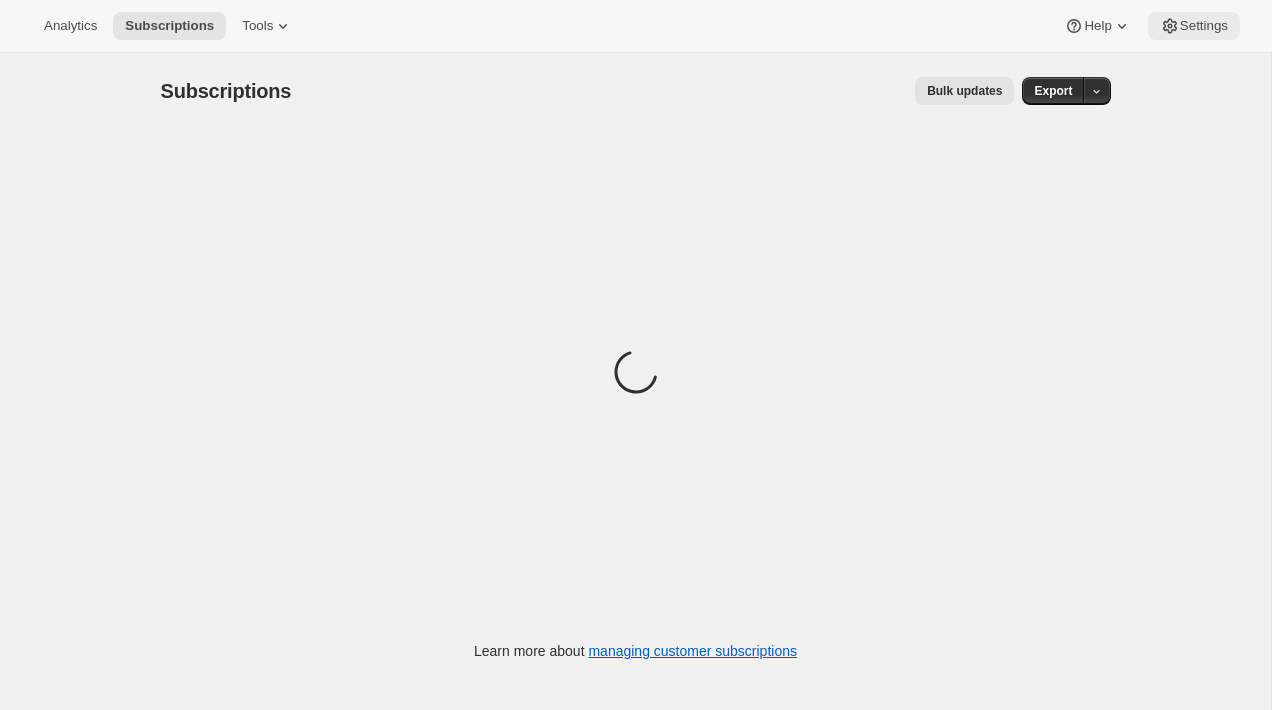 click on "Settings" at bounding box center (1204, 26) 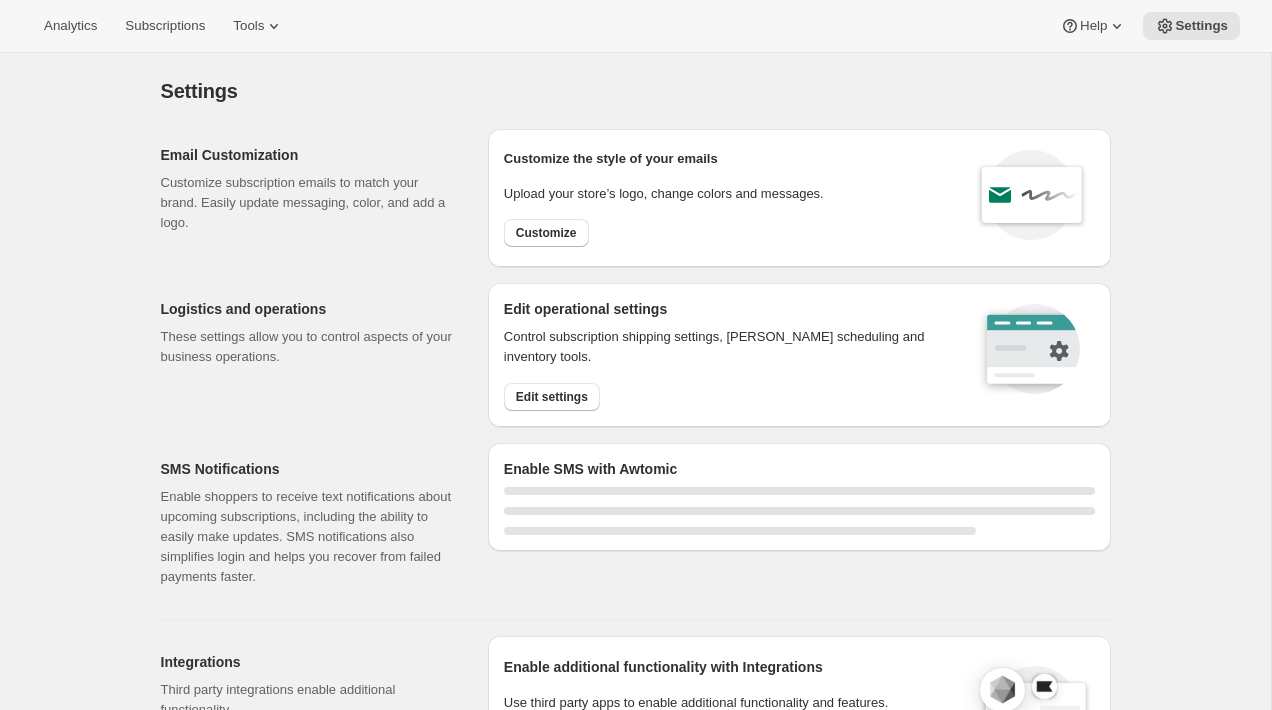 select on "22:00" 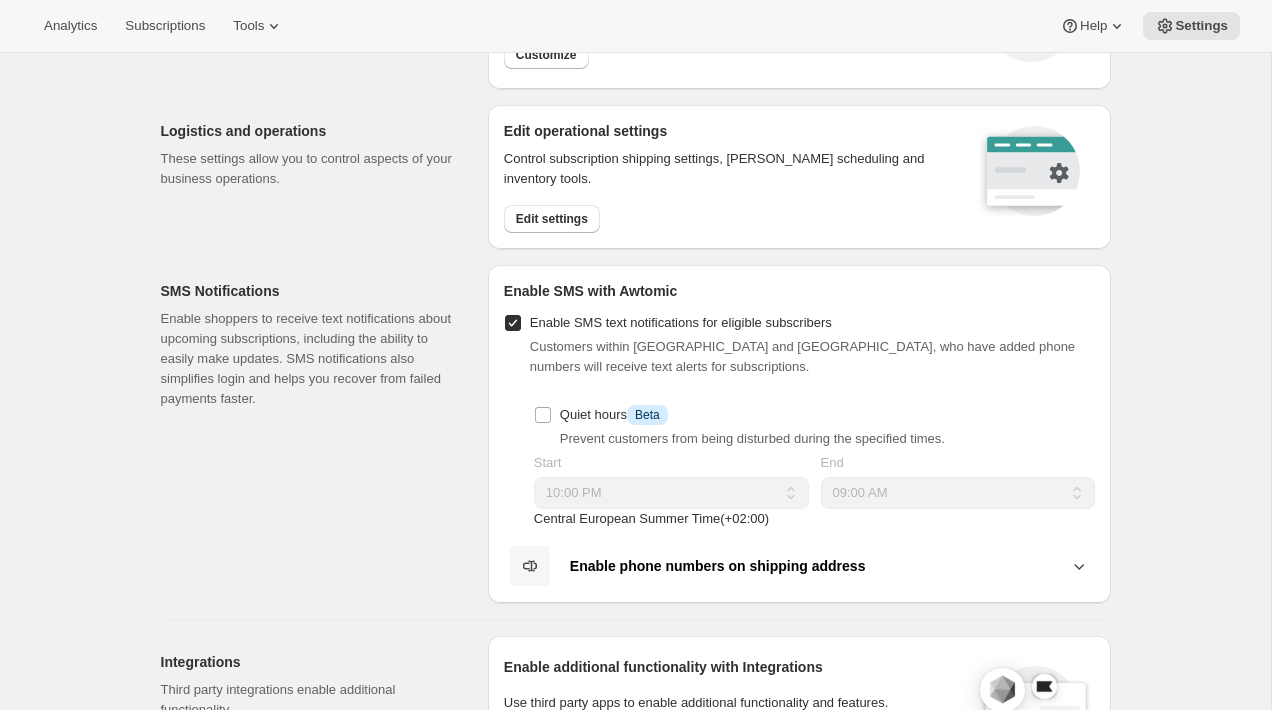 scroll, scrollTop: 0, scrollLeft: 0, axis: both 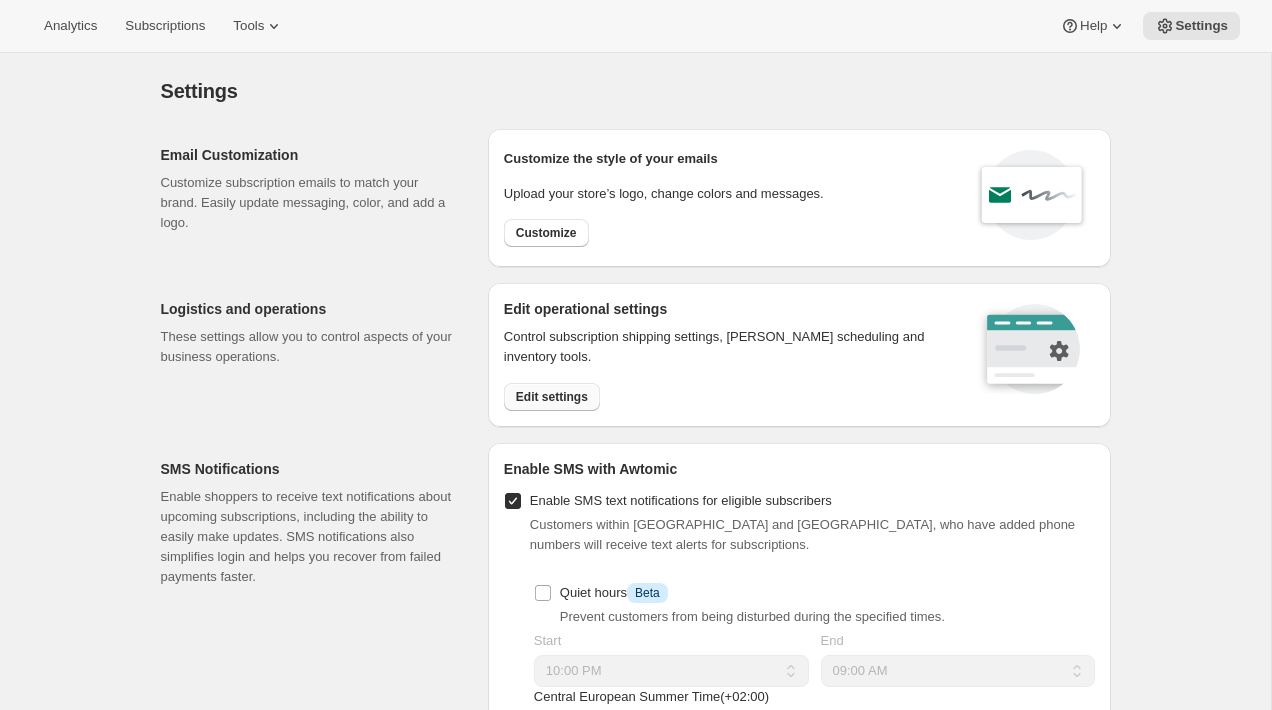 click on "Edit settings" at bounding box center (552, 397) 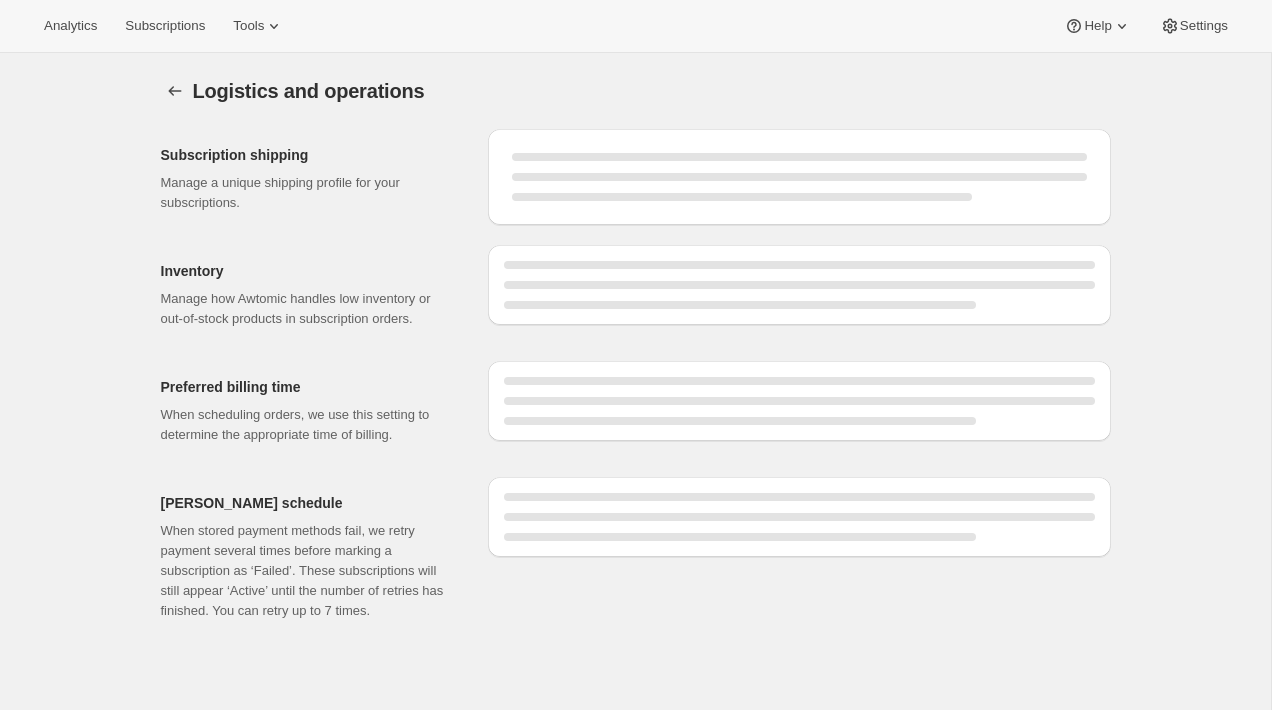 select on "09:00" 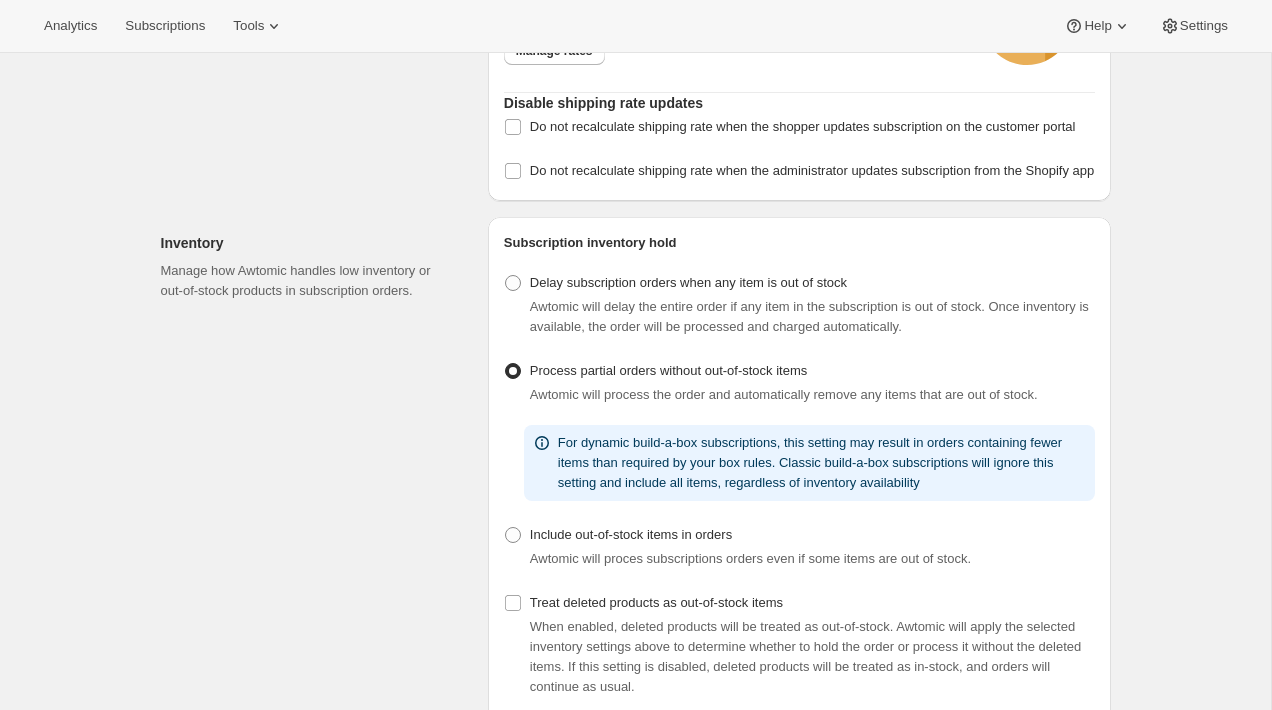 scroll, scrollTop: 0, scrollLeft: 0, axis: both 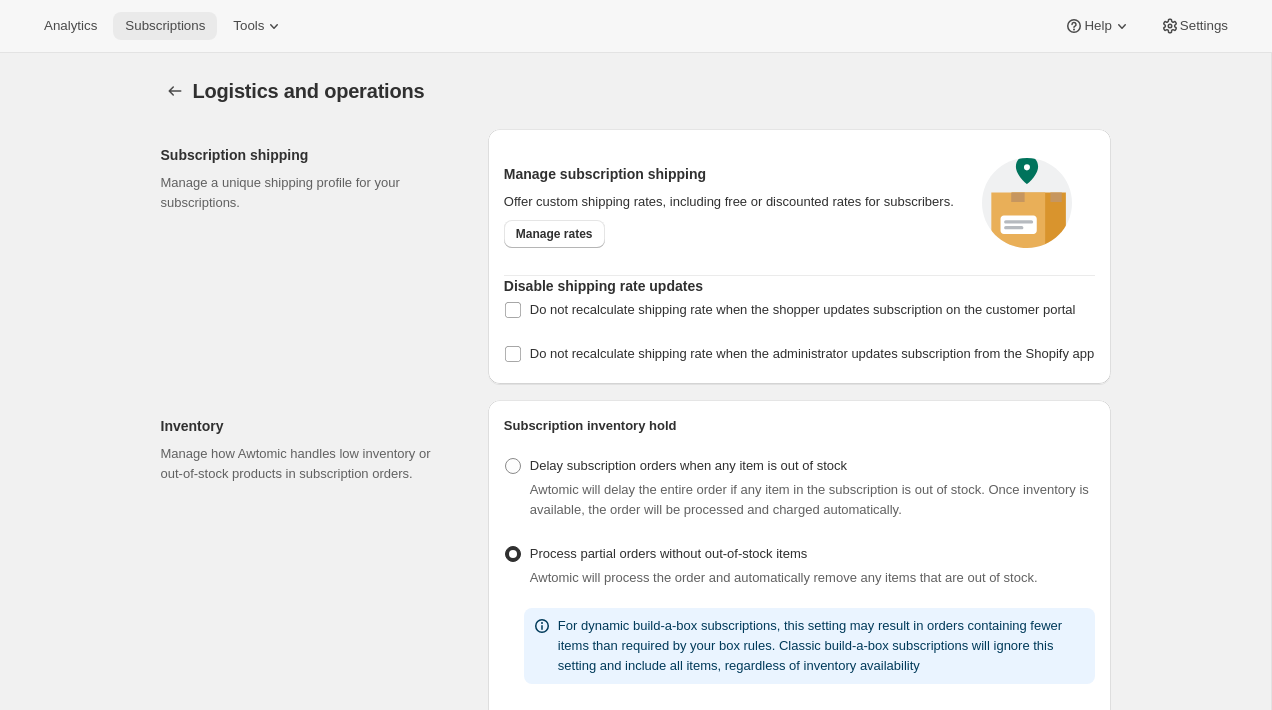 click on "Subscriptions" at bounding box center [165, 26] 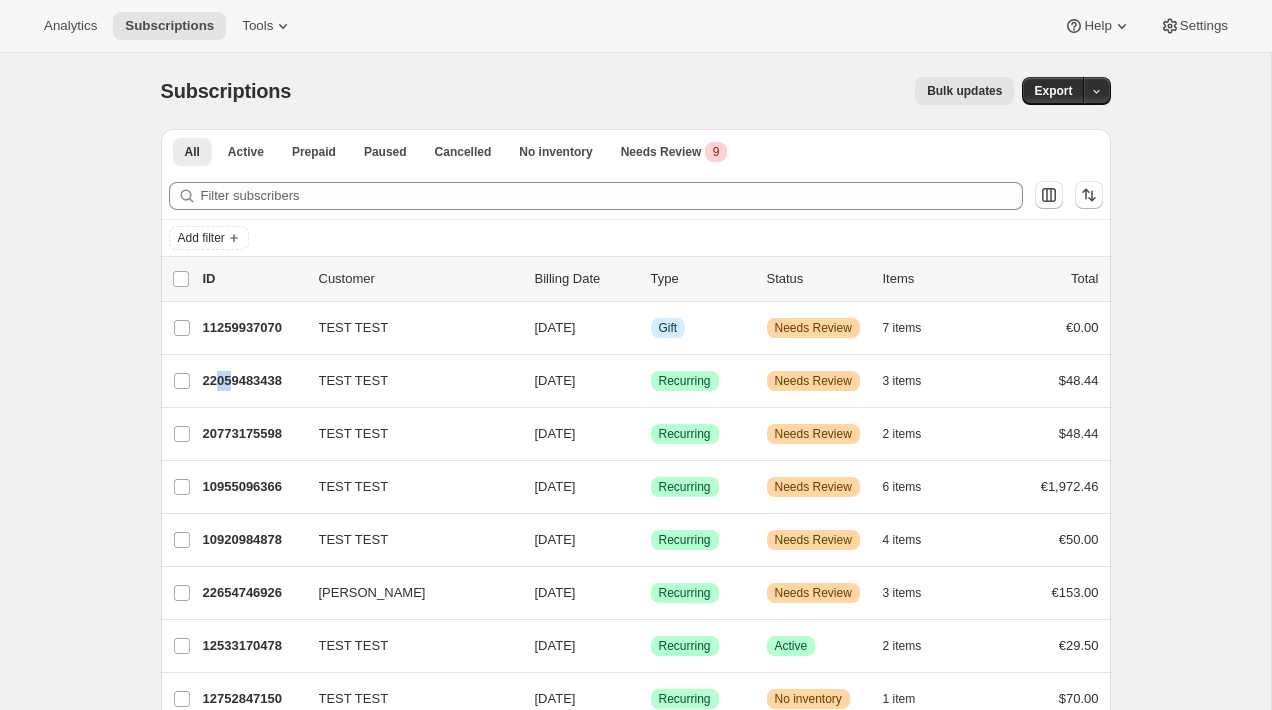 drag, startPoint x: 240, startPoint y: 387, endPoint x: 153, endPoint y: 388, distance: 87.005745 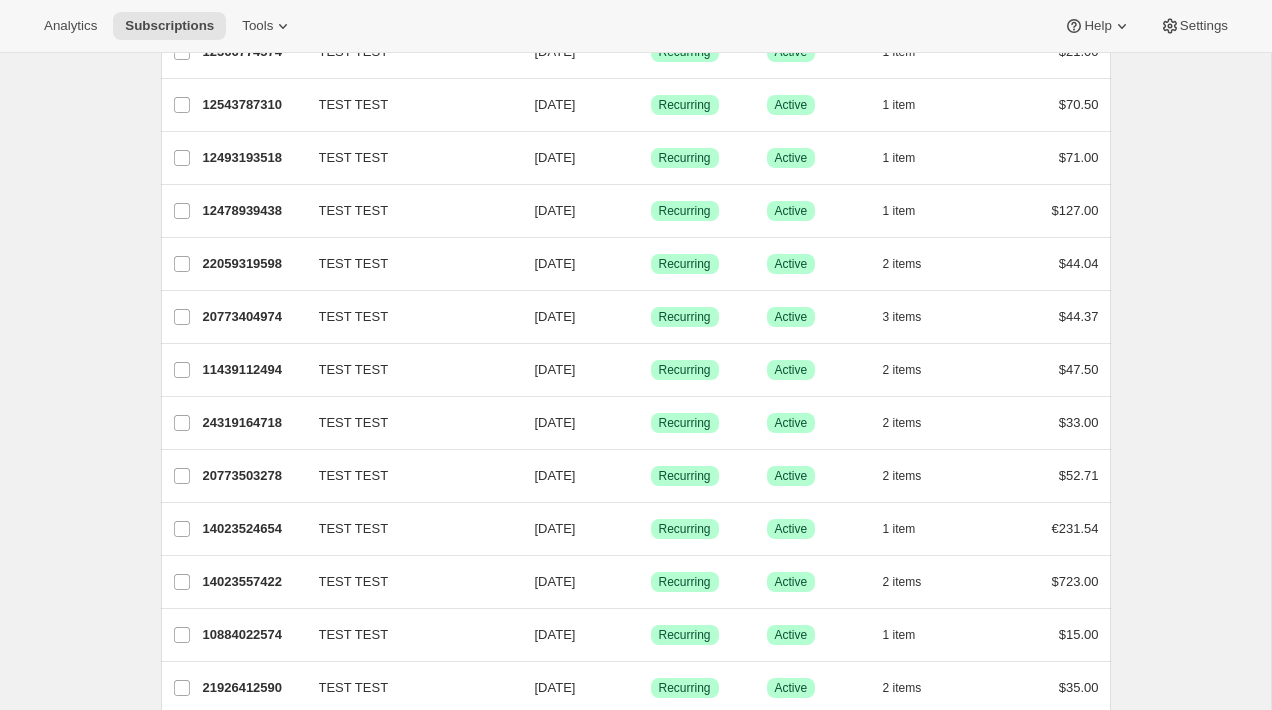 scroll, scrollTop: 2352, scrollLeft: 0, axis: vertical 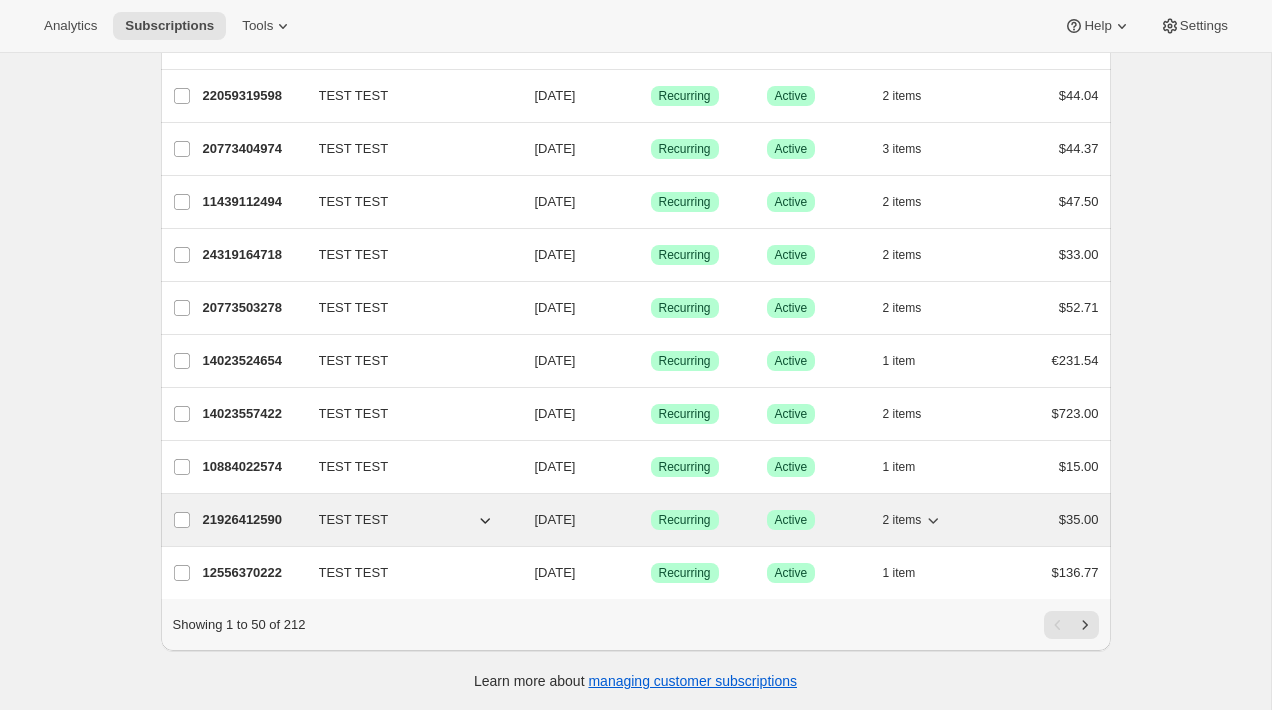 click on "21926412590" at bounding box center (253, 520) 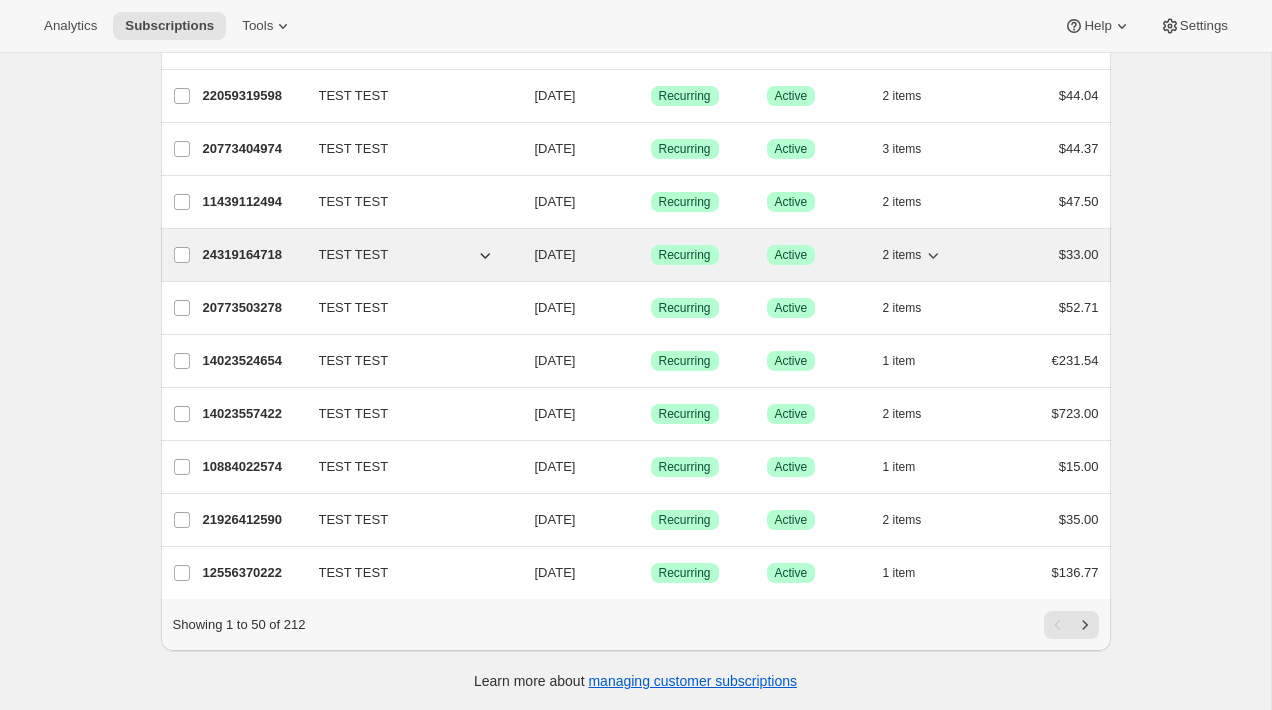 scroll, scrollTop: 0, scrollLeft: 0, axis: both 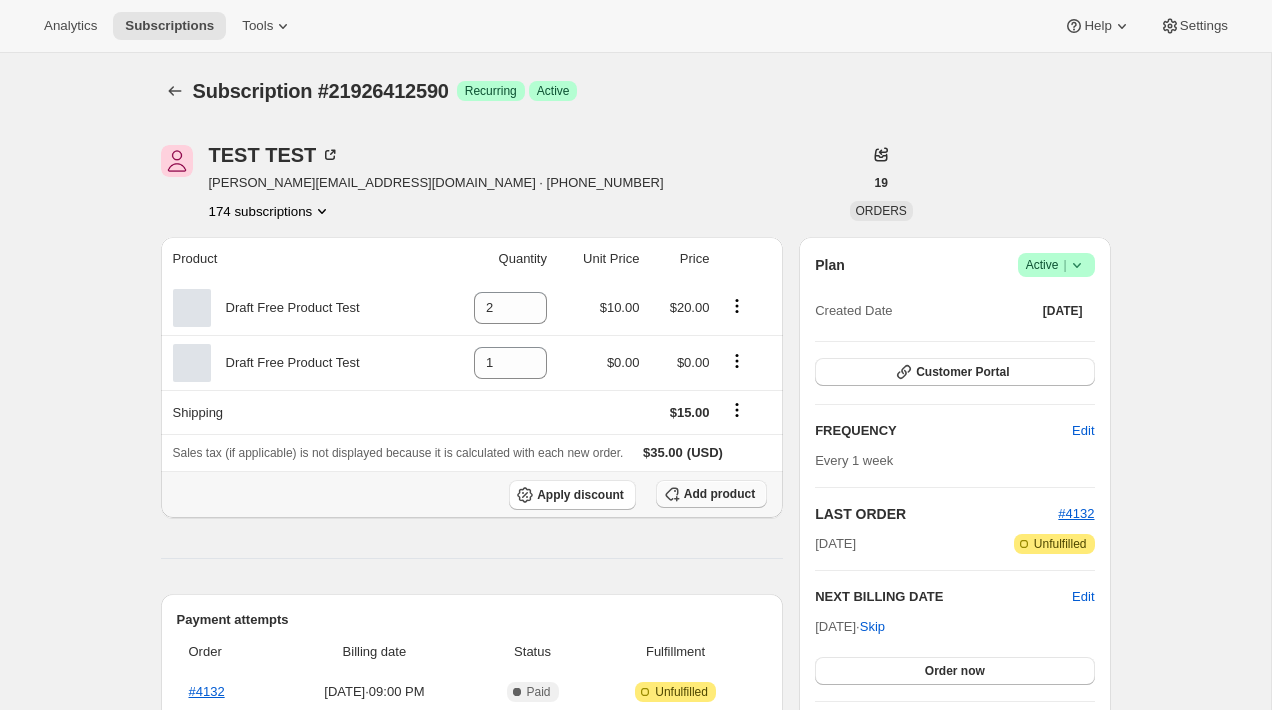 click on "Add product" at bounding box center (719, 494) 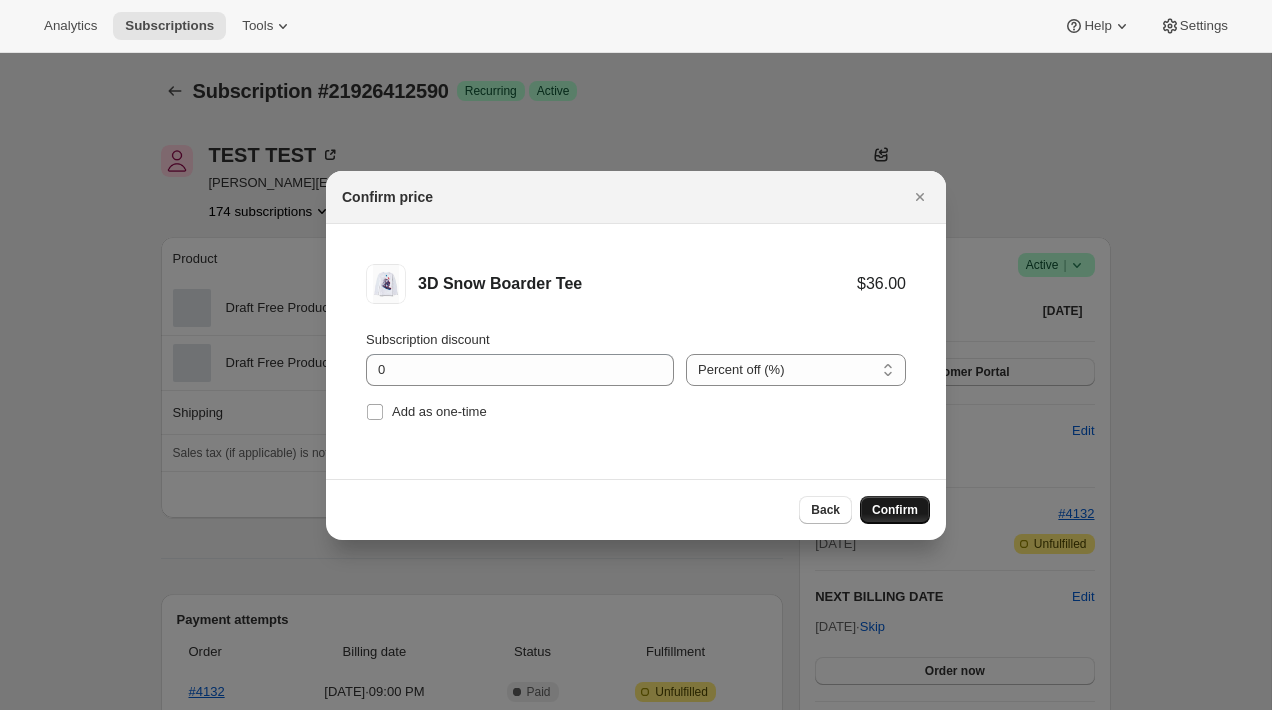 click on "Confirm" at bounding box center (895, 510) 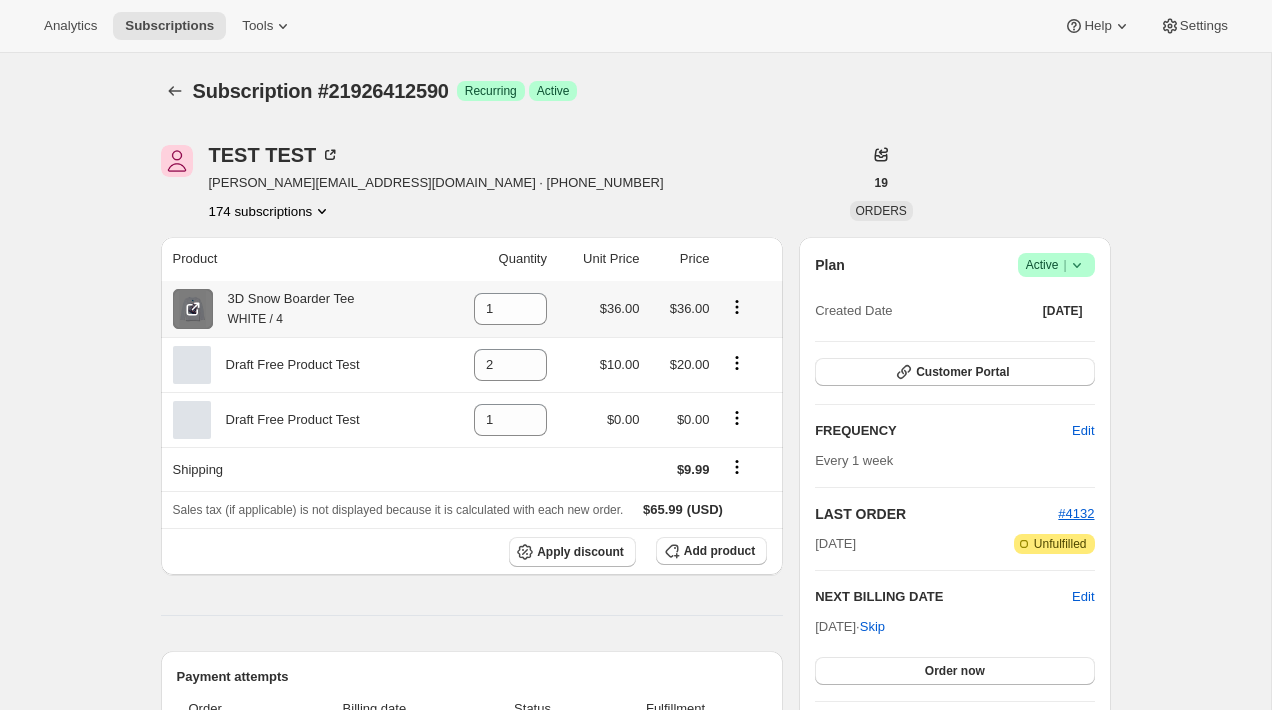 click 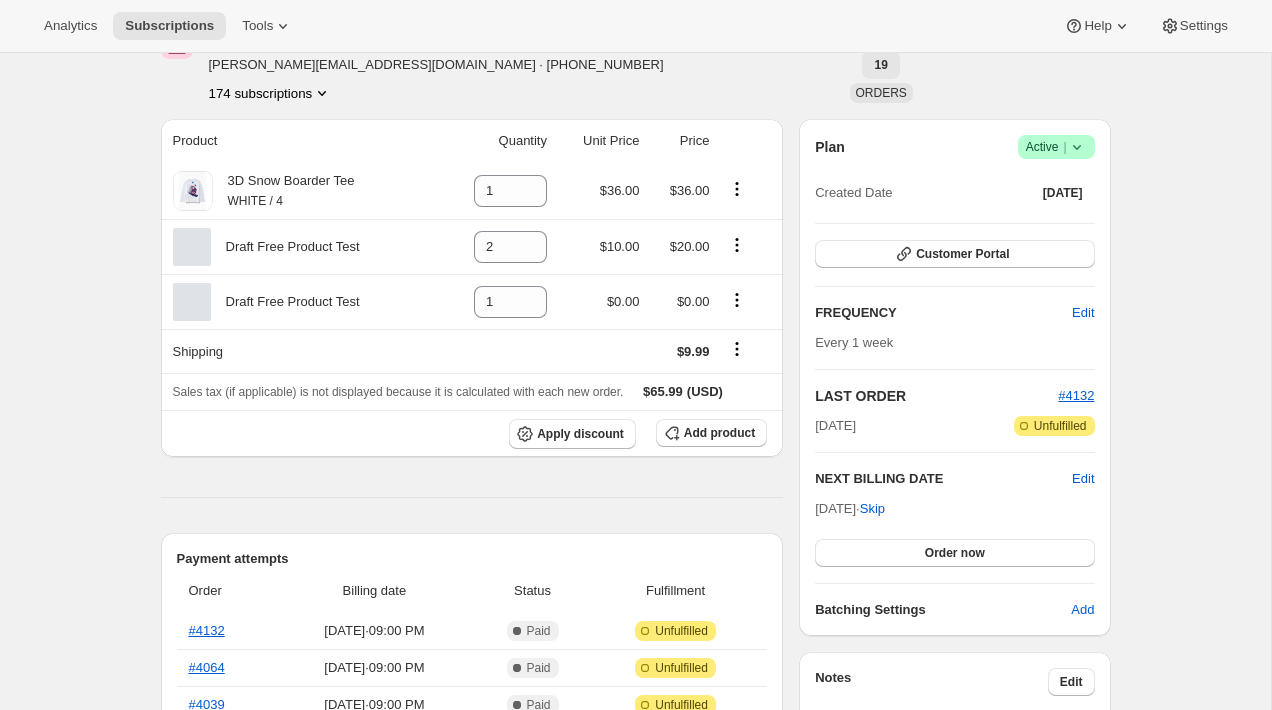 scroll, scrollTop: 128, scrollLeft: 0, axis: vertical 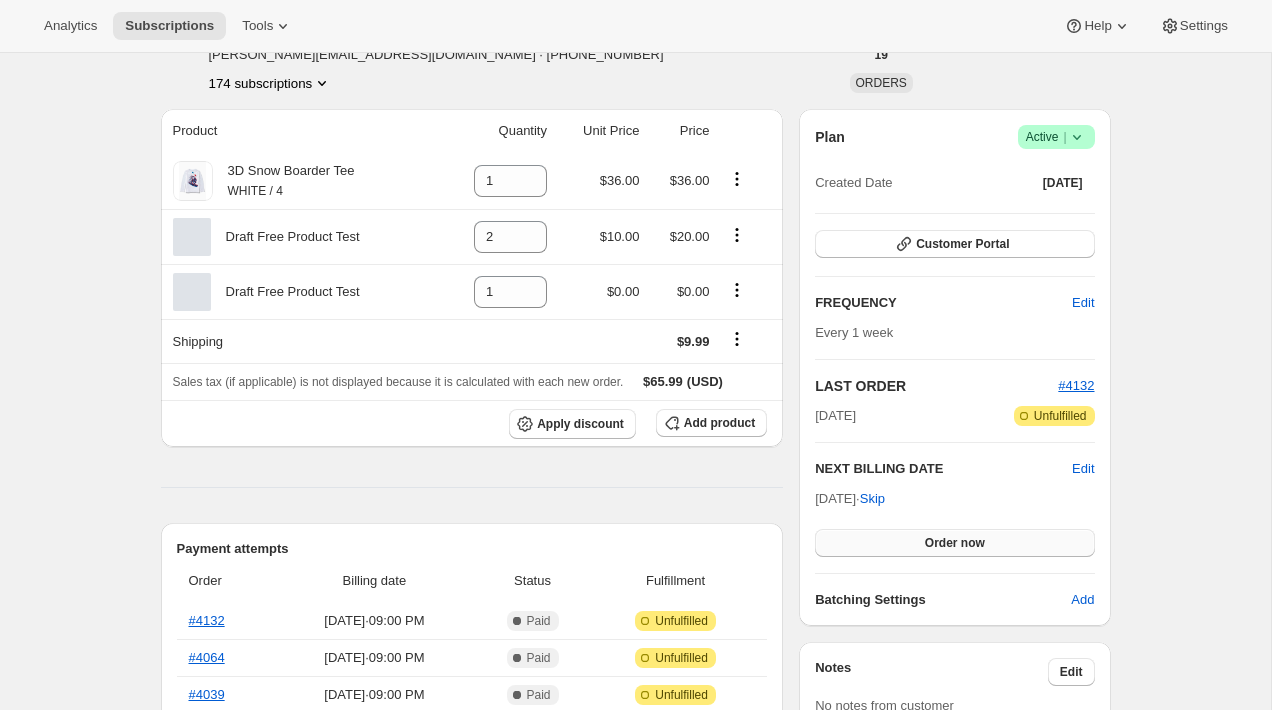 click on "Order now" at bounding box center [954, 543] 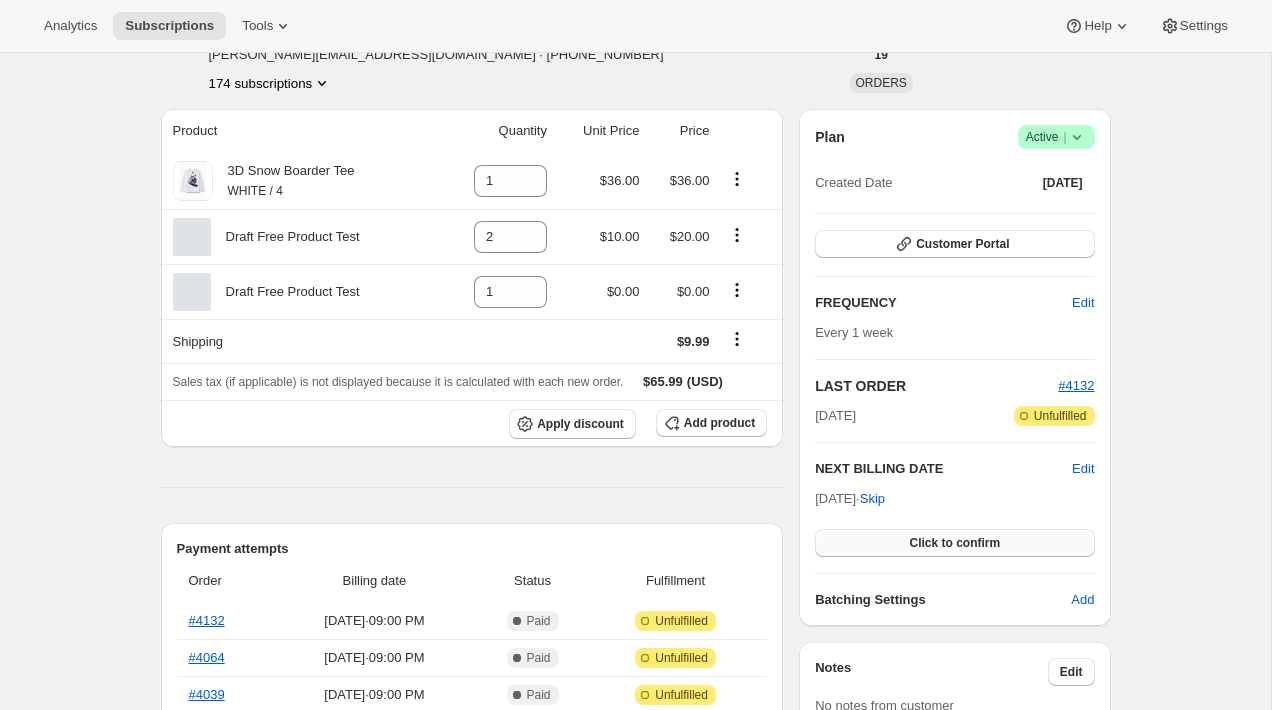 click on "Click to confirm" at bounding box center (954, 543) 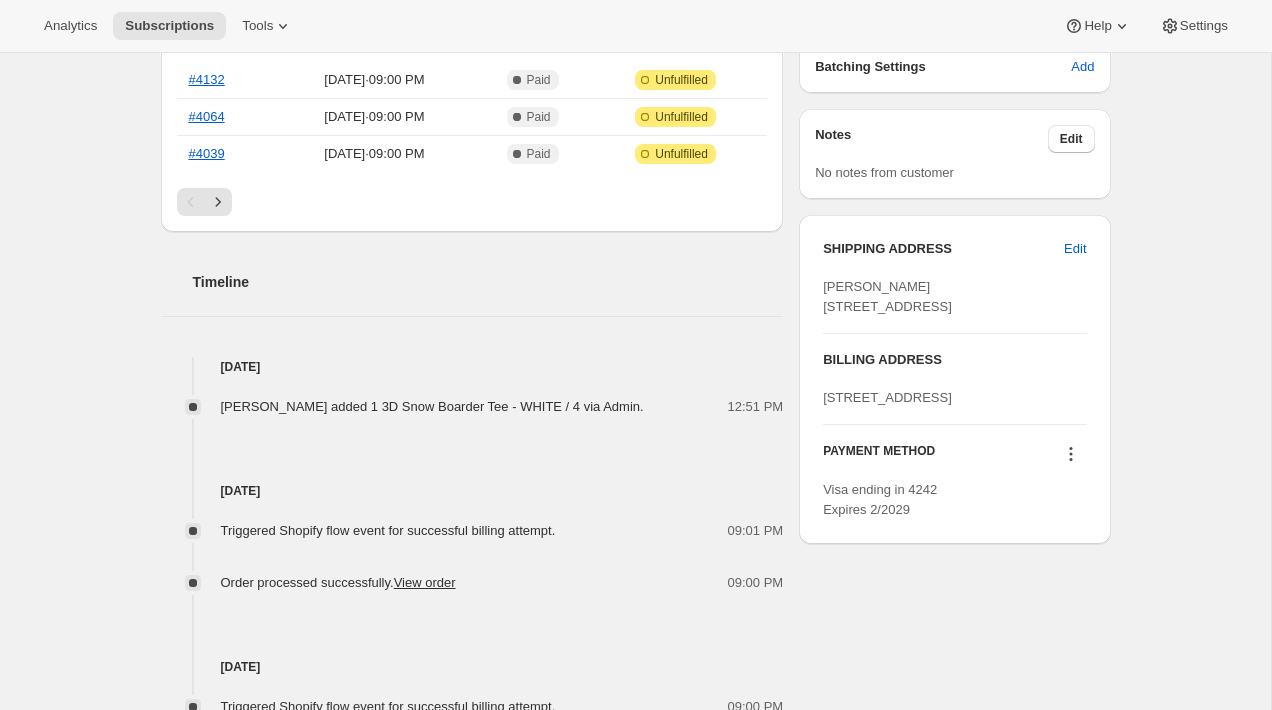 scroll, scrollTop: 672, scrollLeft: 0, axis: vertical 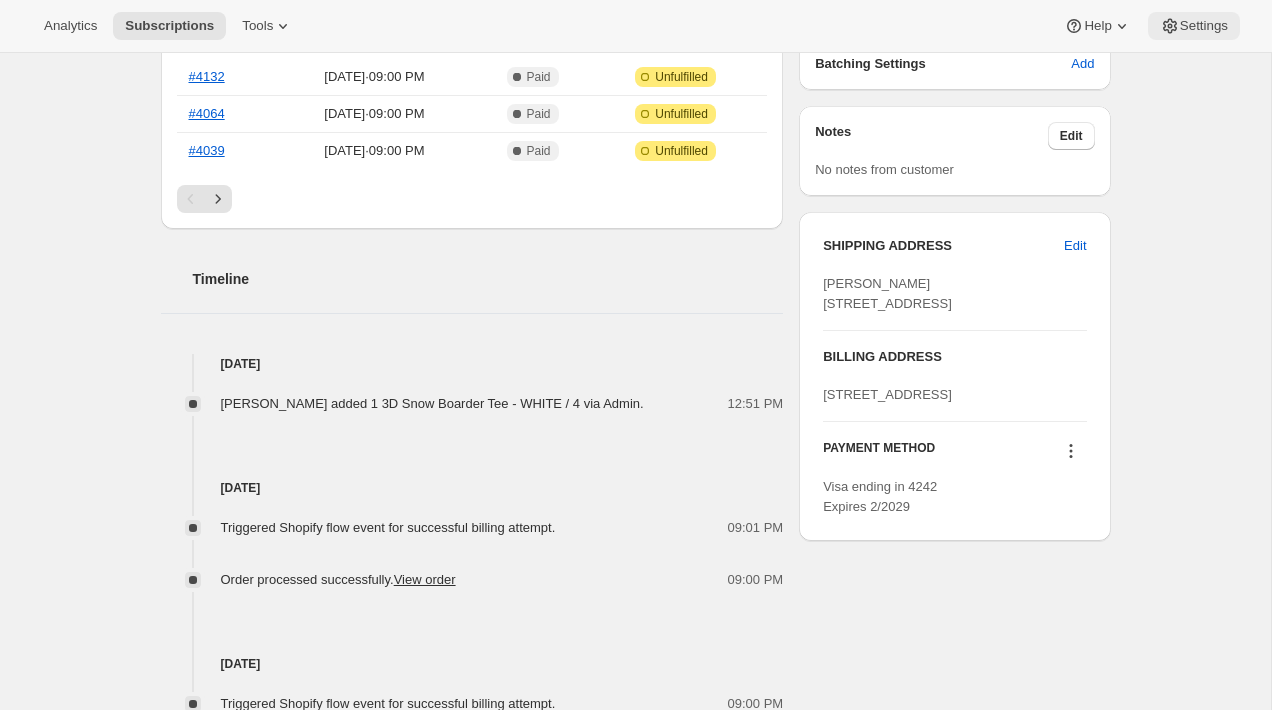 click on "Settings" at bounding box center (1204, 26) 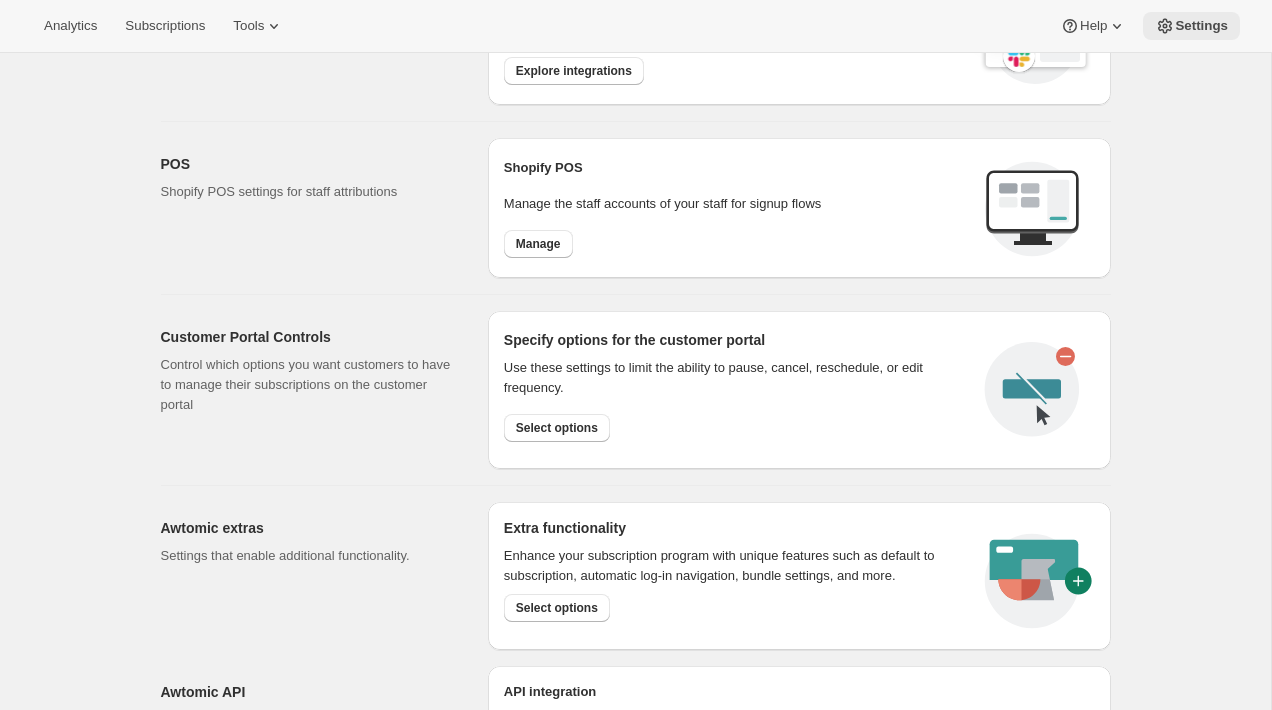 scroll, scrollTop: 0, scrollLeft: 0, axis: both 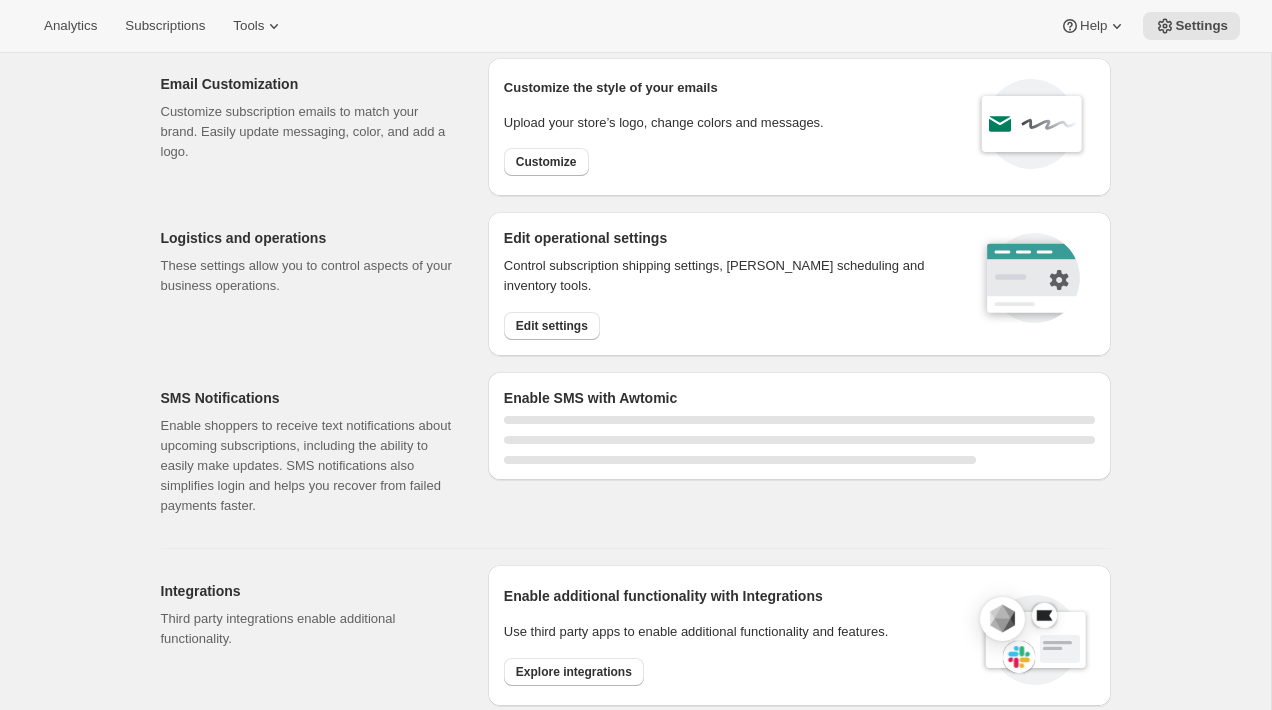 select on "22:00" 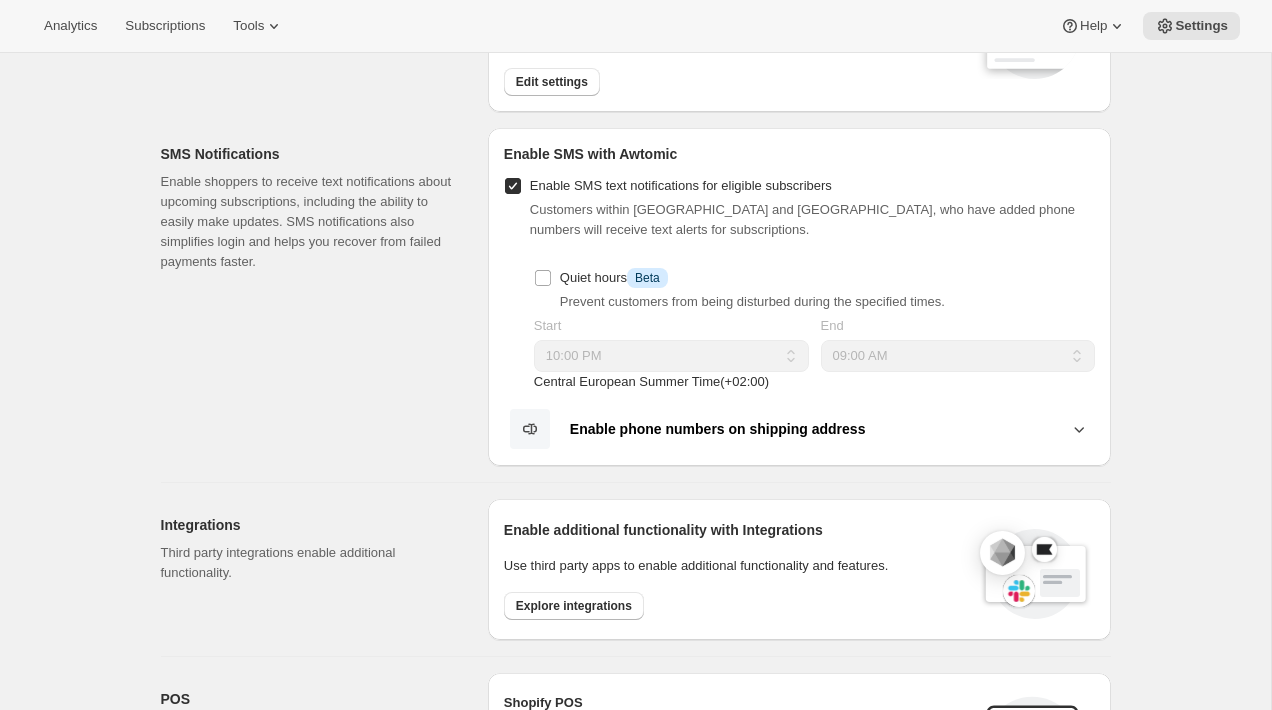 scroll, scrollTop: 561, scrollLeft: 0, axis: vertical 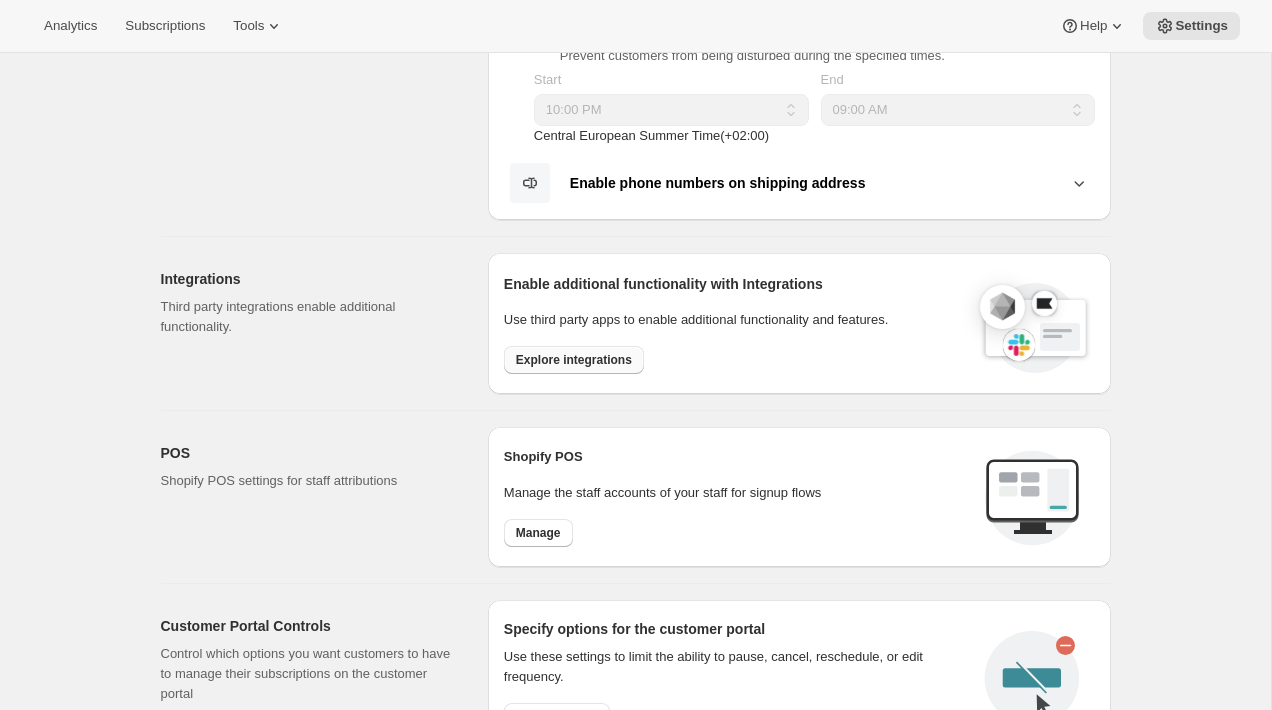 click on "Explore integrations" at bounding box center [574, 360] 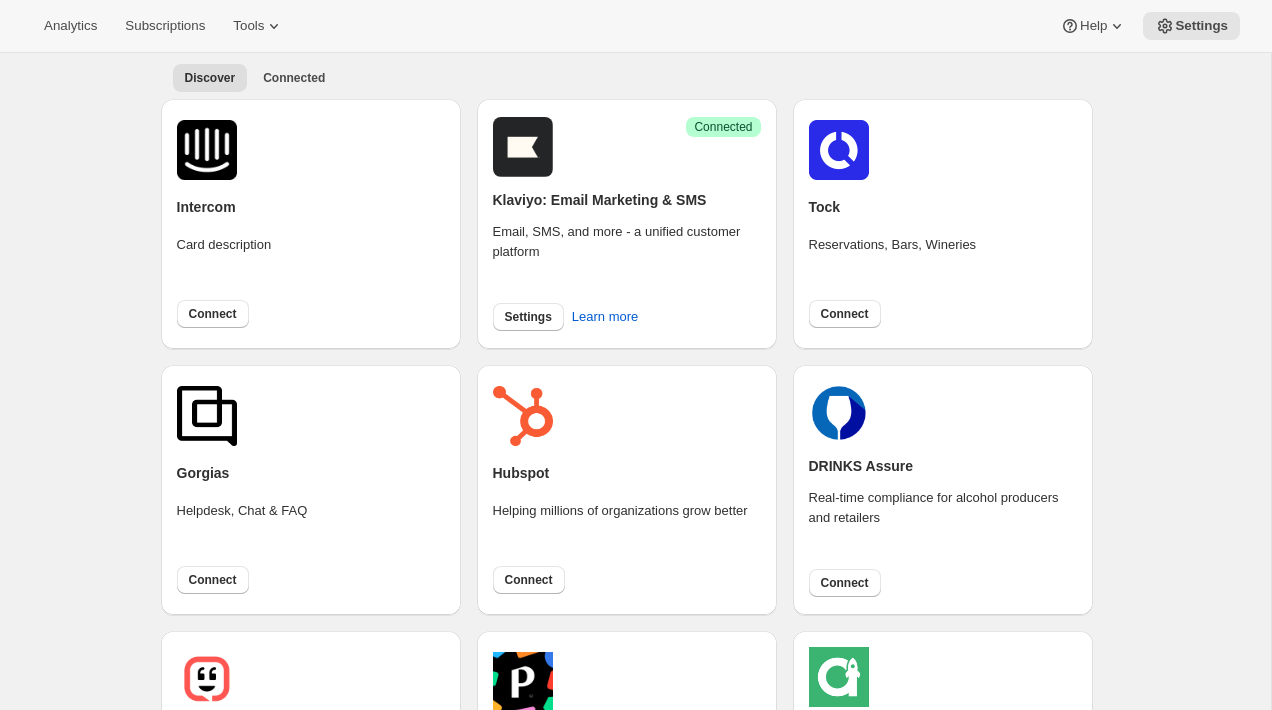 scroll, scrollTop: 117, scrollLeft: 0, axis: vertical 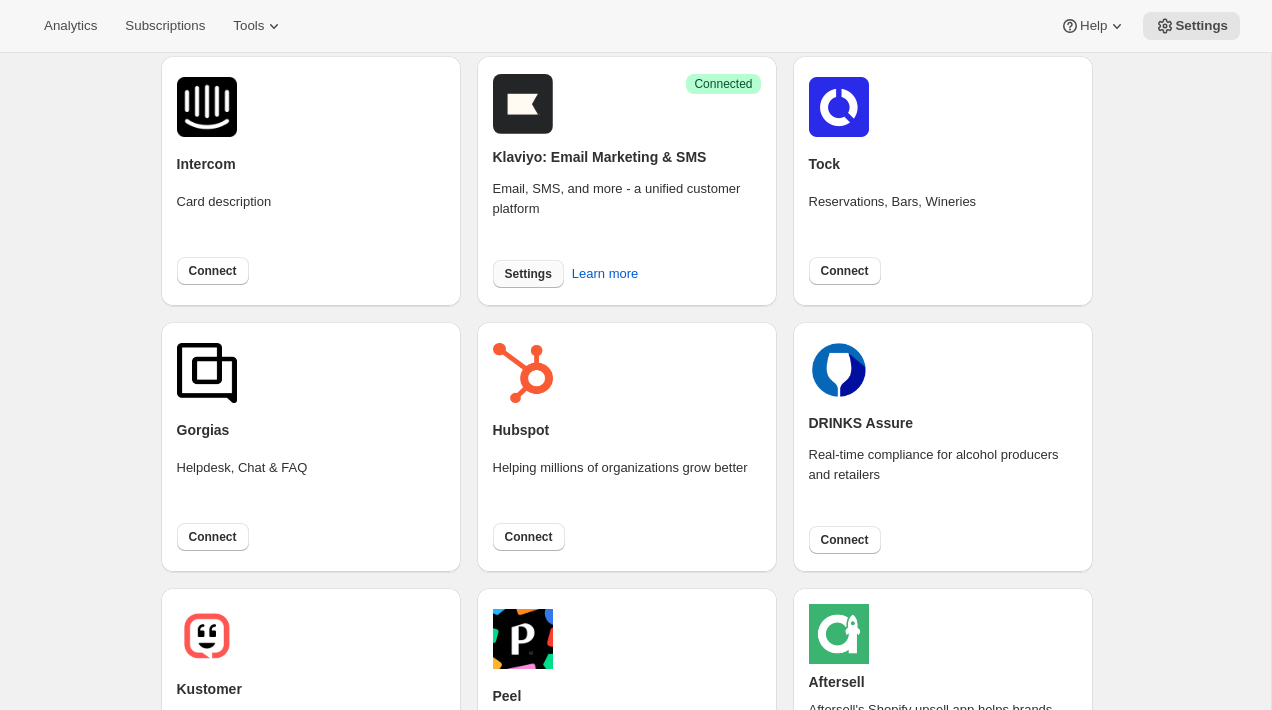 click on "Settings" at bounding box center [528, 274] 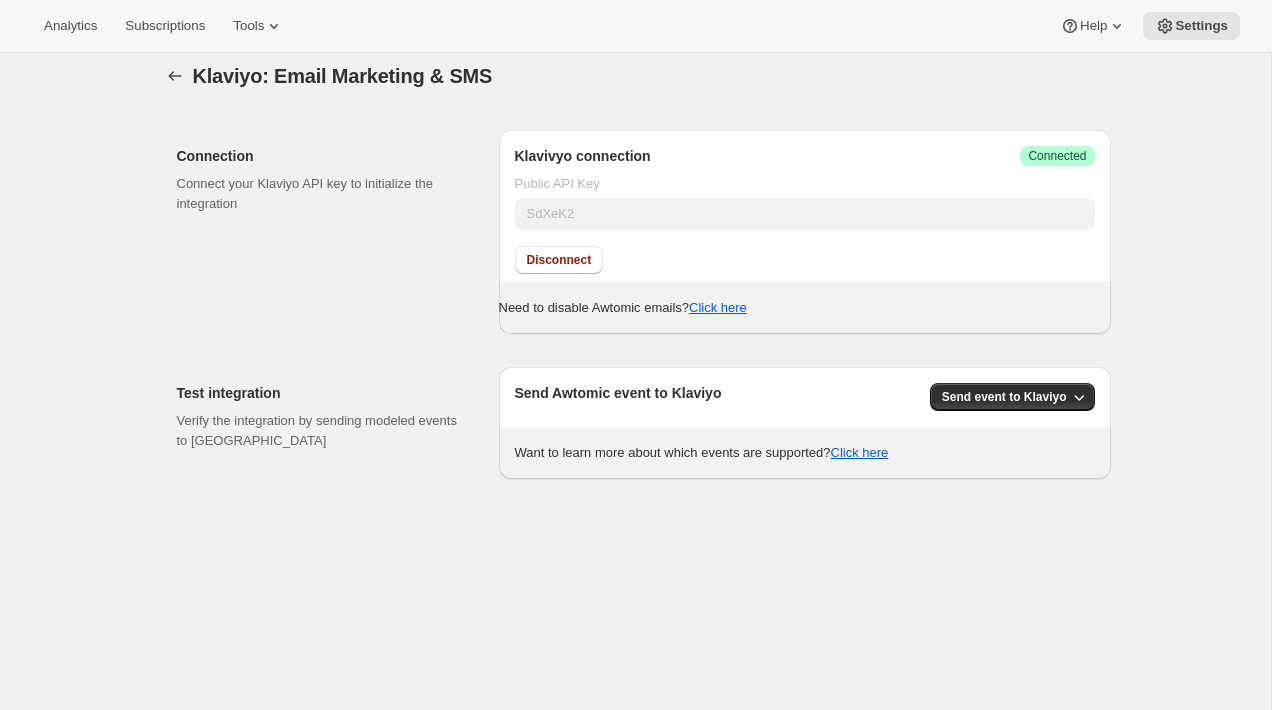 scroll, scrollTop: 17, scrollLeft: 0, axis: vertical 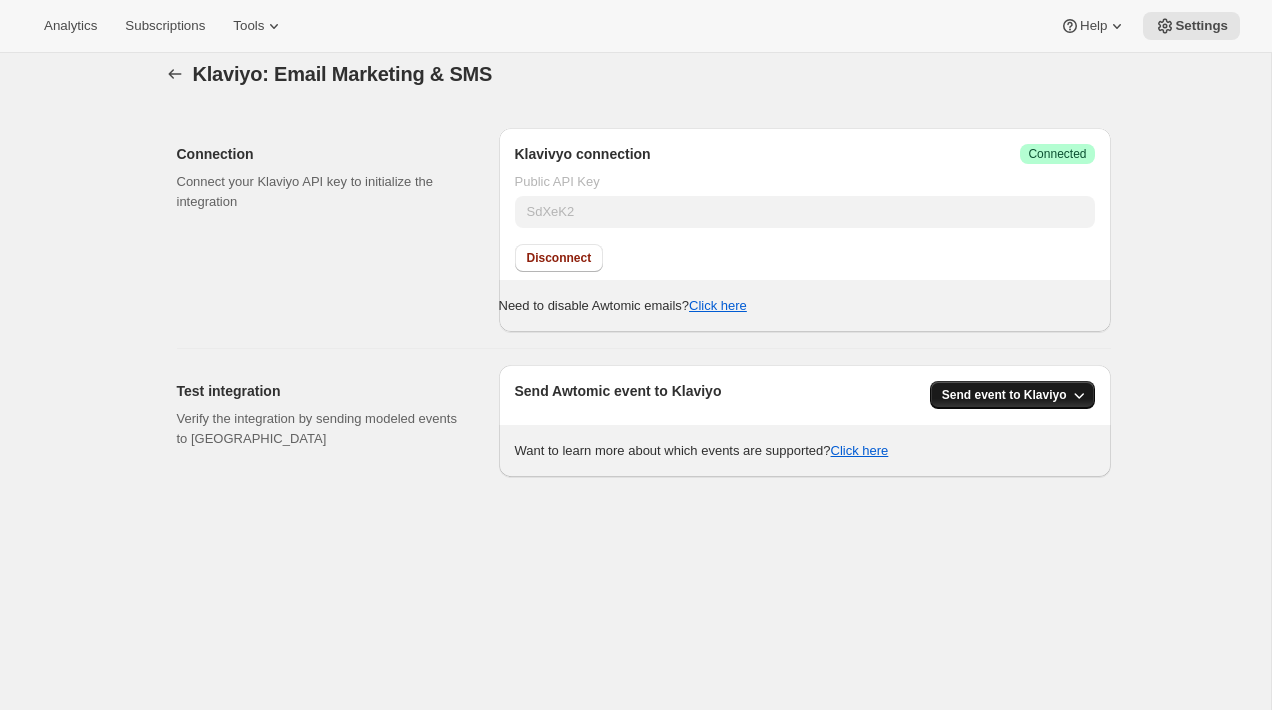 click on "Send event to Klaviyo" at bounding box center [1012, 395] 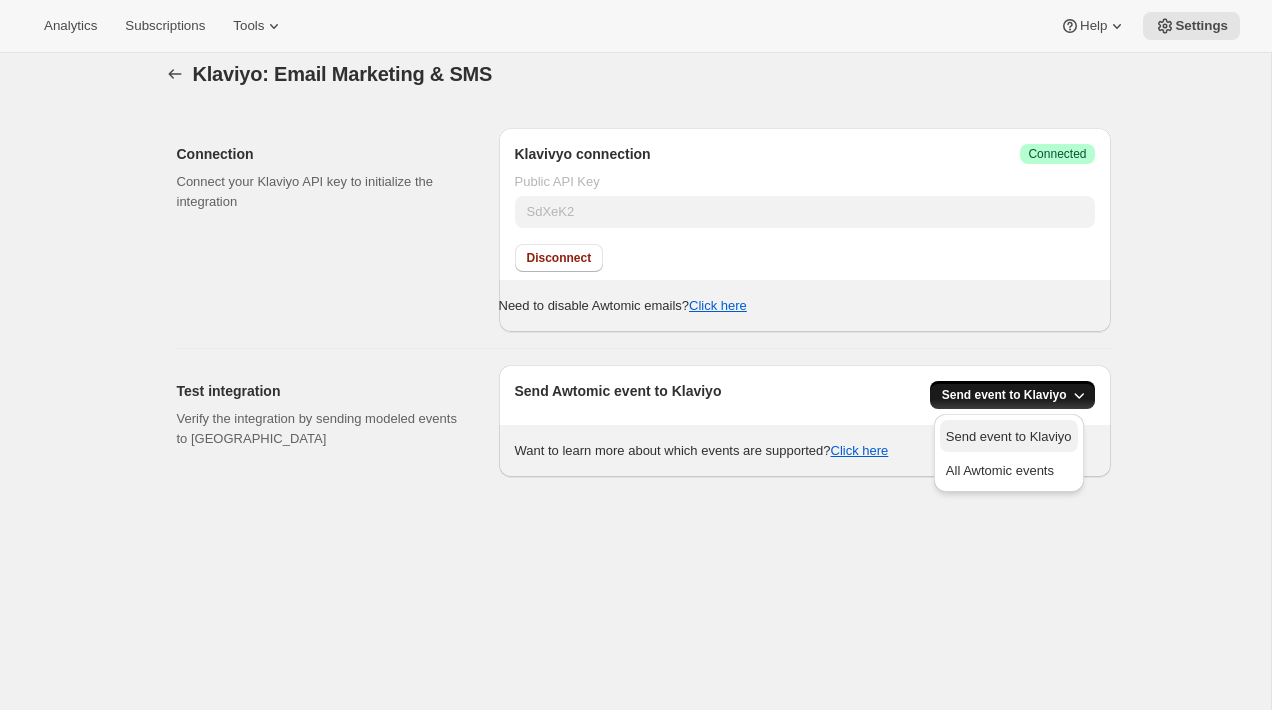 click on "Send event to Klaviyo" at bounding box center [1009, 436] 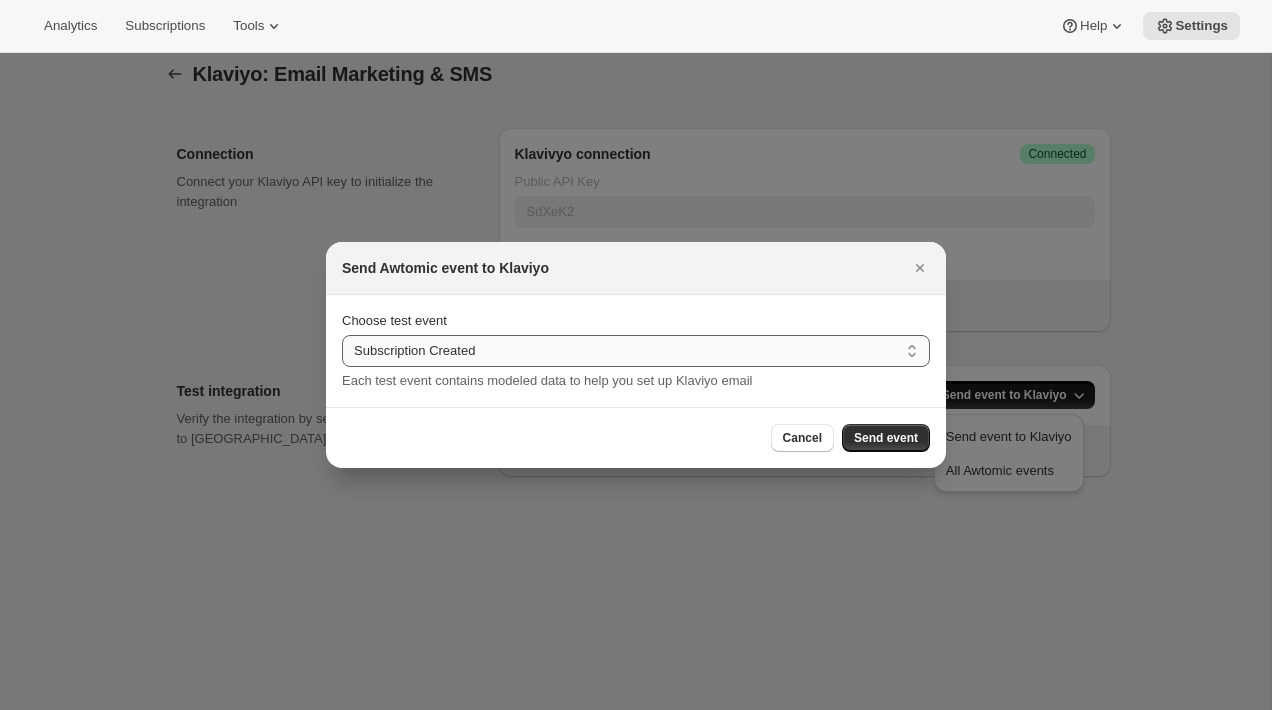 click on "Subscription Created Subscription Cancelled Subscription Changed Frequency Subscription Failed Payment Subscription Held for Inventory Subscription Send Now Subscription Paused Subscription Reactivate Subscription Set Order Date Subscription Skip Subscription Upcoming Order Gift Recipient Subscription Created Gift Recipient Subscription Upcoming Order Subscription Inventory Temporary Removal" at bounding box center [636, 351] 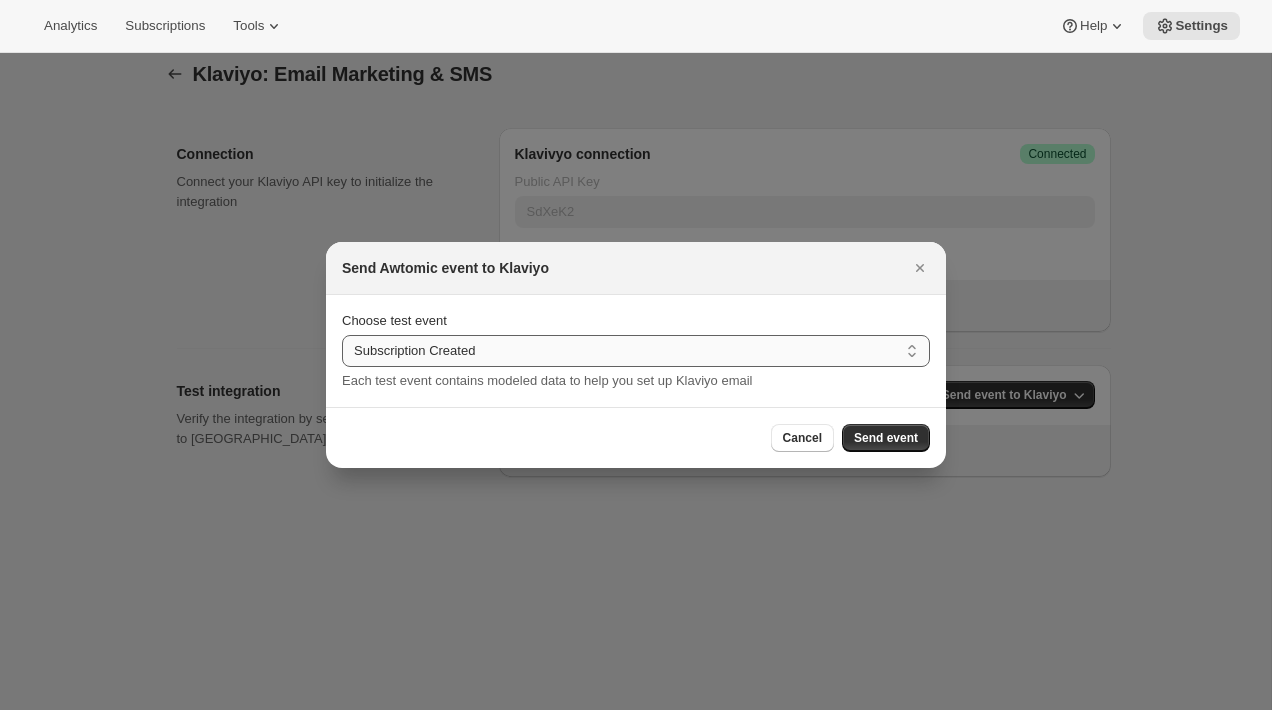 select on "inventoryRemoved" 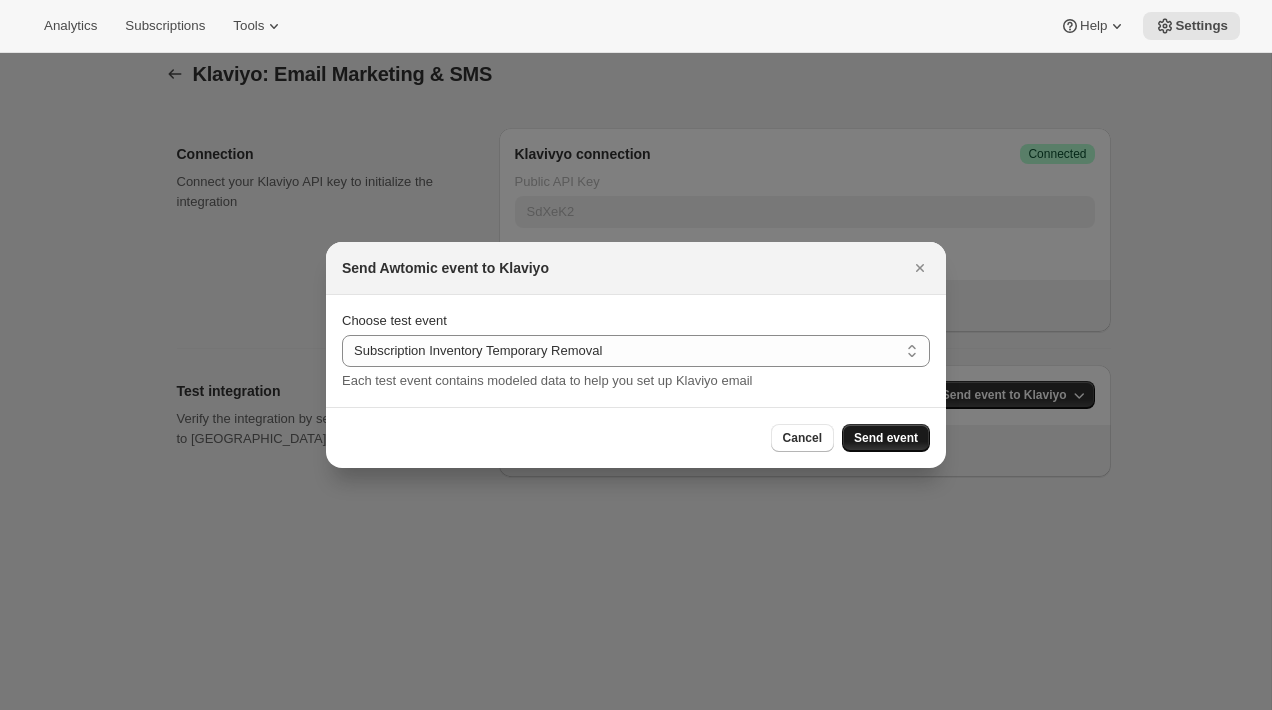 click on "Send event" at bounding box center [886, 438] 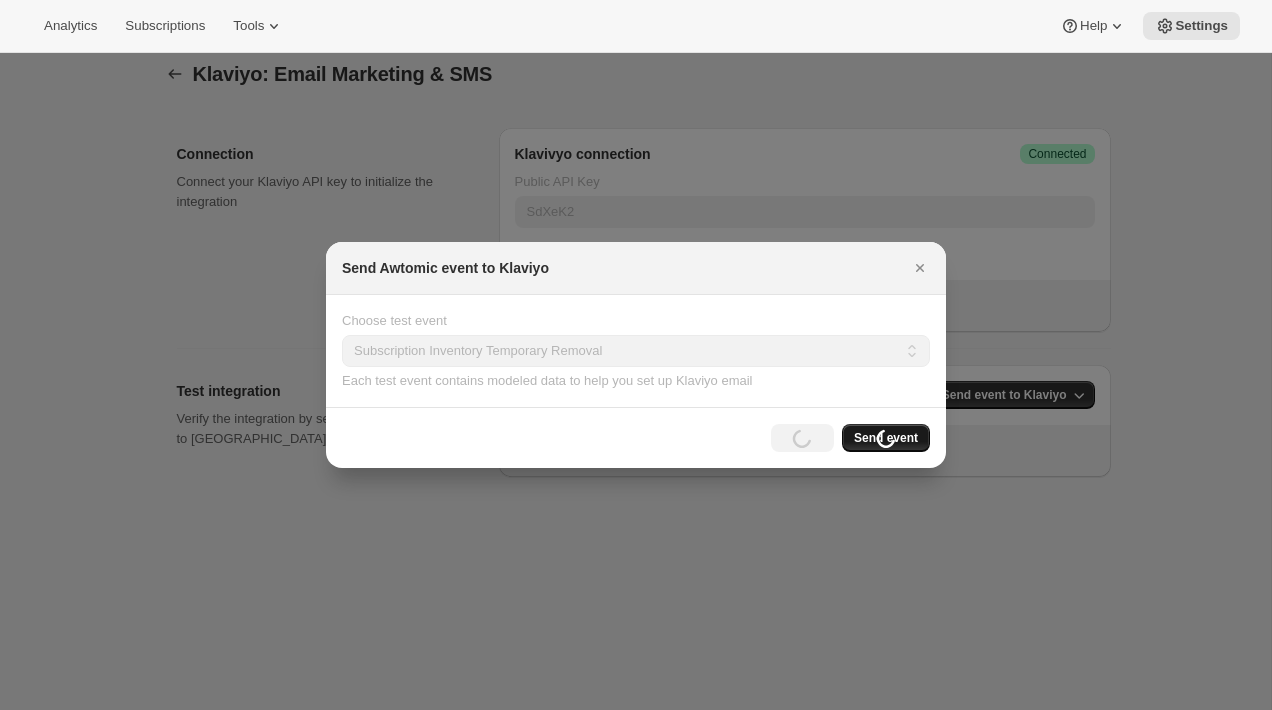 scroll, scrollTop: 17, scrollLeft: 0, axis: vertical 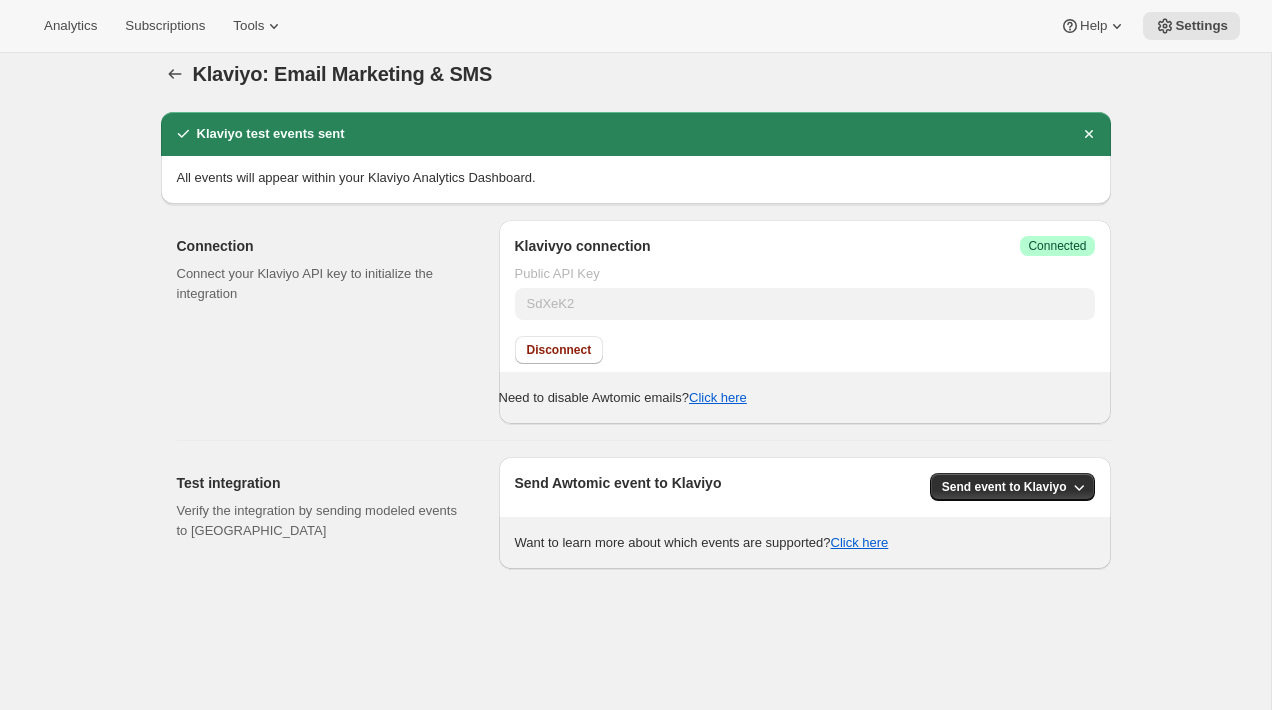 click on "Analytics Subscriptions Tools Help Settings" at bounding box center (636, 26) 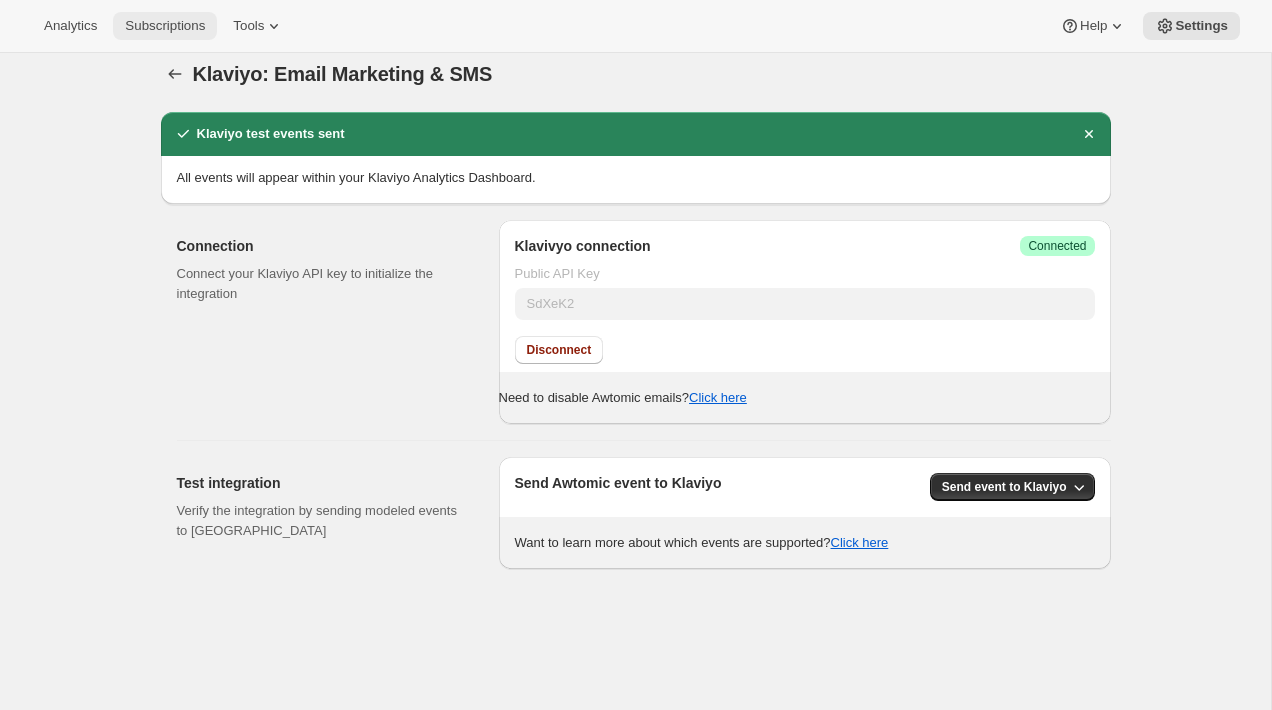 click on "Subscriptions" at bounding box center [165, 26] 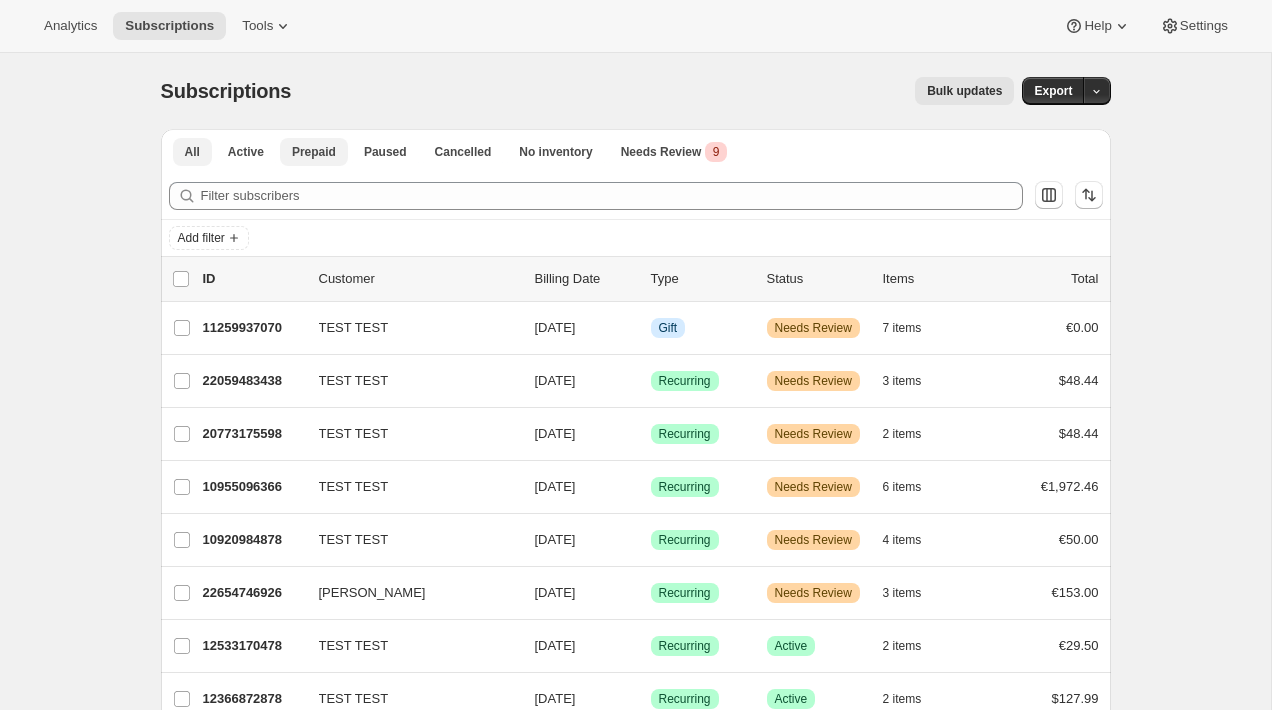 click on "Prepaid" at bounding box center [314, 152] 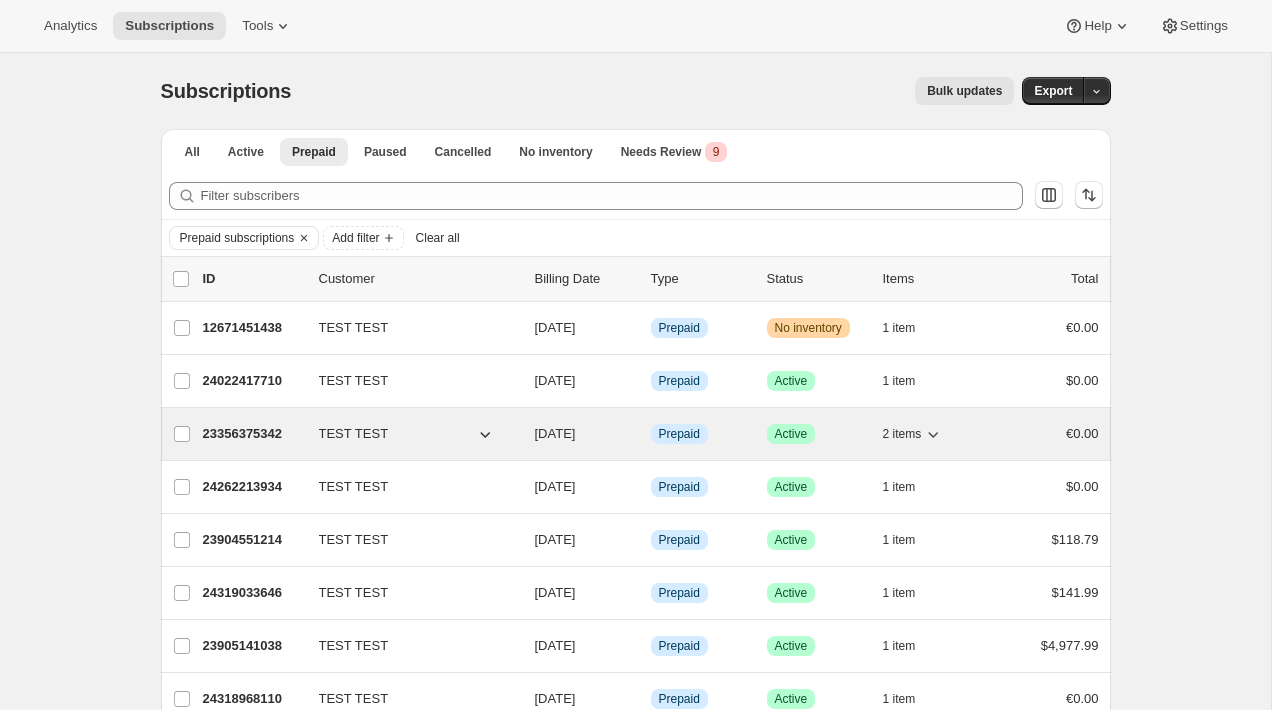 click on "23356375342" at bounding box center (253, 434) 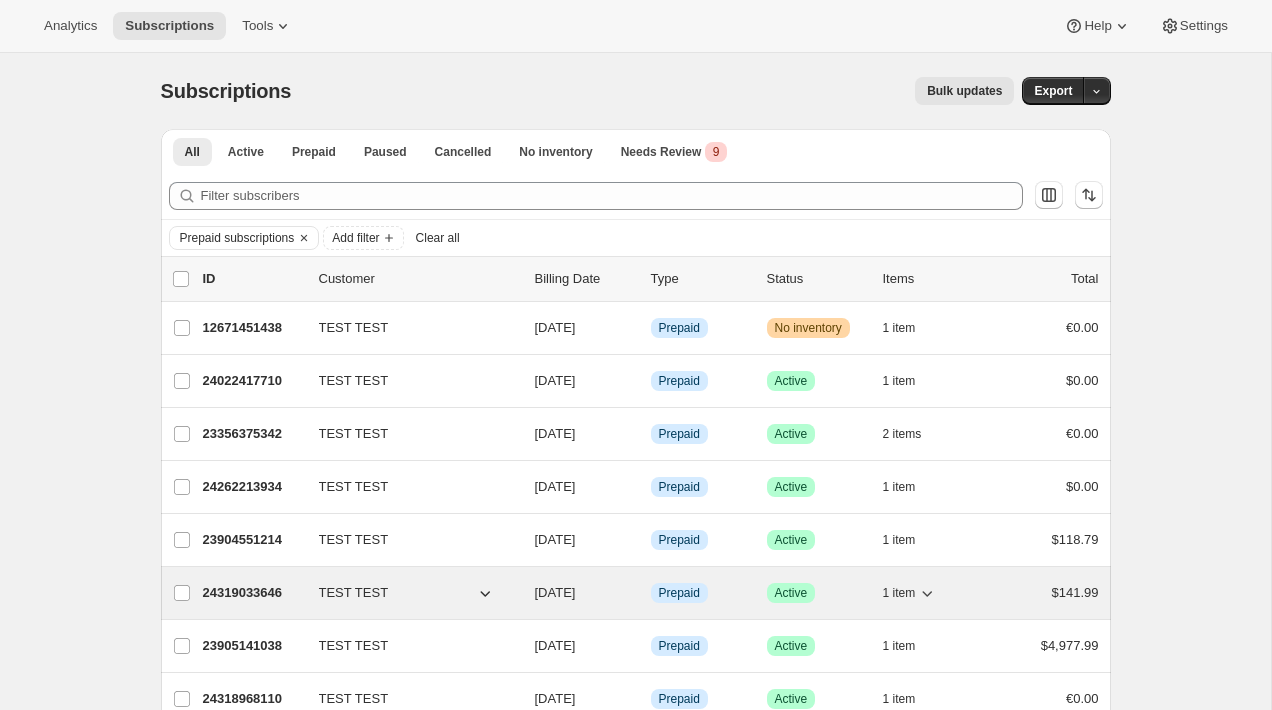 click on "24319033646" at bounding box center [253, 593] 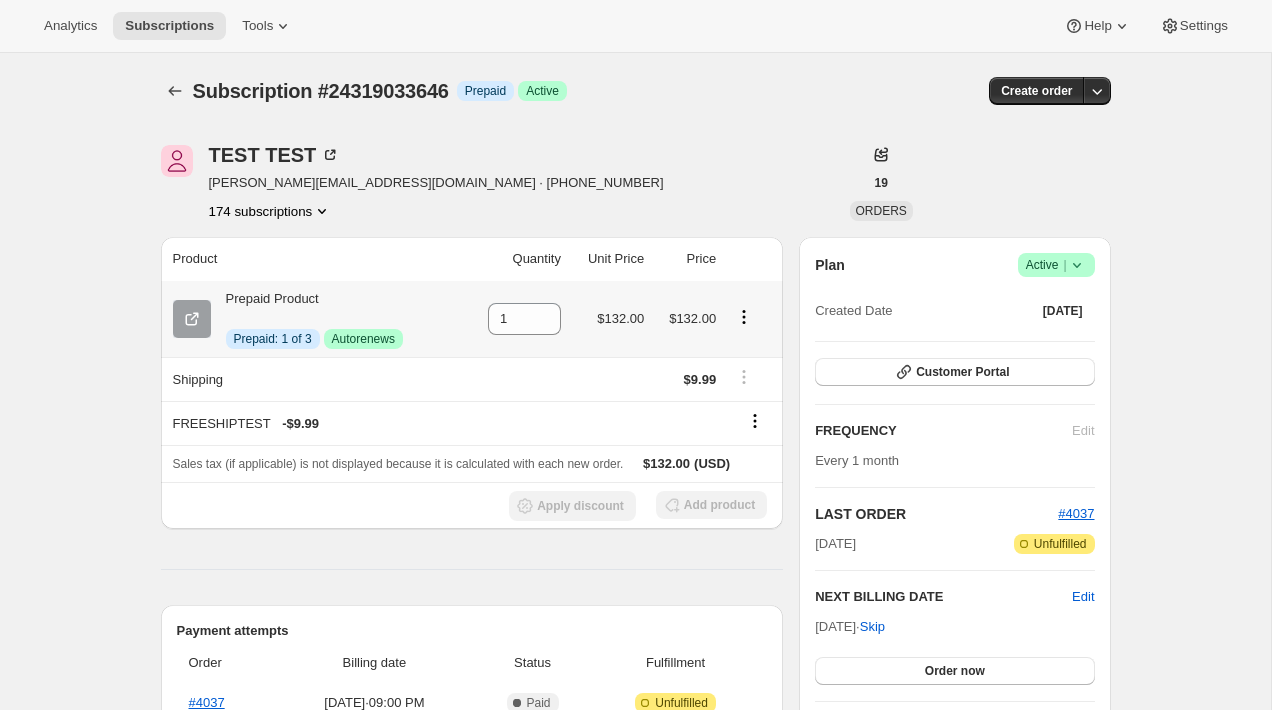 click on "Prepaid Product Info Prepaid: 1 of 3 Success Autorenews" at bounding box center [307, 319] 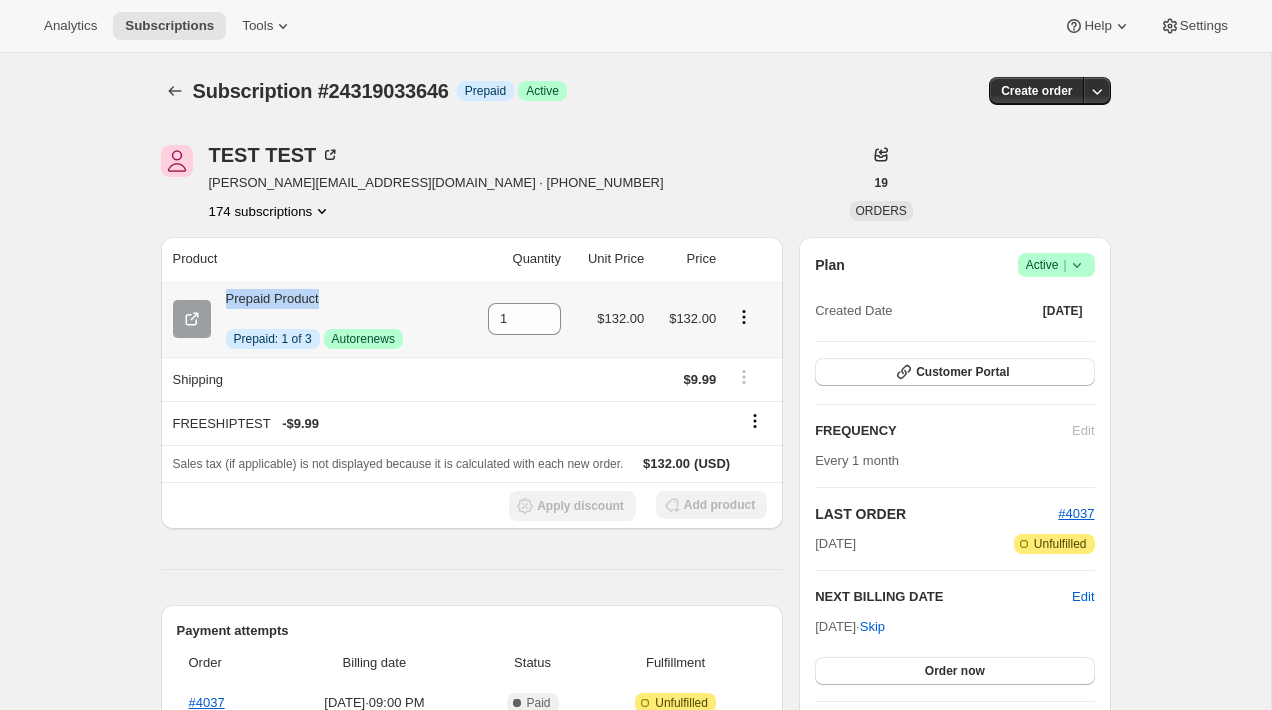 drag, startPoint x: 259, startPoint y: 299, endPoint x: 289, endPoint y: 299, distance: 30 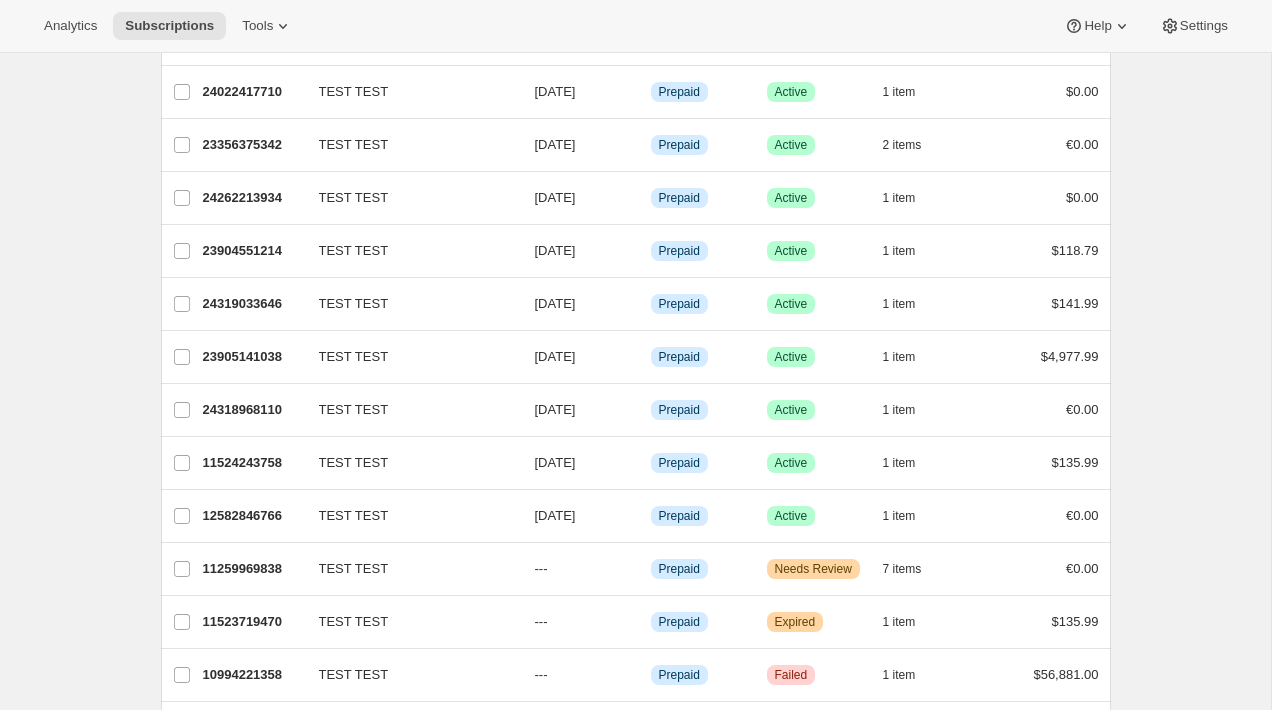 scroll, scrollTop: 293, scrollLeft: 0, axis: vertical 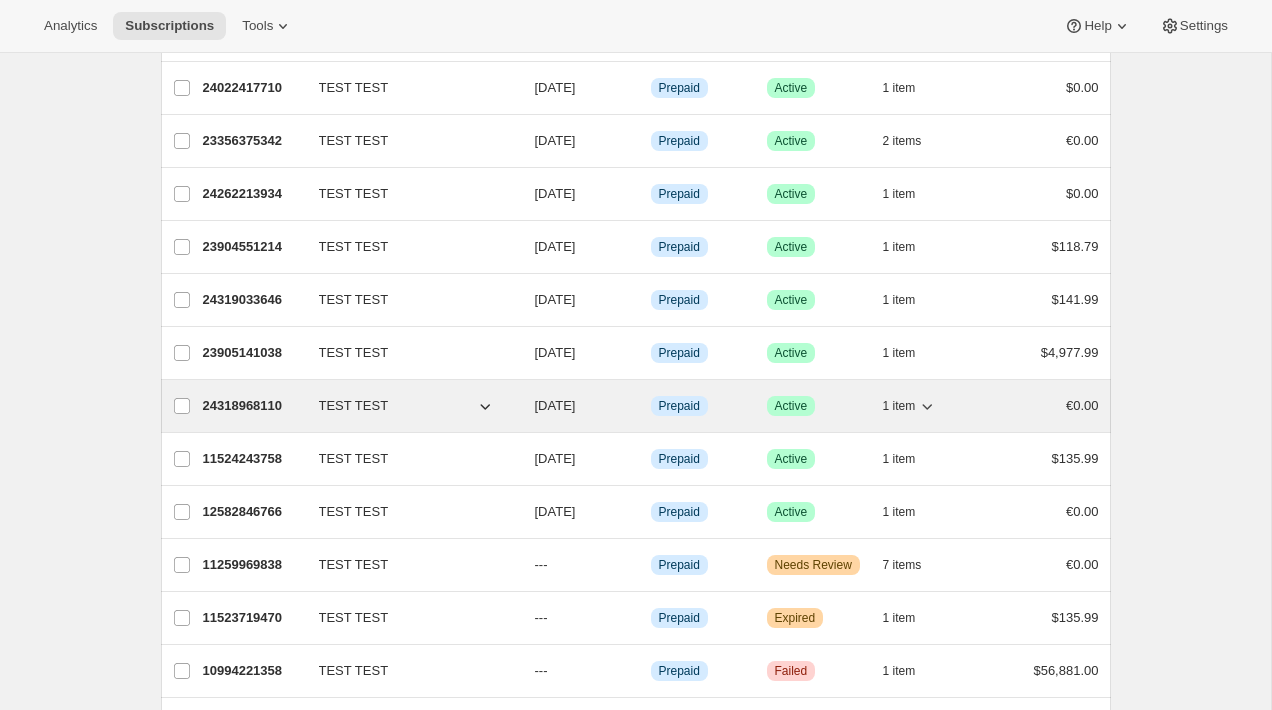 click on "24318968110" at bounding box center [253, 406] 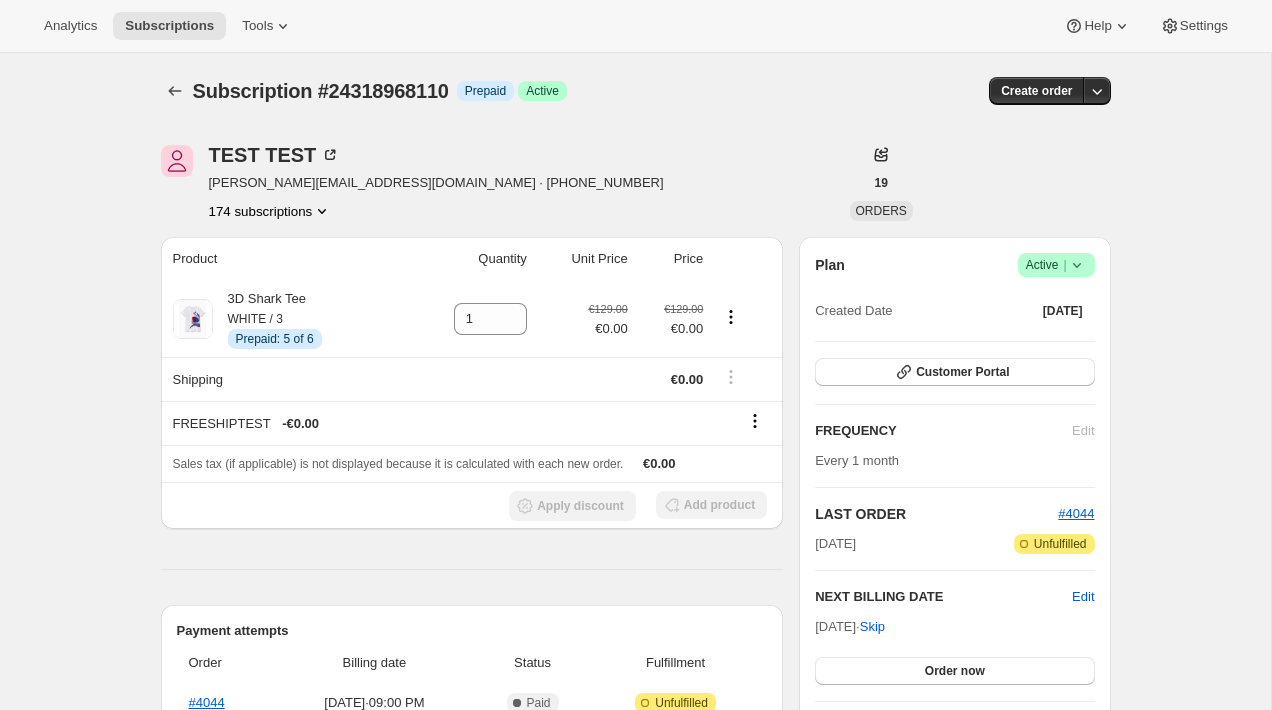 click on "Subscription #24318968110" at bounding box center [321, 91] 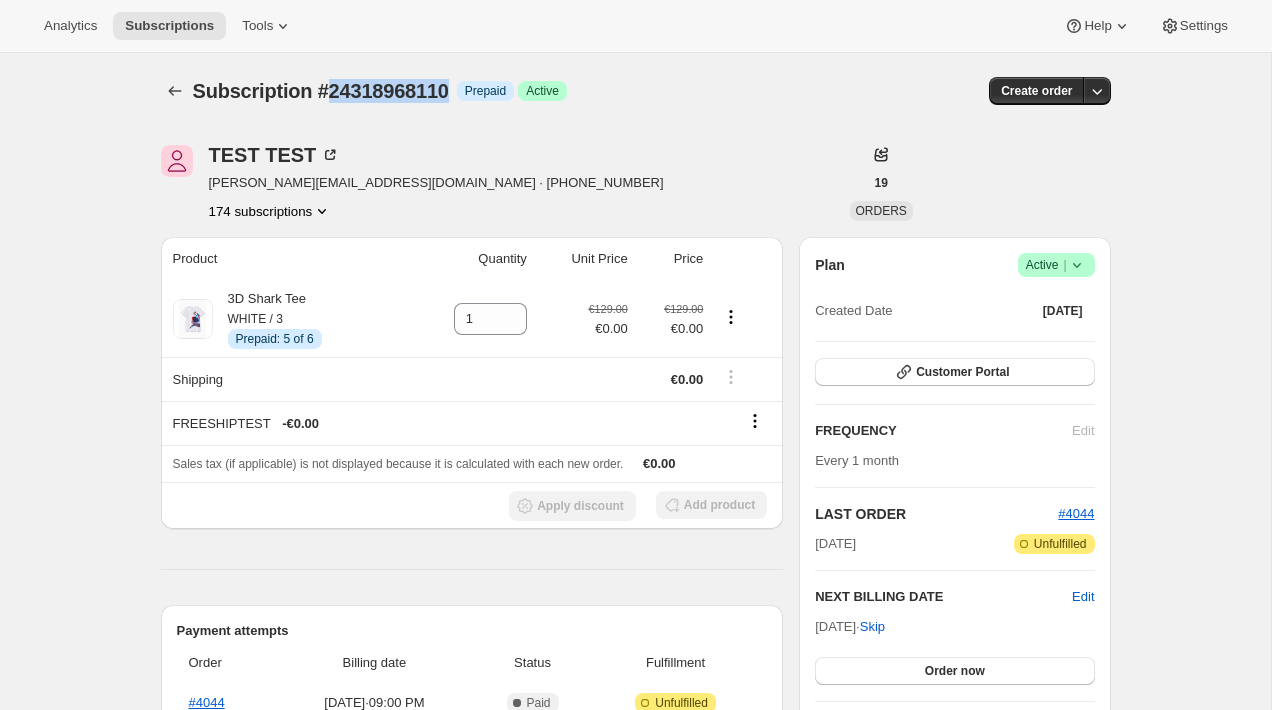 click on "Subscription #24318968110" at bounding box center [321, 91] 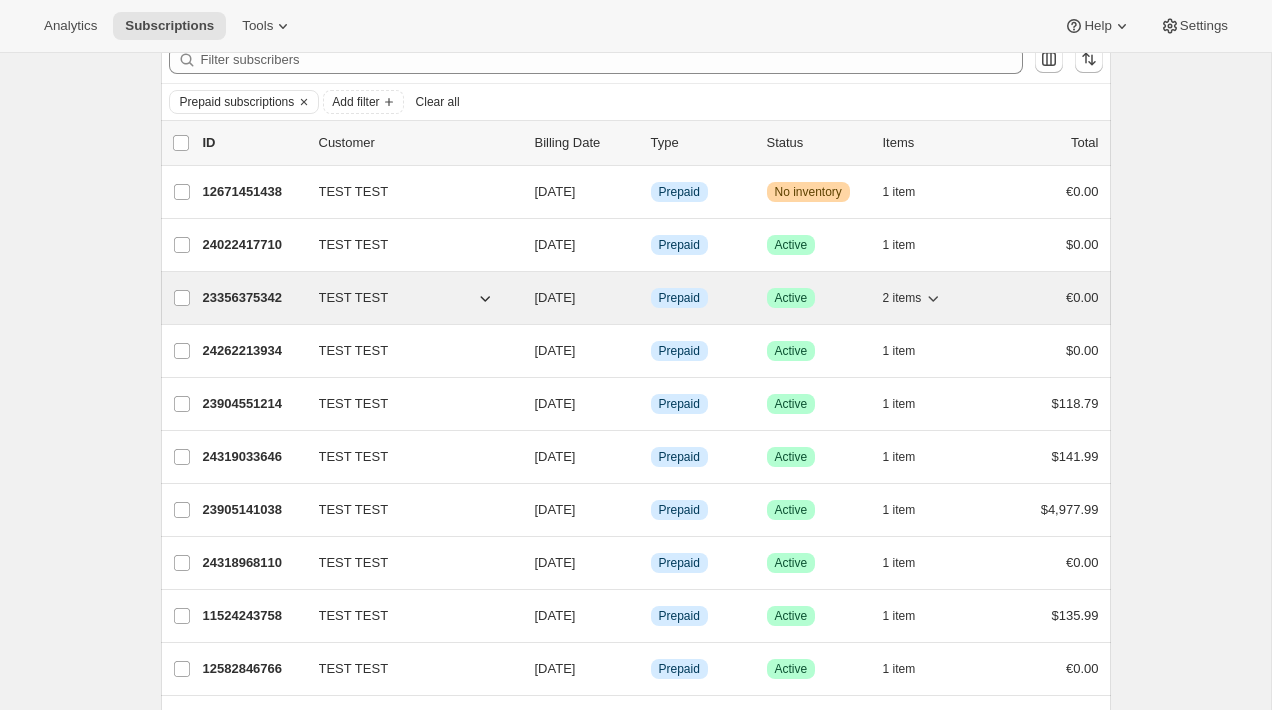 scroll, scrollTop: 183, scrollLeft: 0, axis: vertical 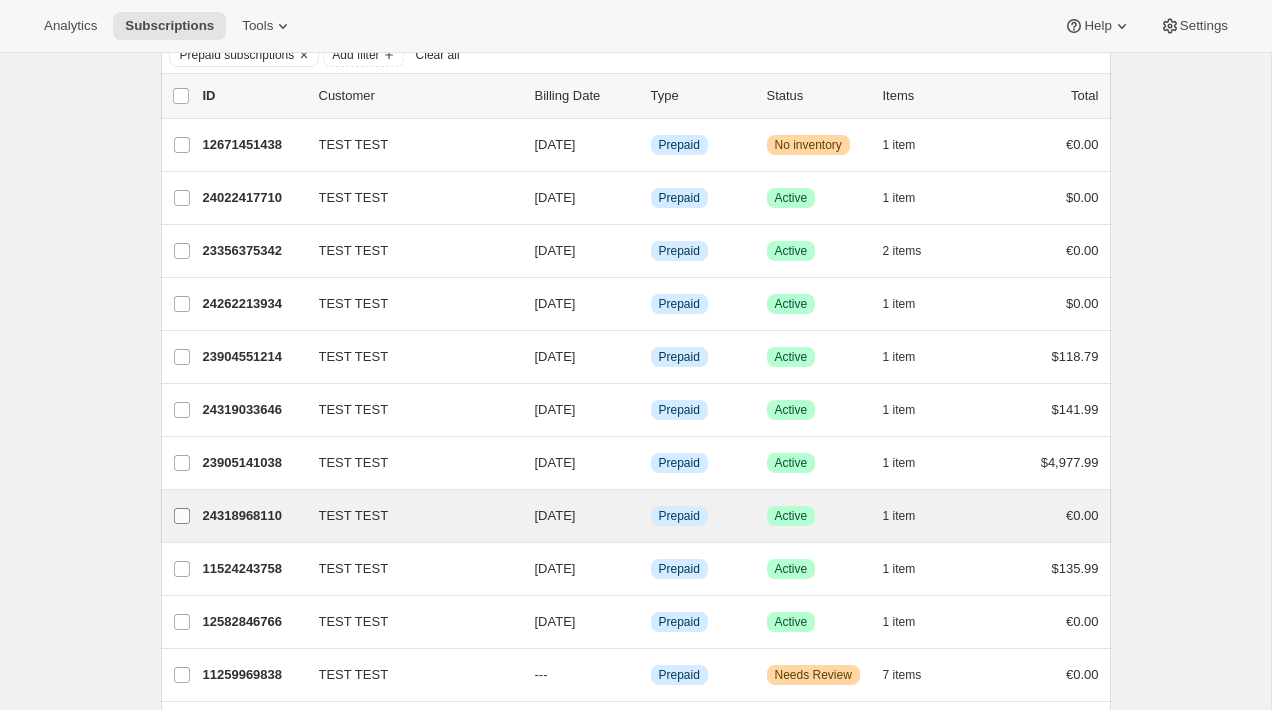 click on "TEST TEST" at bounding box center (182, 516) 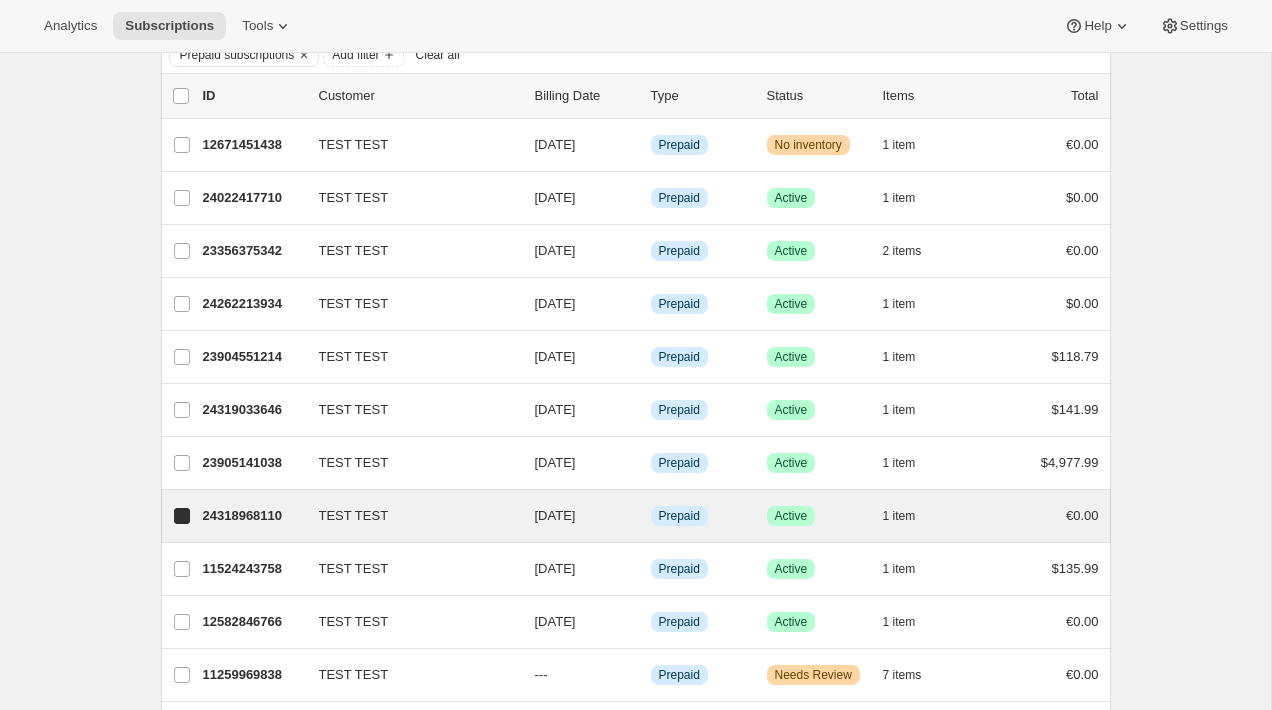 checkbox on "true" 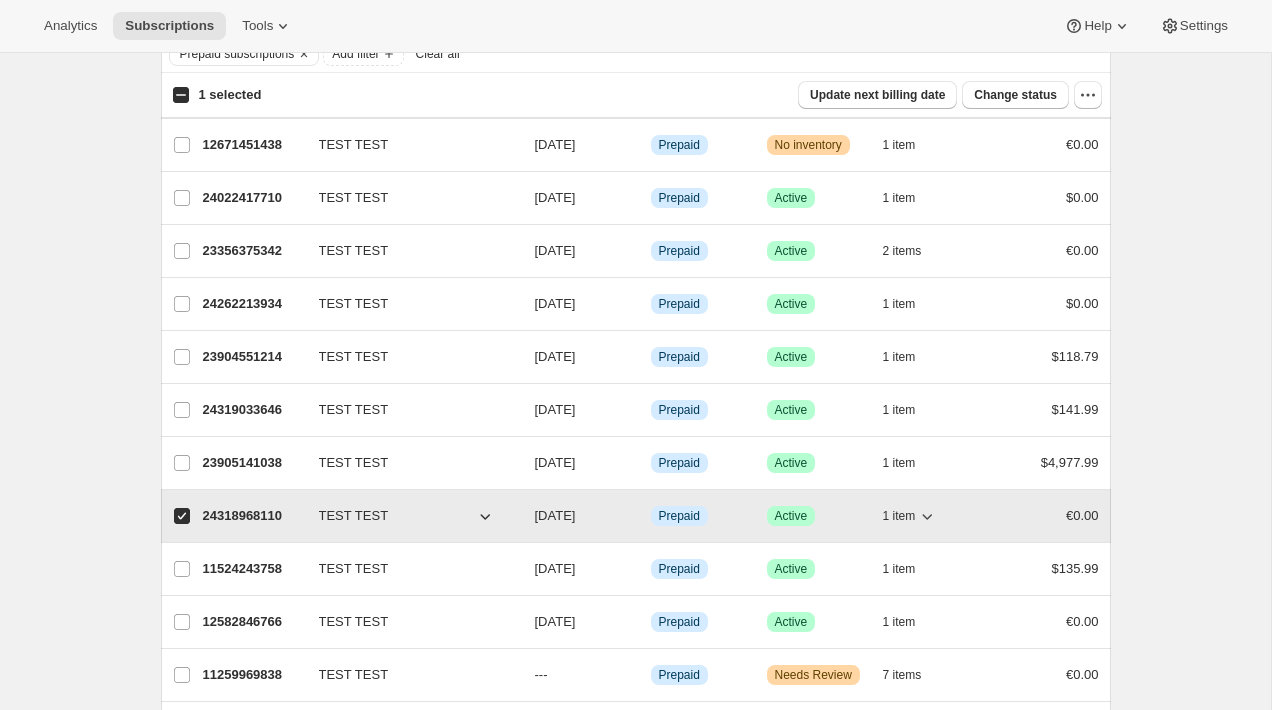 scroll, scrollTop: 0, scrollLeft: 0, axis: both 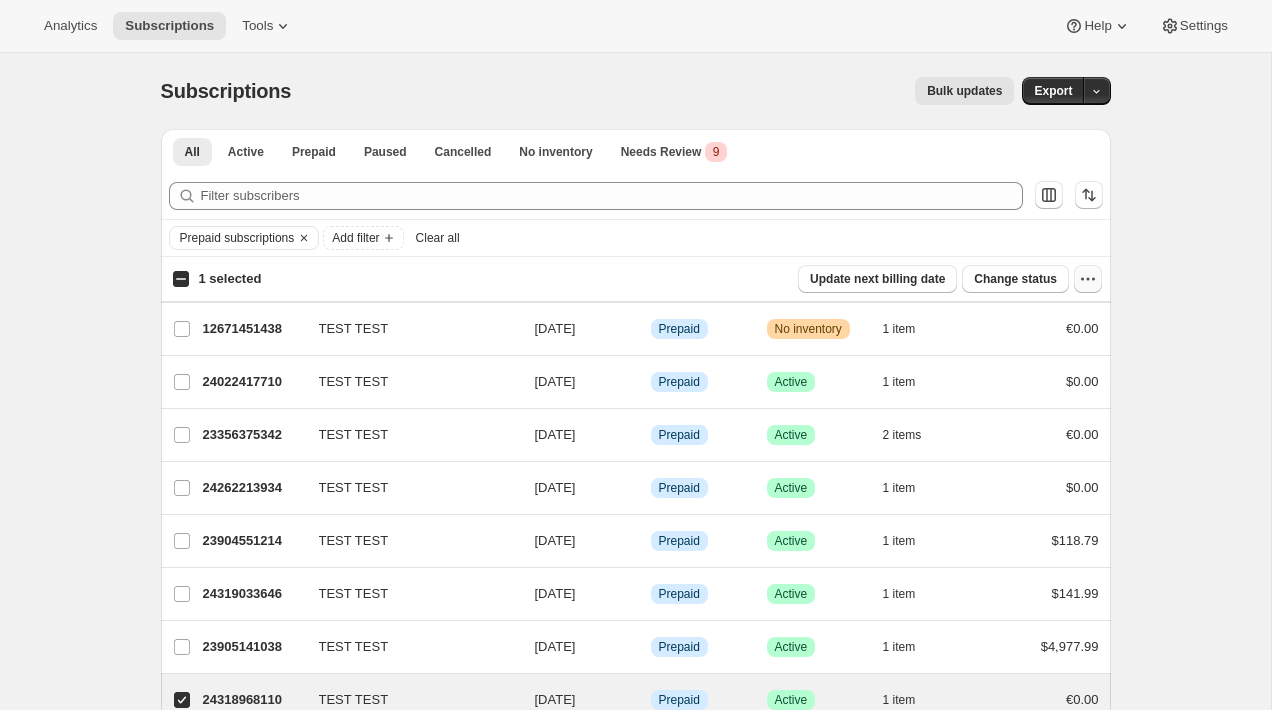 click 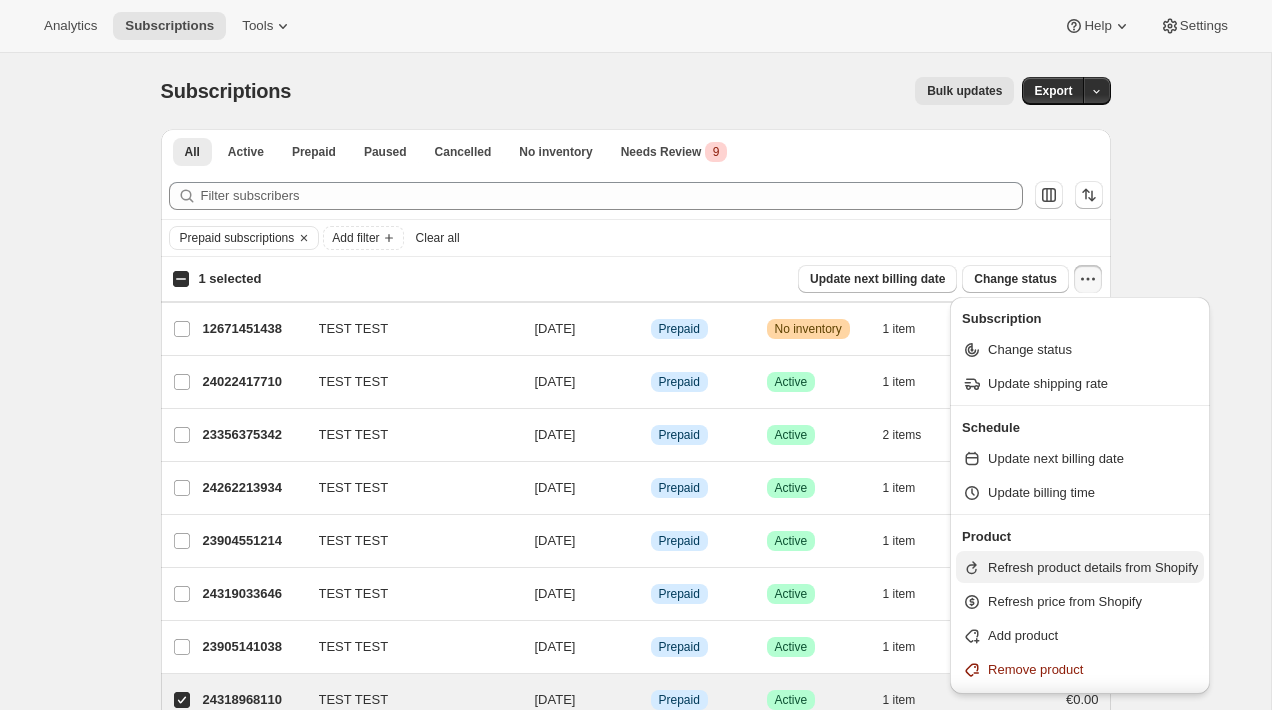 scroll, scrollTop: 106, scrollLeft: 0, axis: vertical 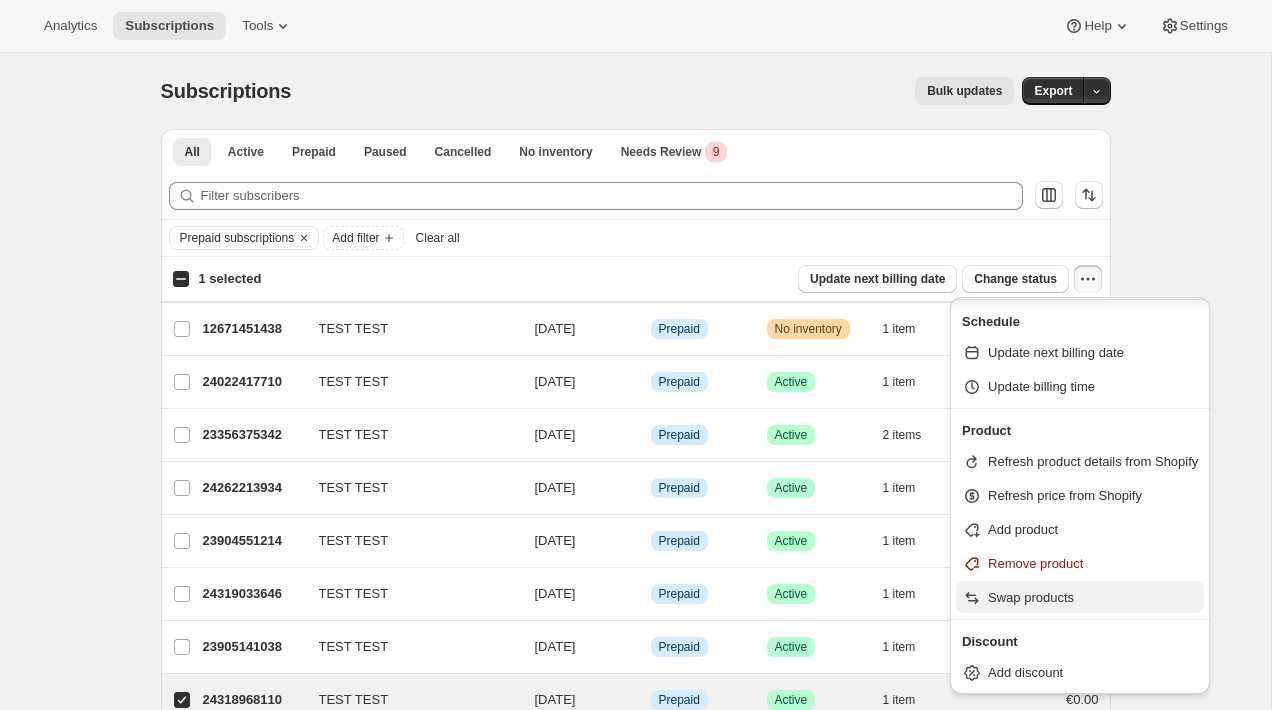 click on "Swap products" at bounding box center [1031, 597] 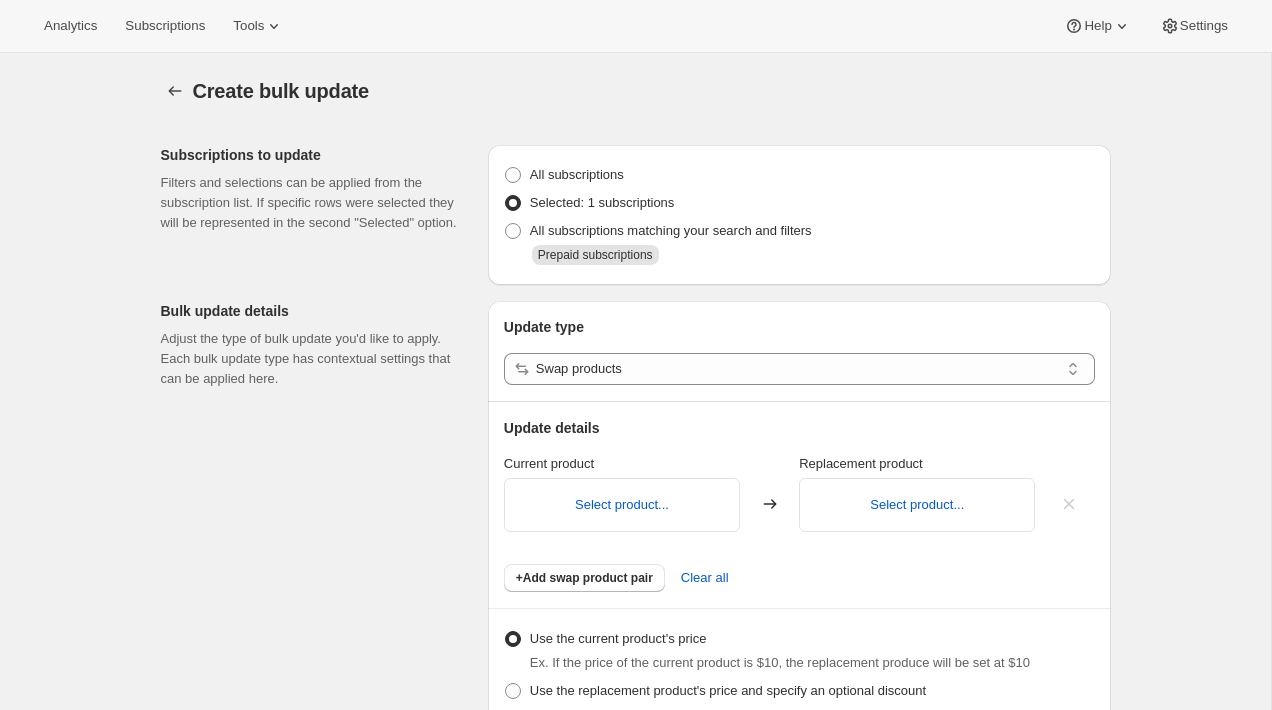 click on "Select product..." at bounding box center [622, 505] 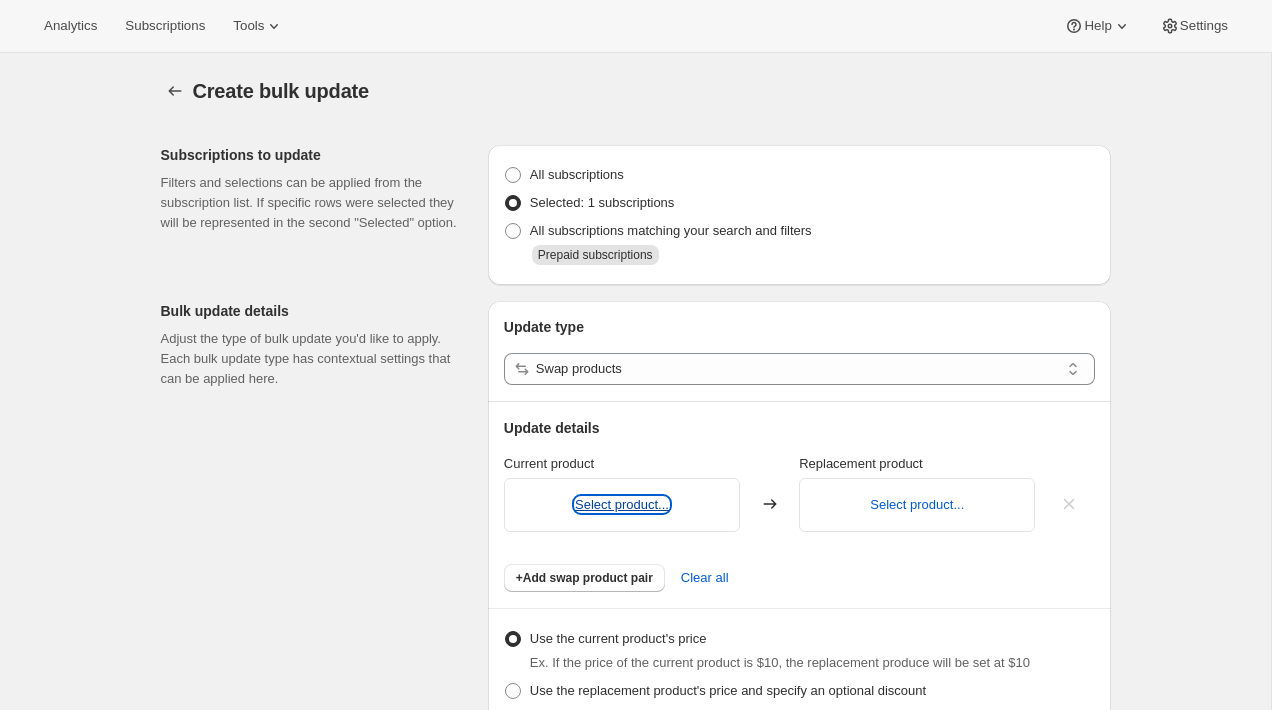 click on "Select product..." at bounding box center (622, 504) 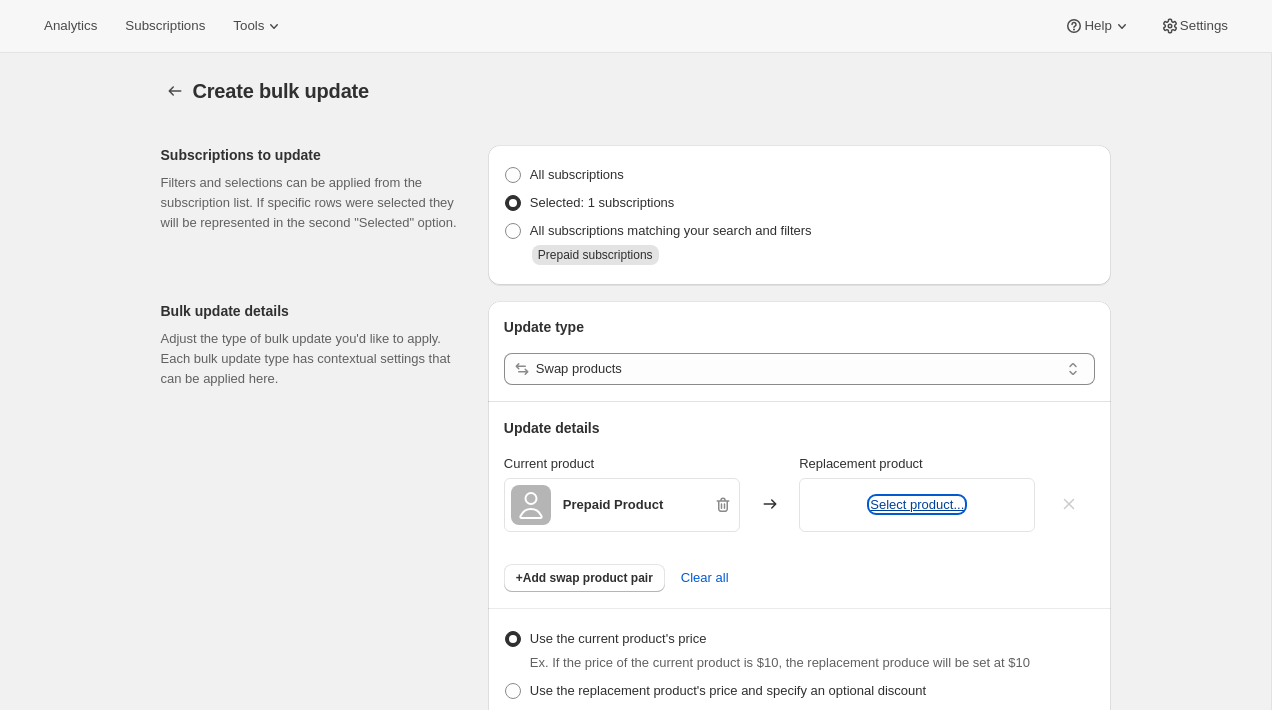 click on "Select product..." at bounding box center [917, 504] 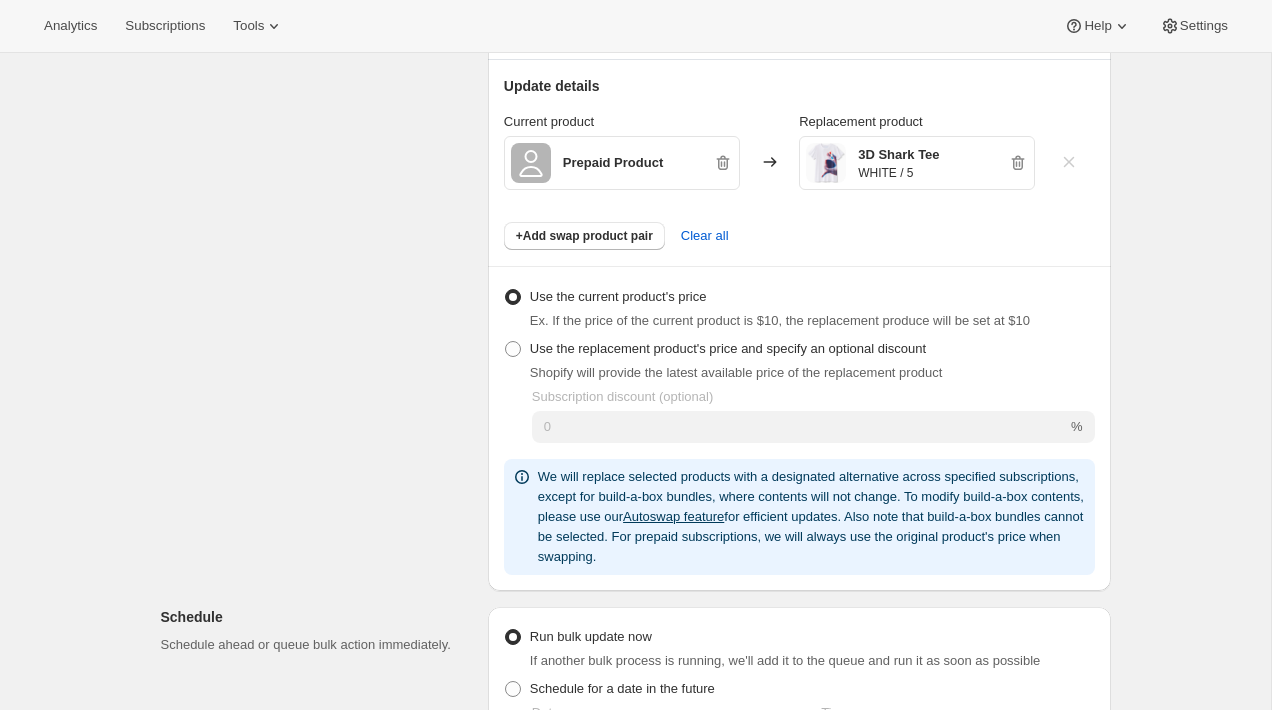 scroll, scrollTop: 303, scrollLeft: 0, axis: vertical 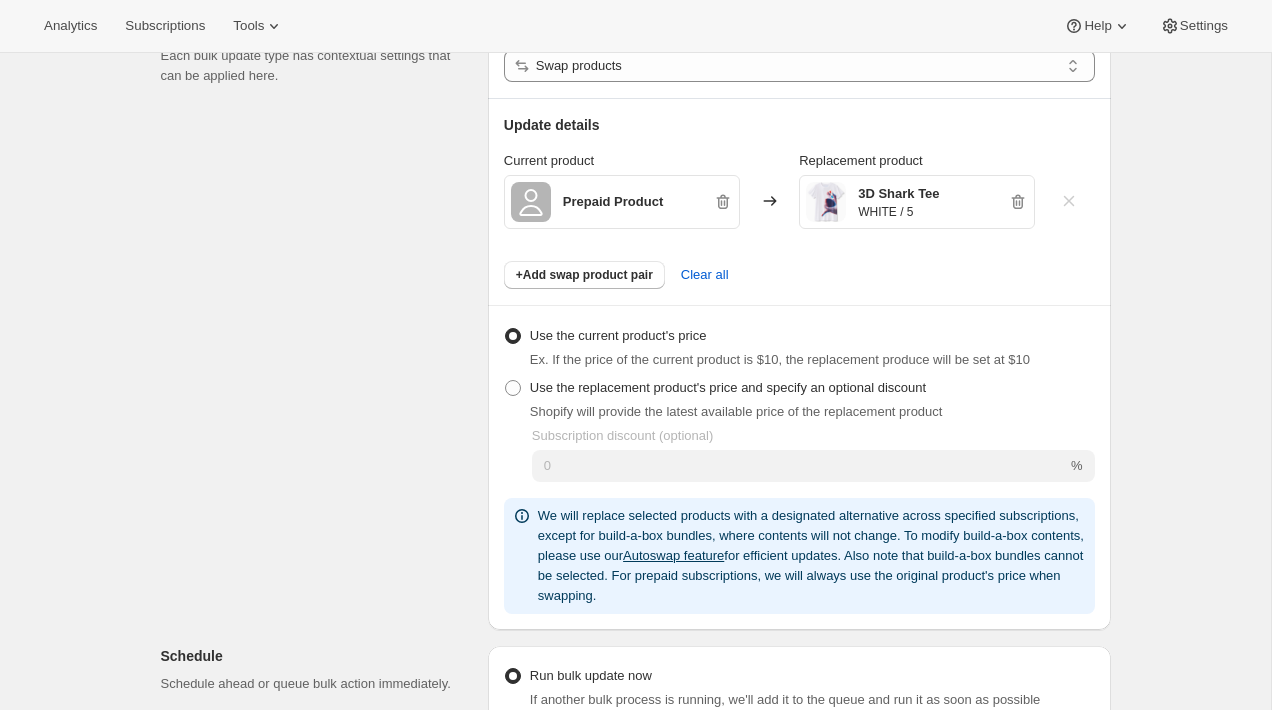 click on "Update type Swap products Update details Current product Replacement product Prepaid Product 3D Shark Tee WHITE / 5 +Add swap product pair Clear all Use the current product's price Ex. If the price of the current product is $10, the replacement produce will be set at $10 Use the replacement product's price and specify an optional discount Shopify will provide the latest available price of the replacement product Subscription discount (optional) % We will replace selected products with a designated alternative across specified subscriptions, except for build-a-box bundles, where contents will not change. To modify build-a-box contents, please use our  Autoswap feature  for efficient updates. Also note that build-a-box bundles cannot be selected. For prepaid subscriptions, we will always use the original product's price when swapping." at bounding box center (799, 314) 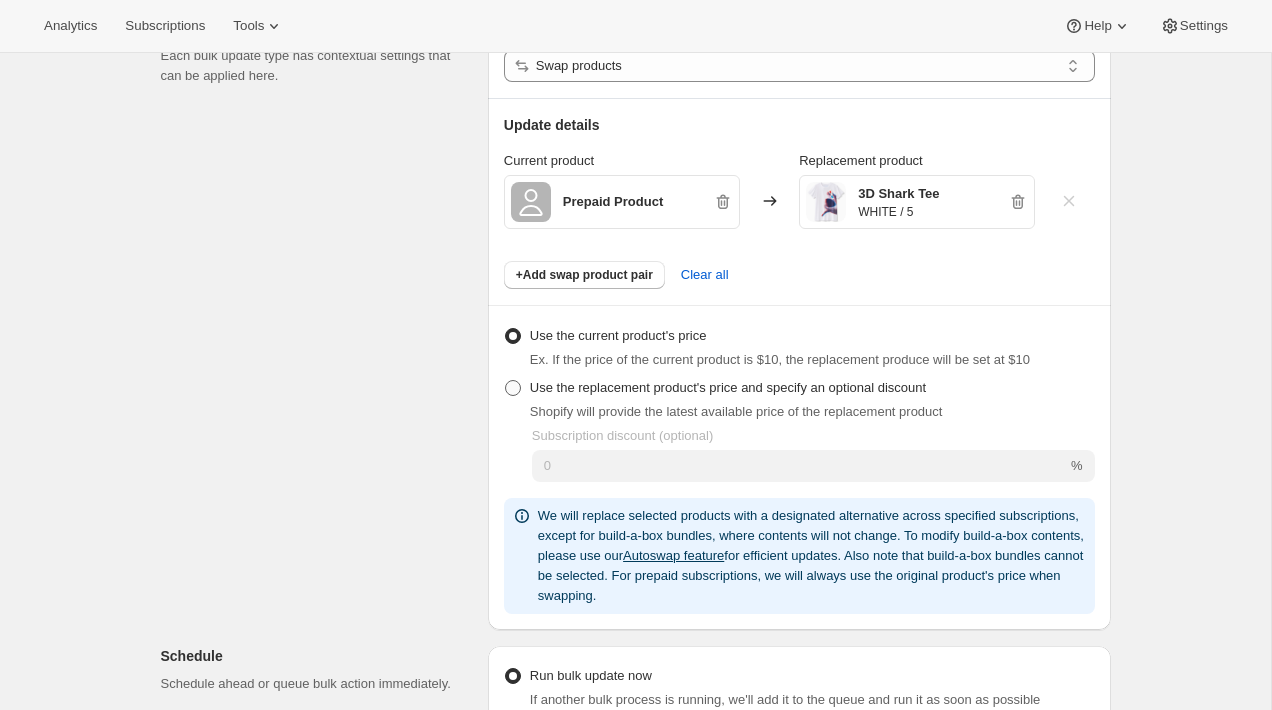 click at bounding box center (513, 388) 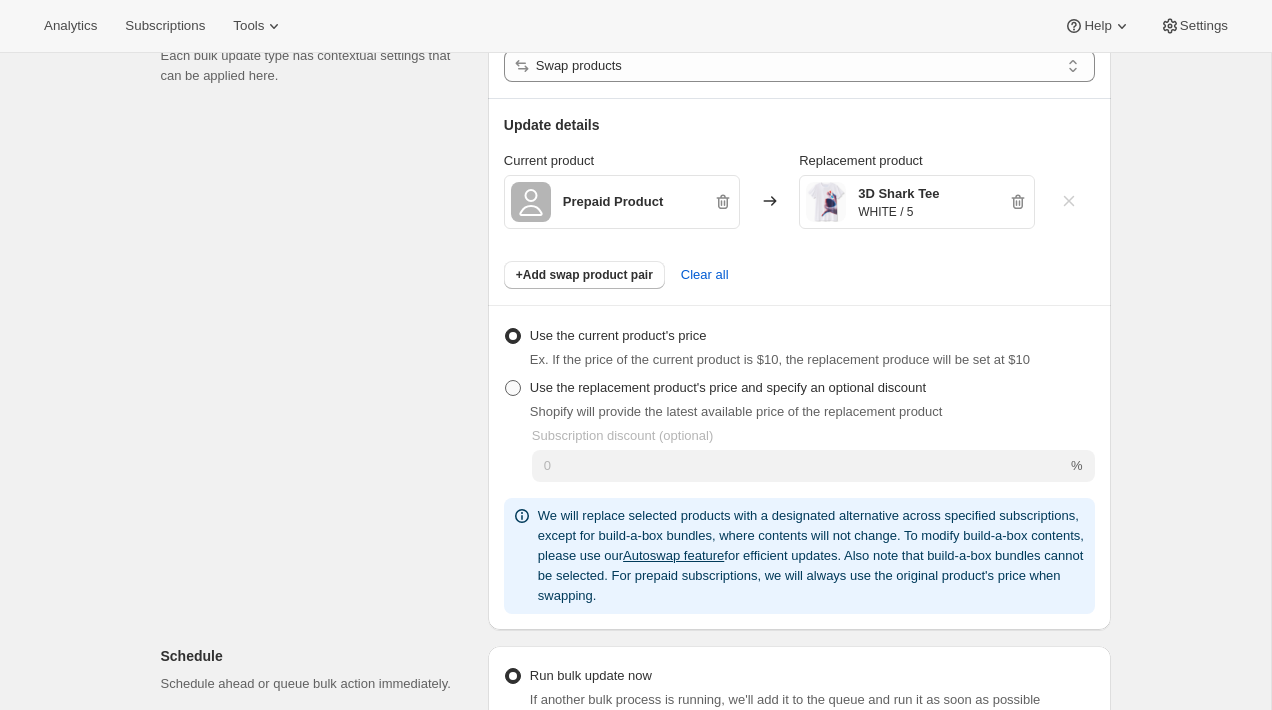 radio on "true" 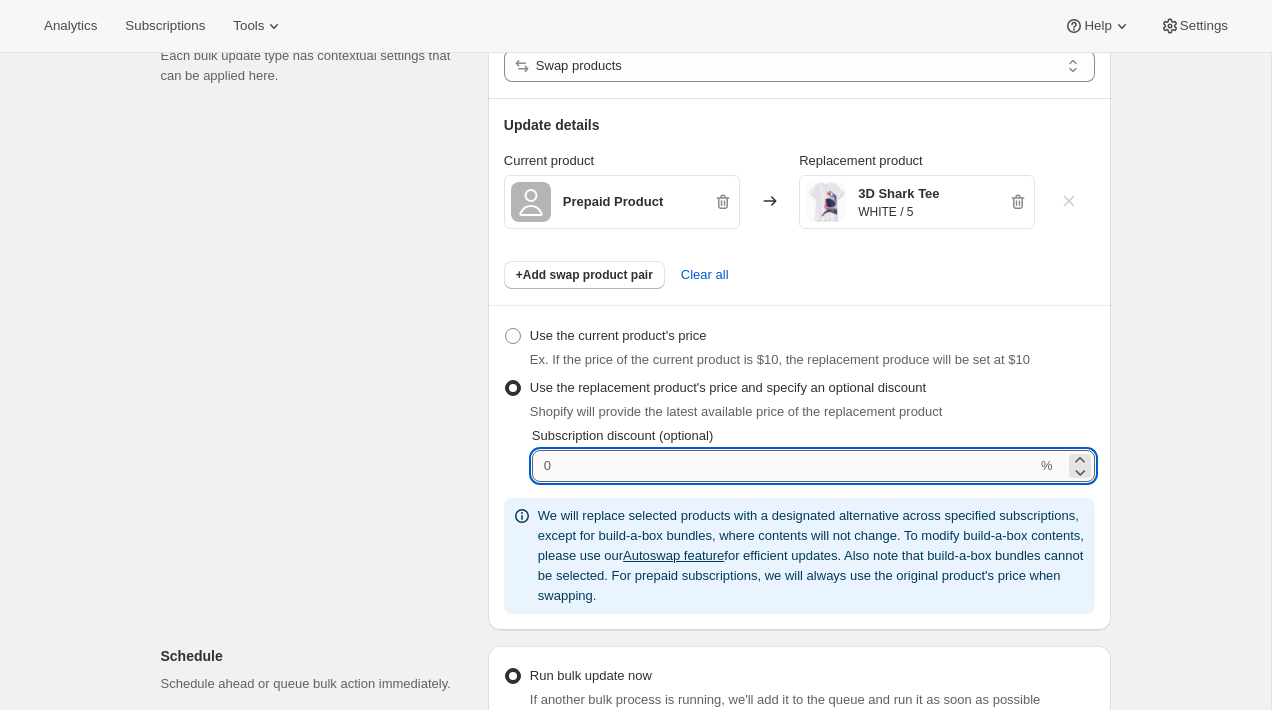 click on "Subscription discount (optional)" at bounding box center [784, 466] 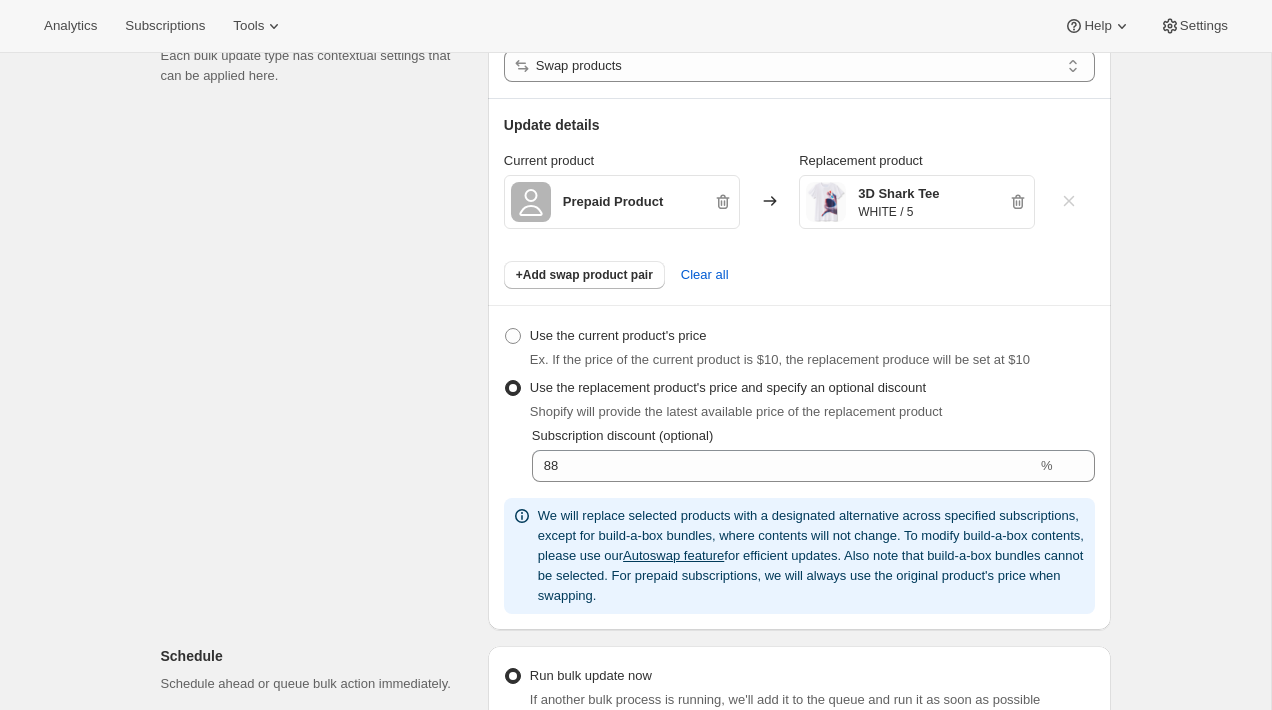 click on "Subscriptions to update Filters and selections can be applied from the subscription list. If specific rows were selected they will be represented in the second "Selected" option. All subscriptions Selected: 1 subscriptions All subscriptions matching your search and filters Prepaid subscriptions Bulk update details Adjust the type of bulk update you'd like to apply. Each bulk update type has contextual settings that can be applied here. Update type Swap products Update details Current product Replacement product Prepaid Product 3D Shark Tee WHITE / 5 +Add swap product pair Clear all Use the current product's price Ex. If the price of the current product is $10, the replacement produce will be set at $10 Use the replacement product's price and specify an optional discount Shopify will provide the latest available price of the replacement product Subscription discount (optional) 88 % Autoswap feature Schedule Schedule ahead or queue bulk action immediately. Run bulk update now Schedule for a date in the future :" at bounding box center (628, 558) 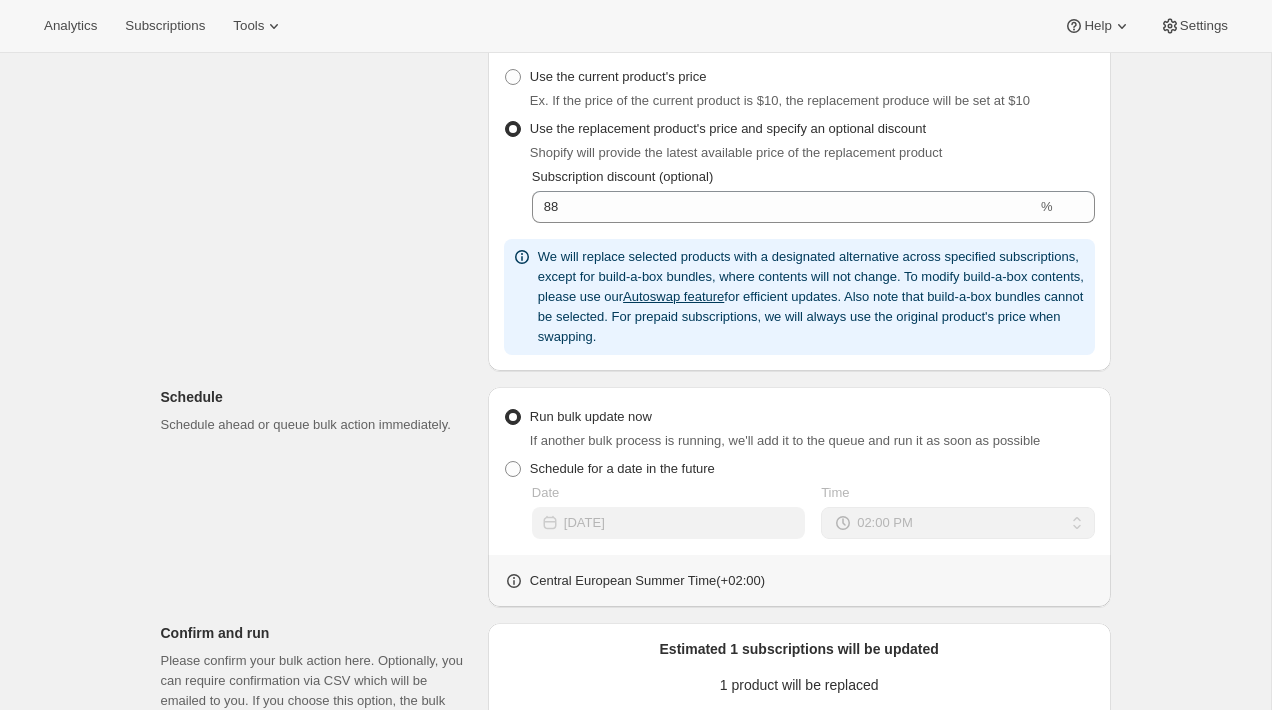 scroll, scrollTop: 564, scrollLeft: 0, axis: vertical 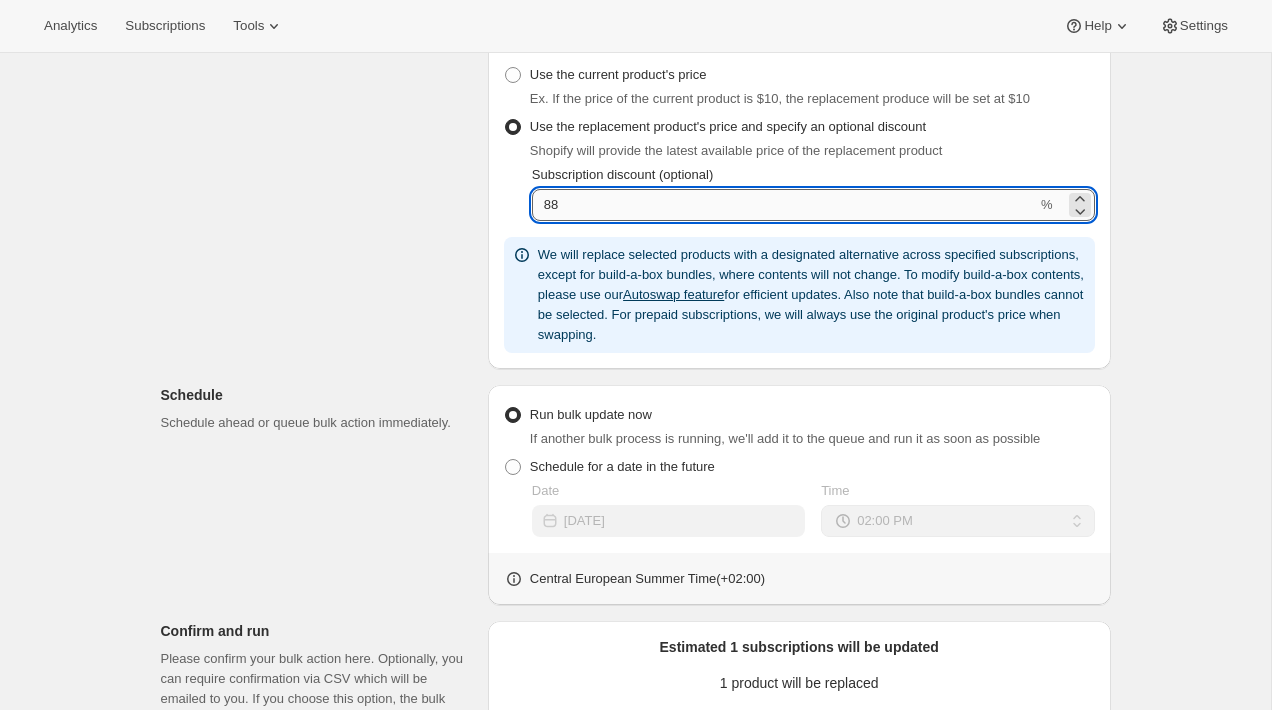 click on "88" at bounding box center (784, 205) 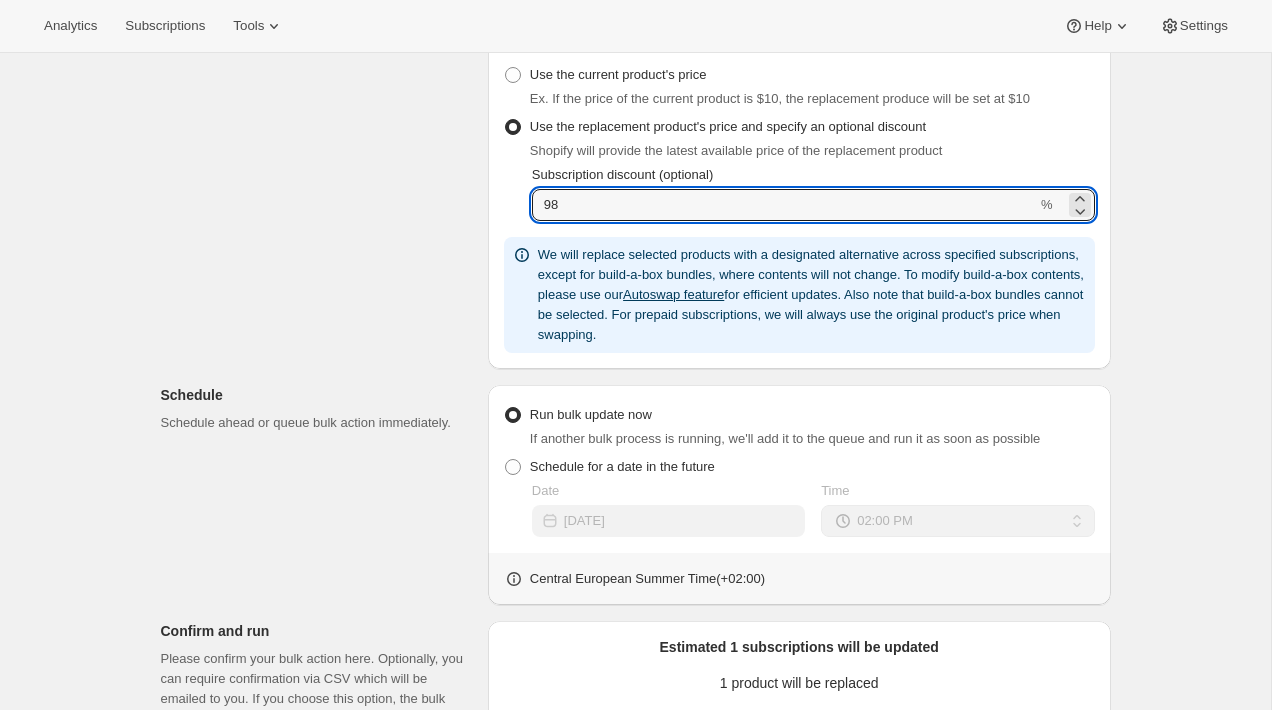 type on "98" 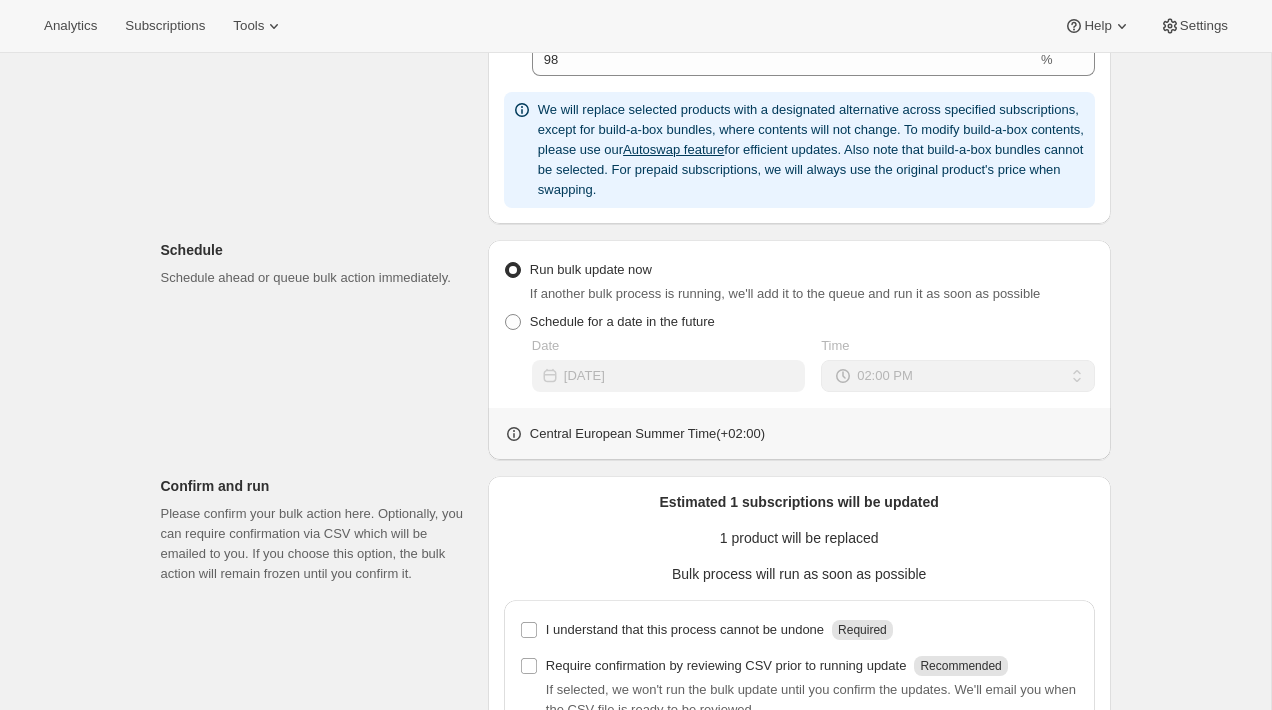 scroll, scrollTop: 916, scrollLeft: 0, axis: vertical 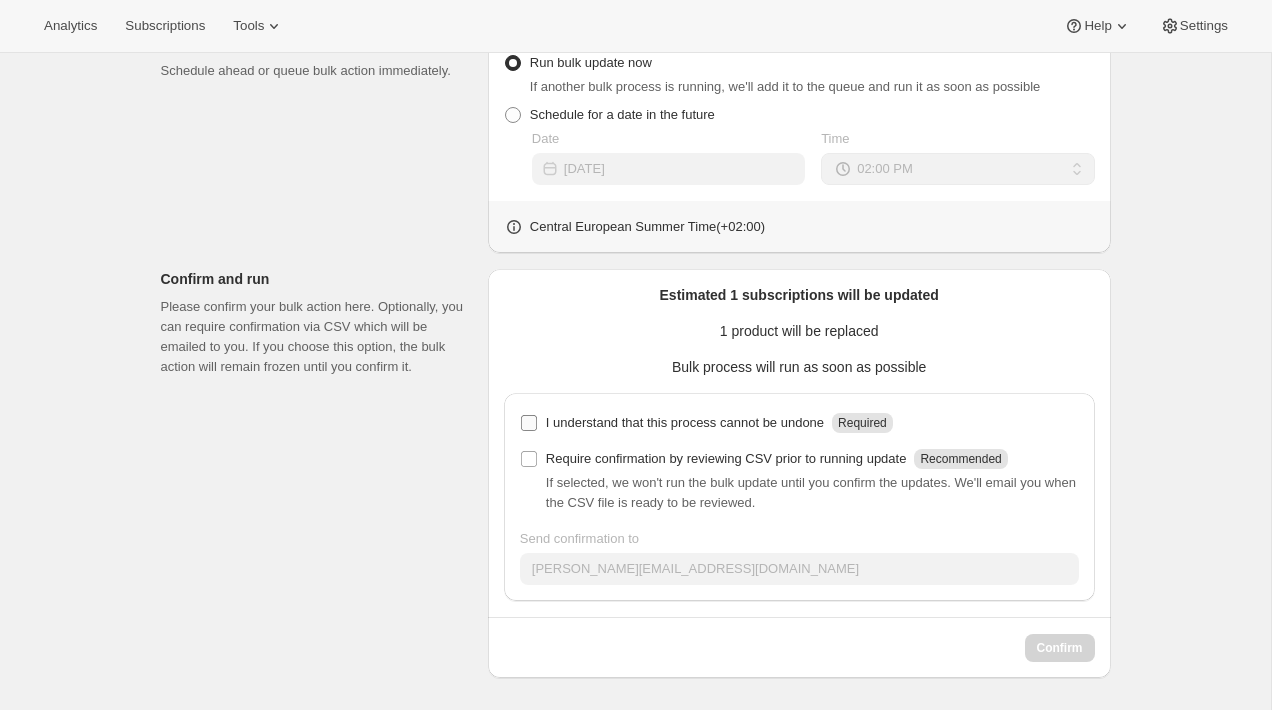 click on "I understand that this process cannot be undone" at bounding box center (685, 423) 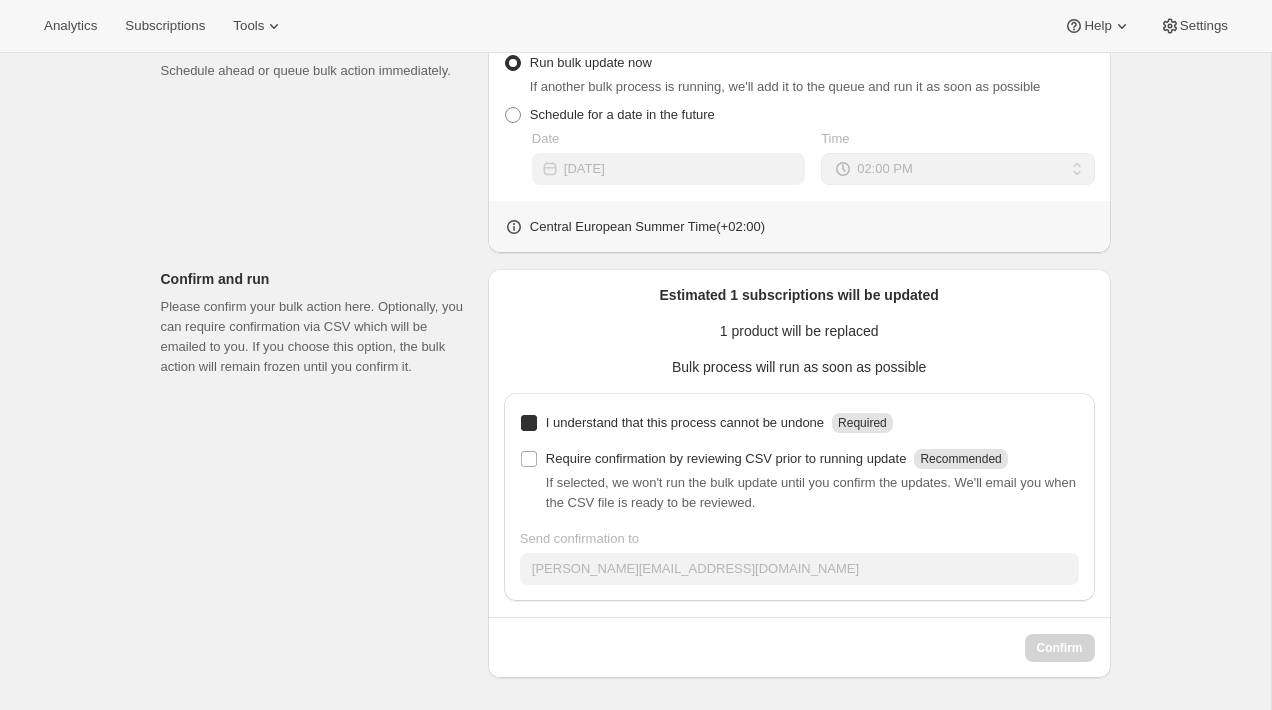 checkbox on "true" 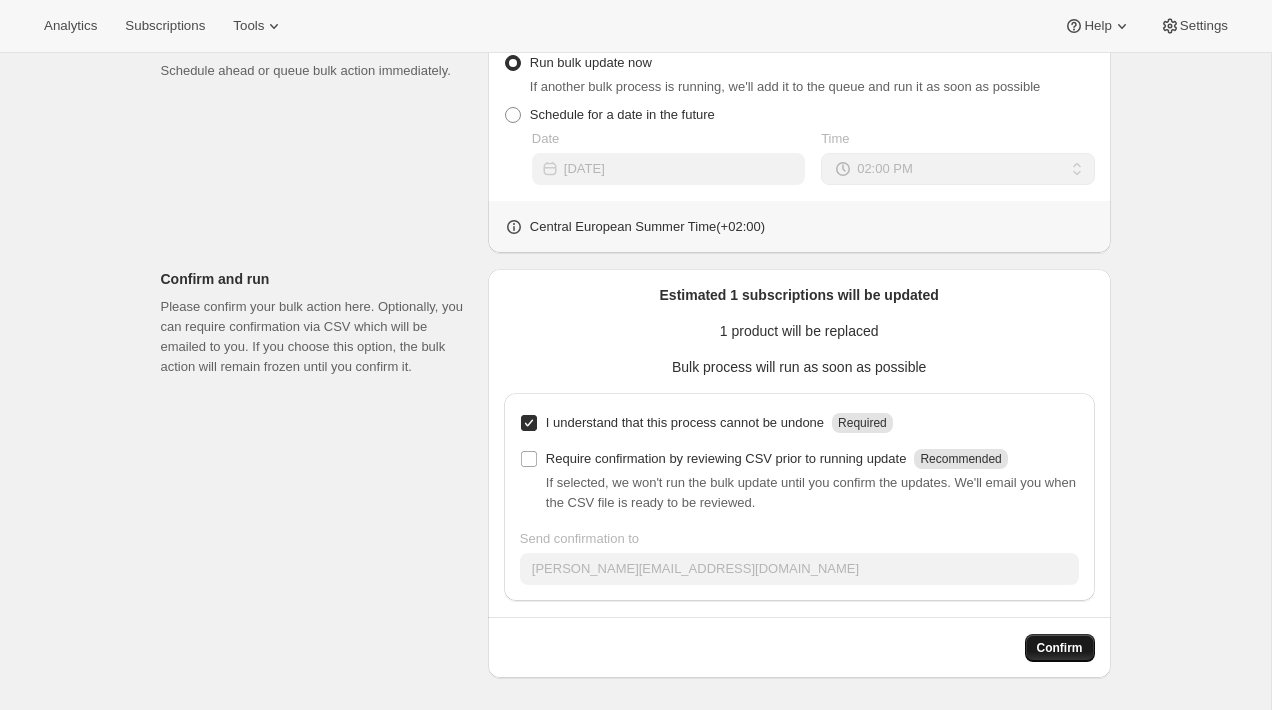 click on "Confirm" at bounding box center (1060, 648) 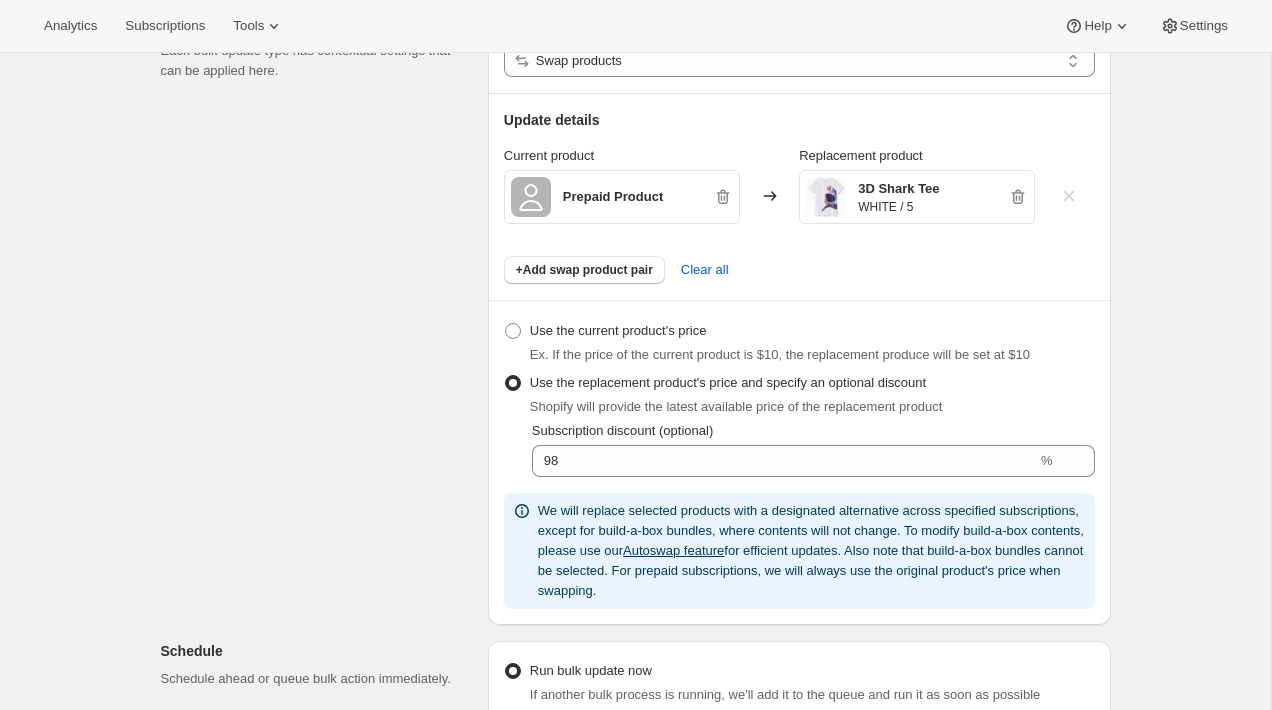scroll, scrollTop: 0, scrollLeft: 0, axis: both 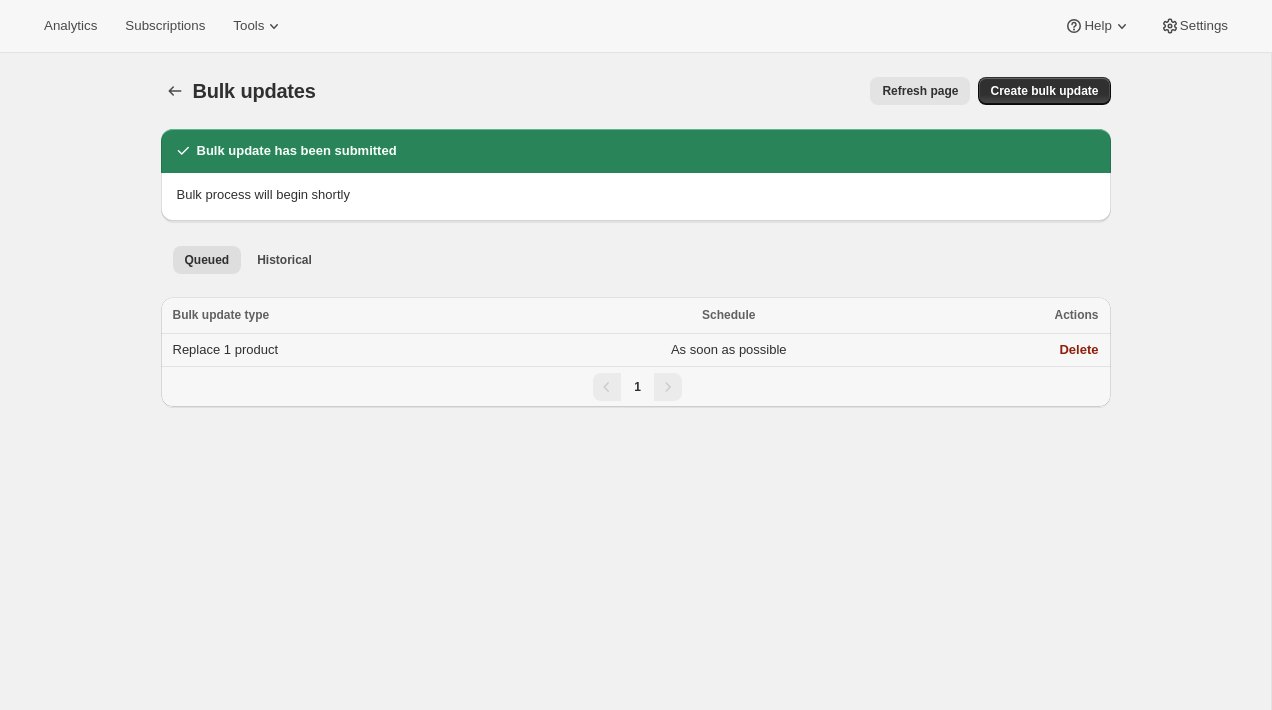 click on "Replace 1 product" at bounding box center (226, 349) 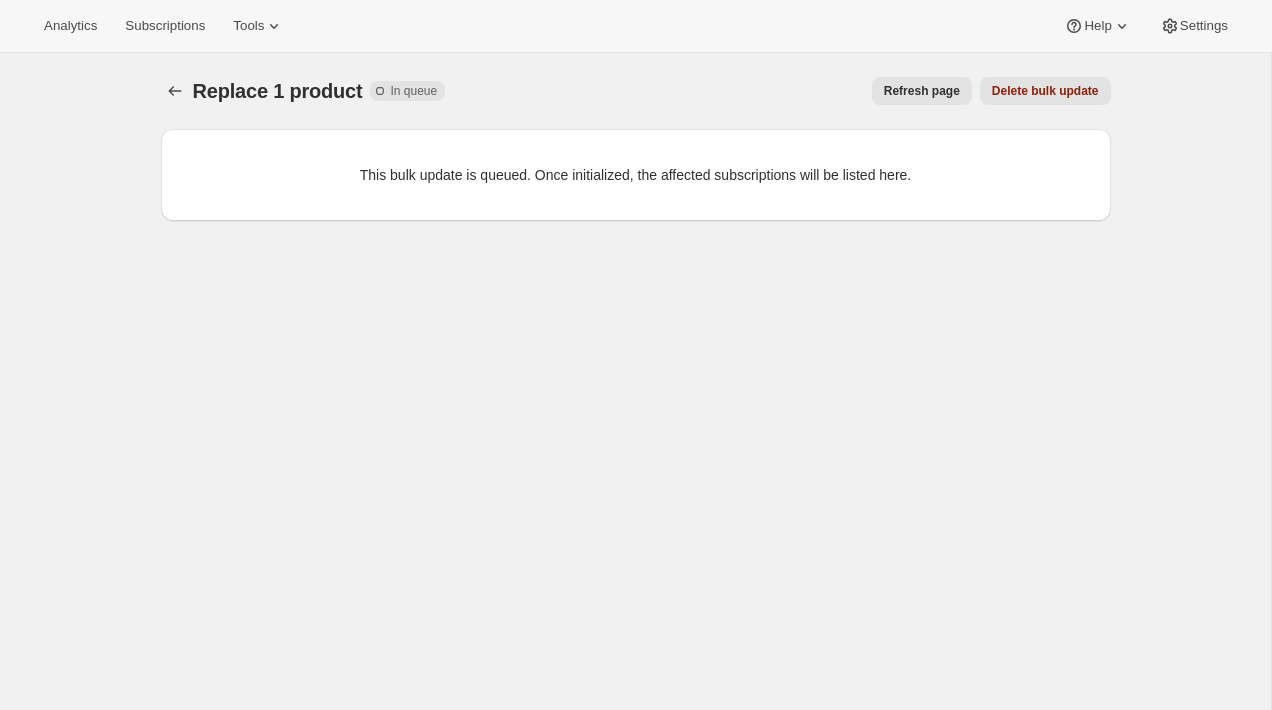 click on "Refresh page" at bounding box center (922, 91) 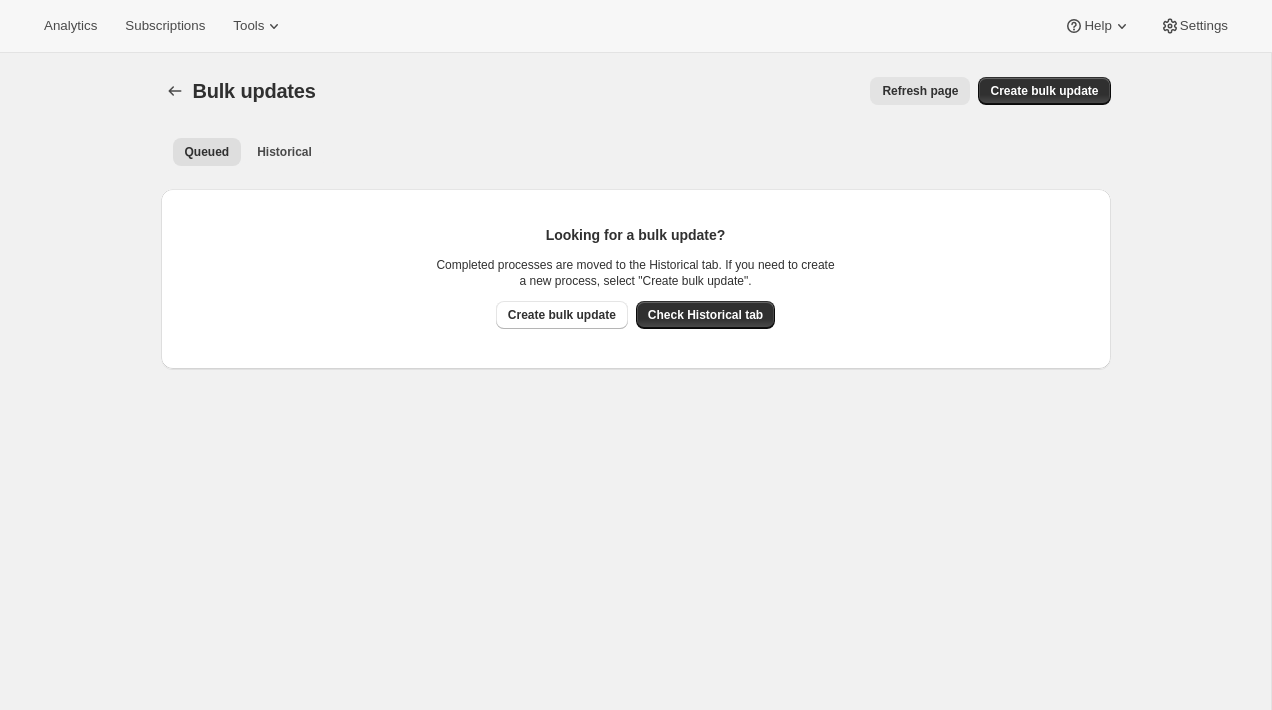 select on "14" 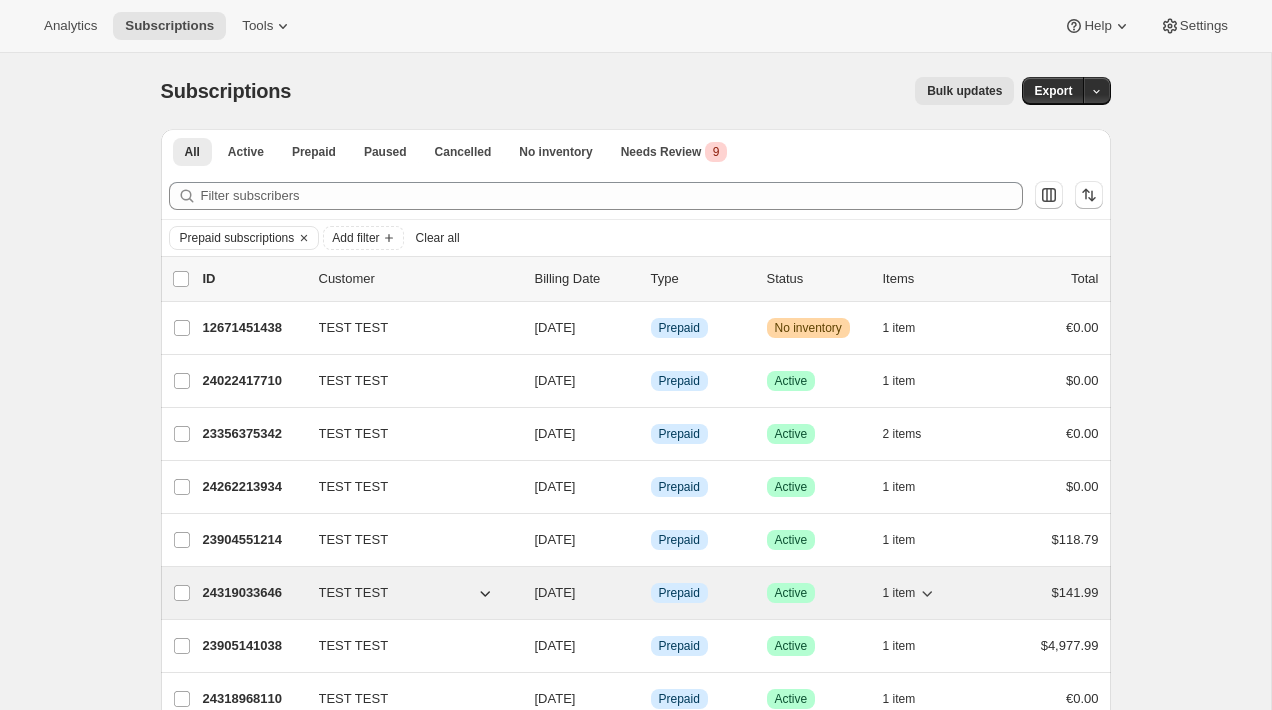 click on "24319033646" at bounding box center (253, 593) 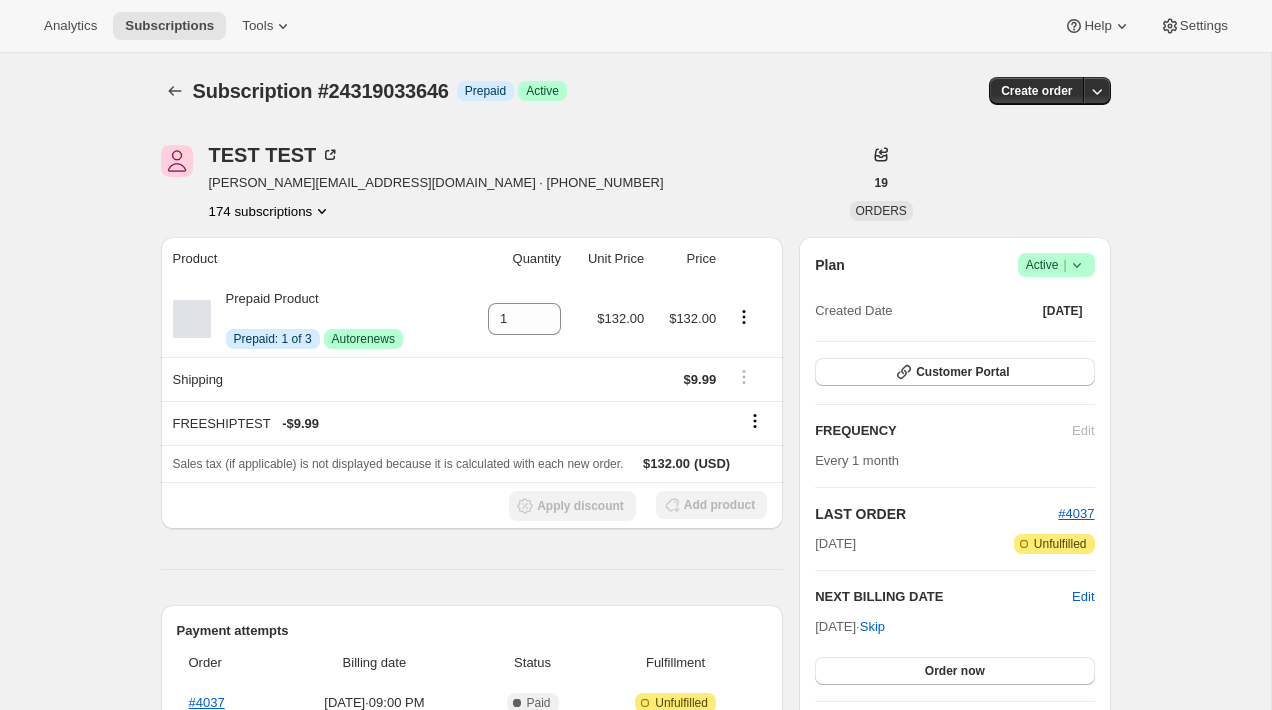 click on "TEST   TEST brian+archive@shopbundle.co · +17046501310 174 subscriptions" at bounding box center (493, 183) 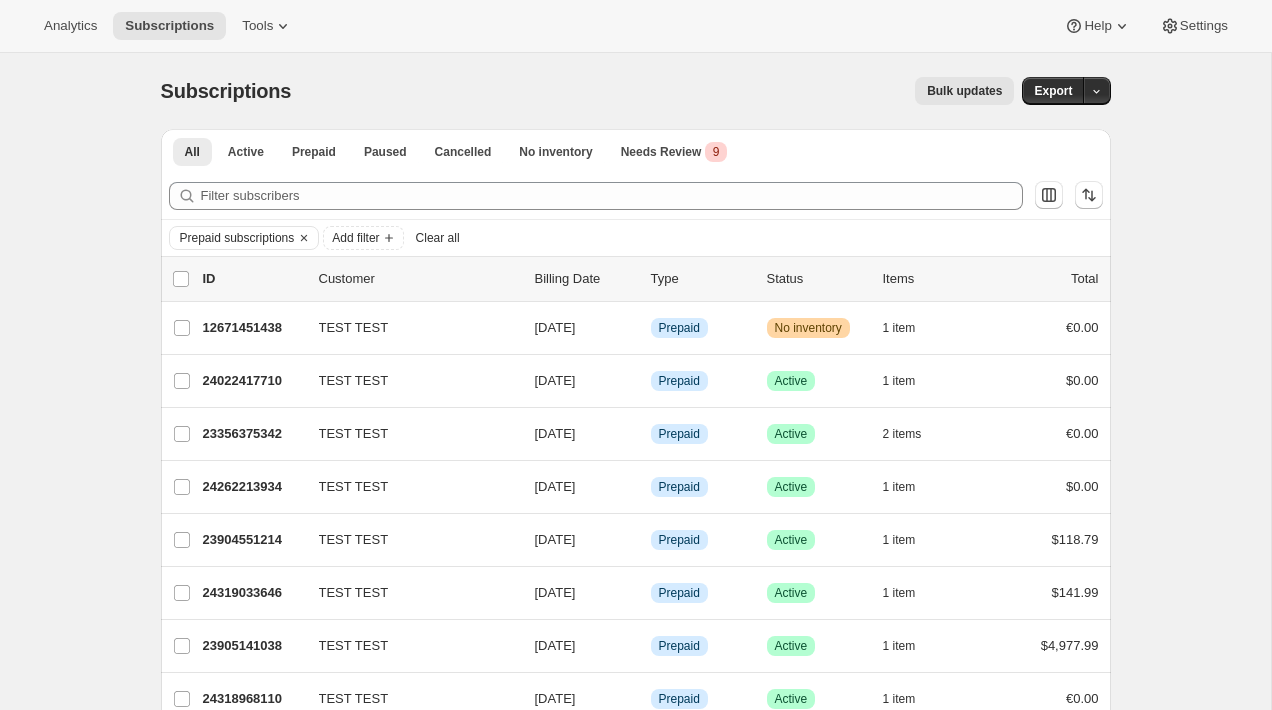click on "Prepaid subscriptions Add filter   Clear all" at bounding box center (636, 238) 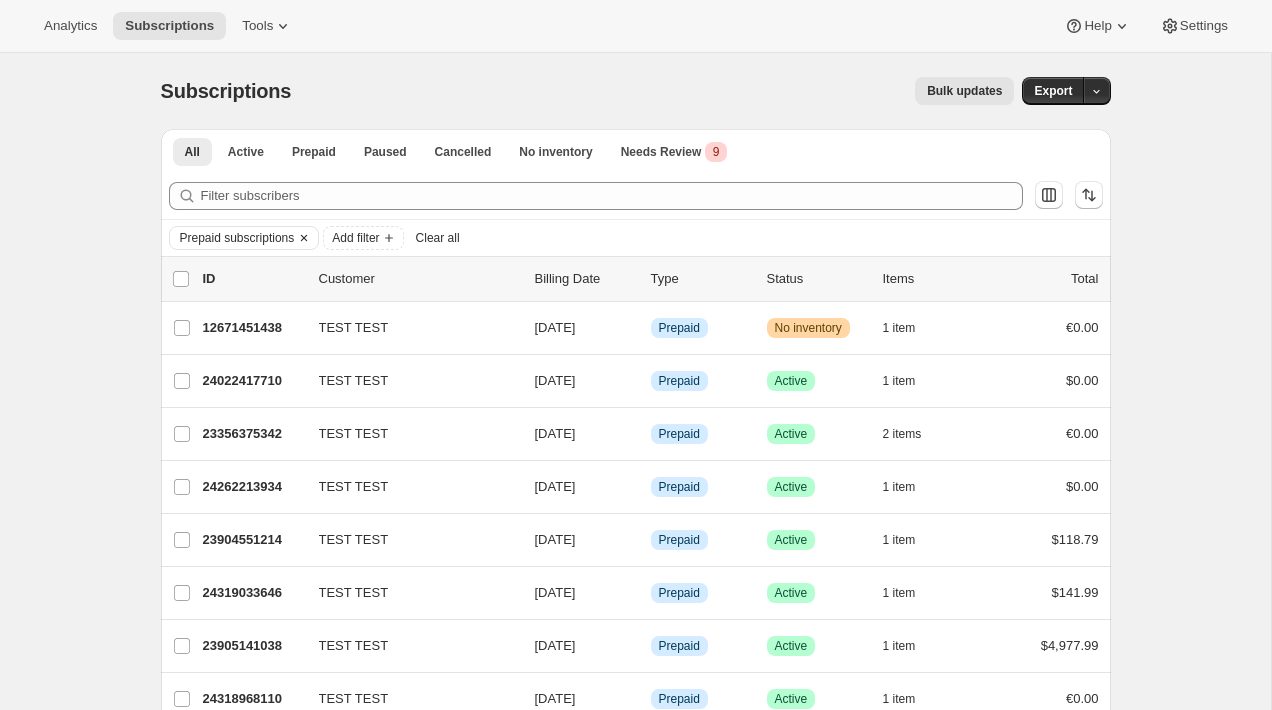 click on "Prepaid subscriptions" at bounding box center (237, 238) 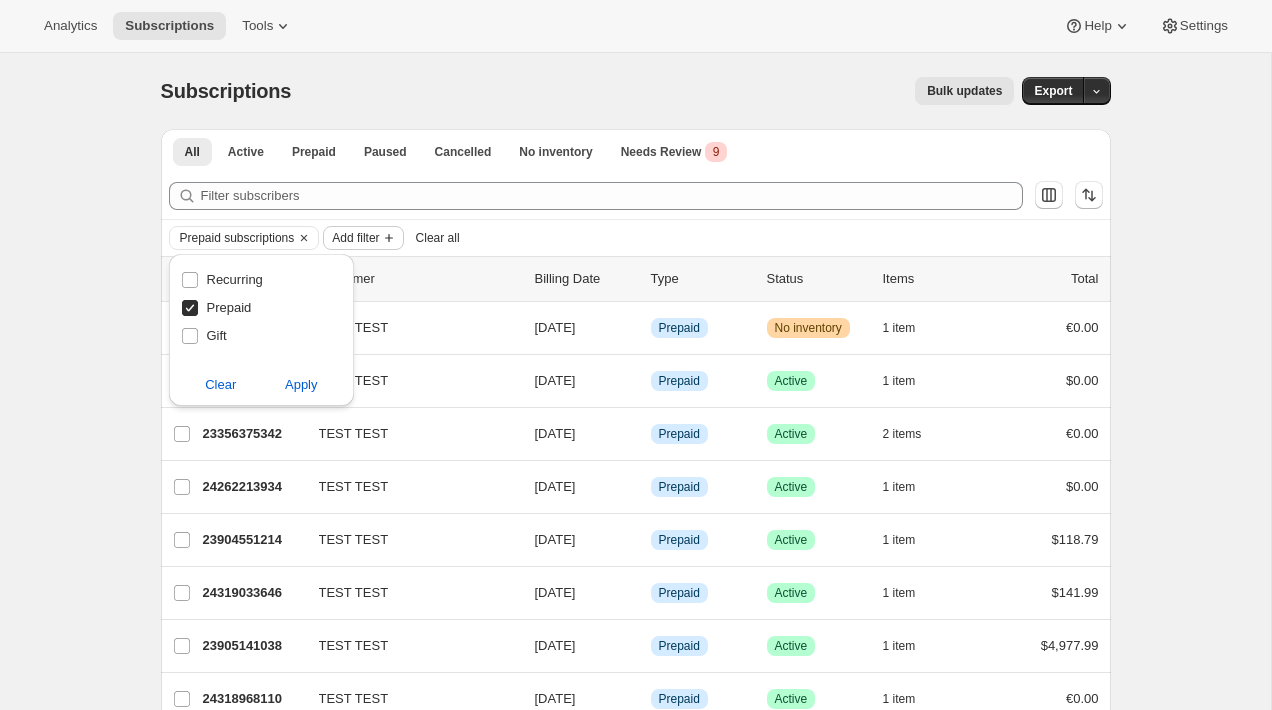 click on "Add filter" at bounding box center [355, 238] 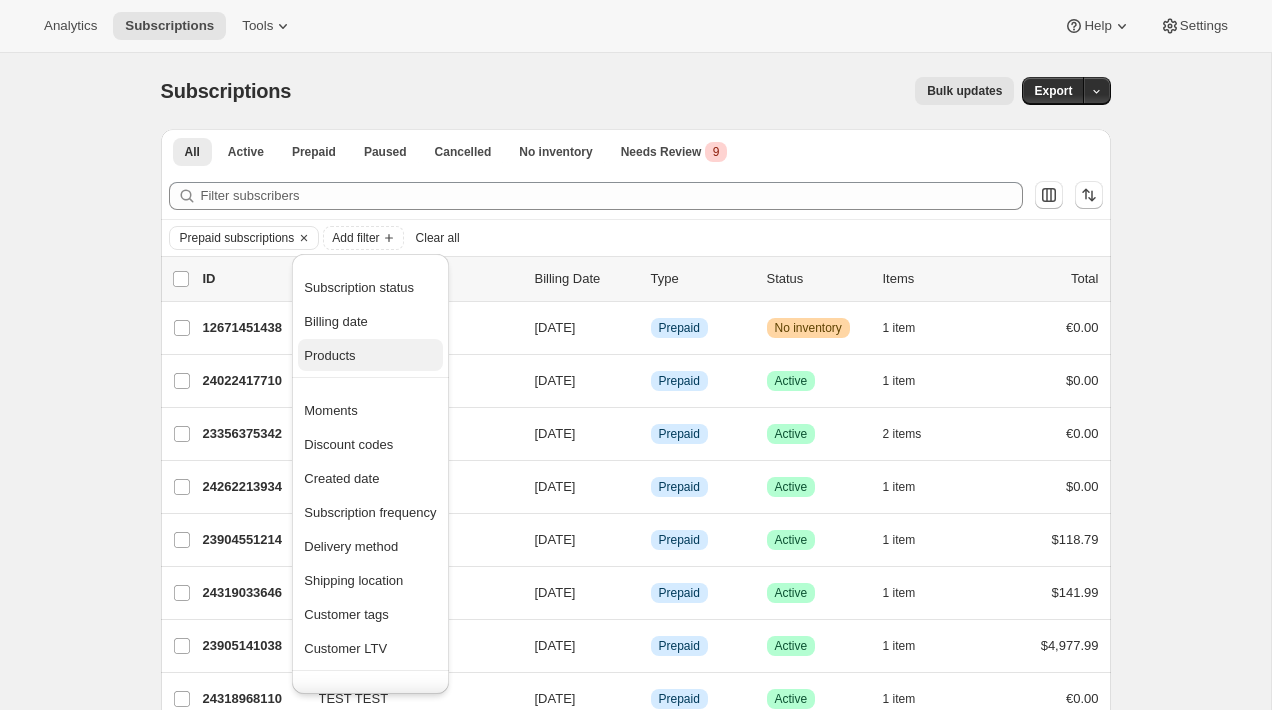 click on "Products" at bounding box center (329, 355) 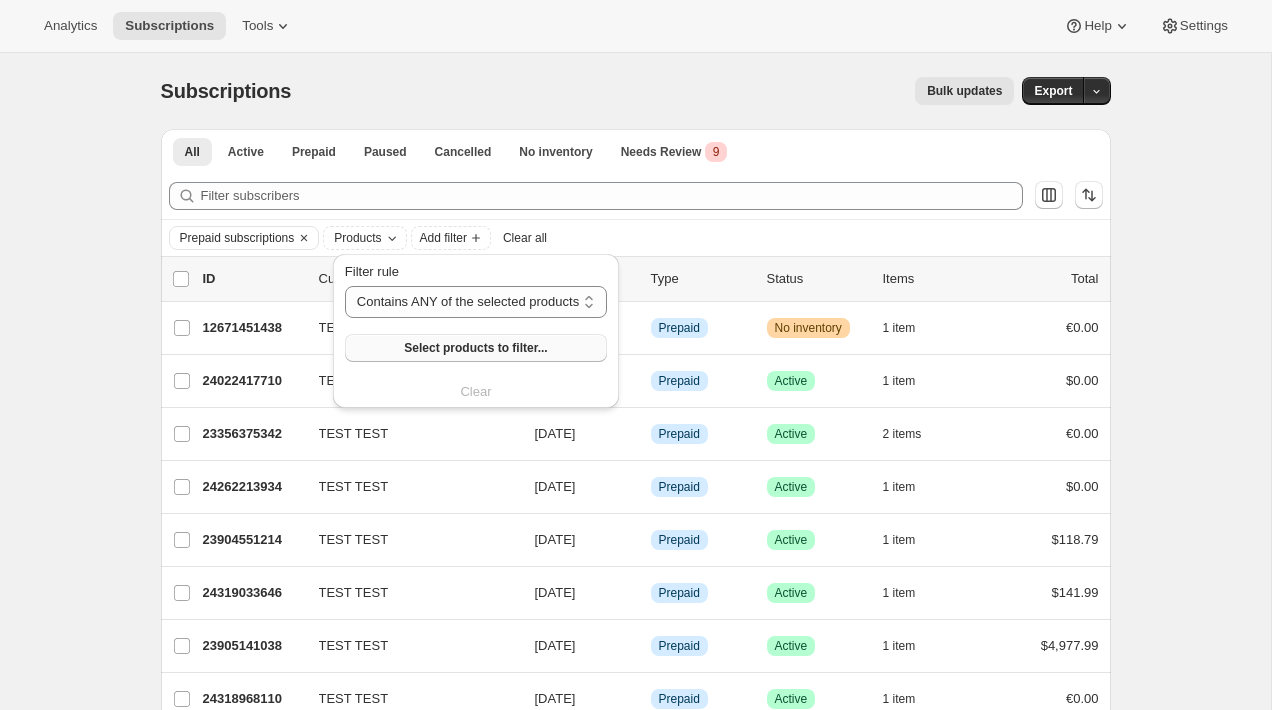 click on "Select products to filter..." at bounding box center (476, 348) 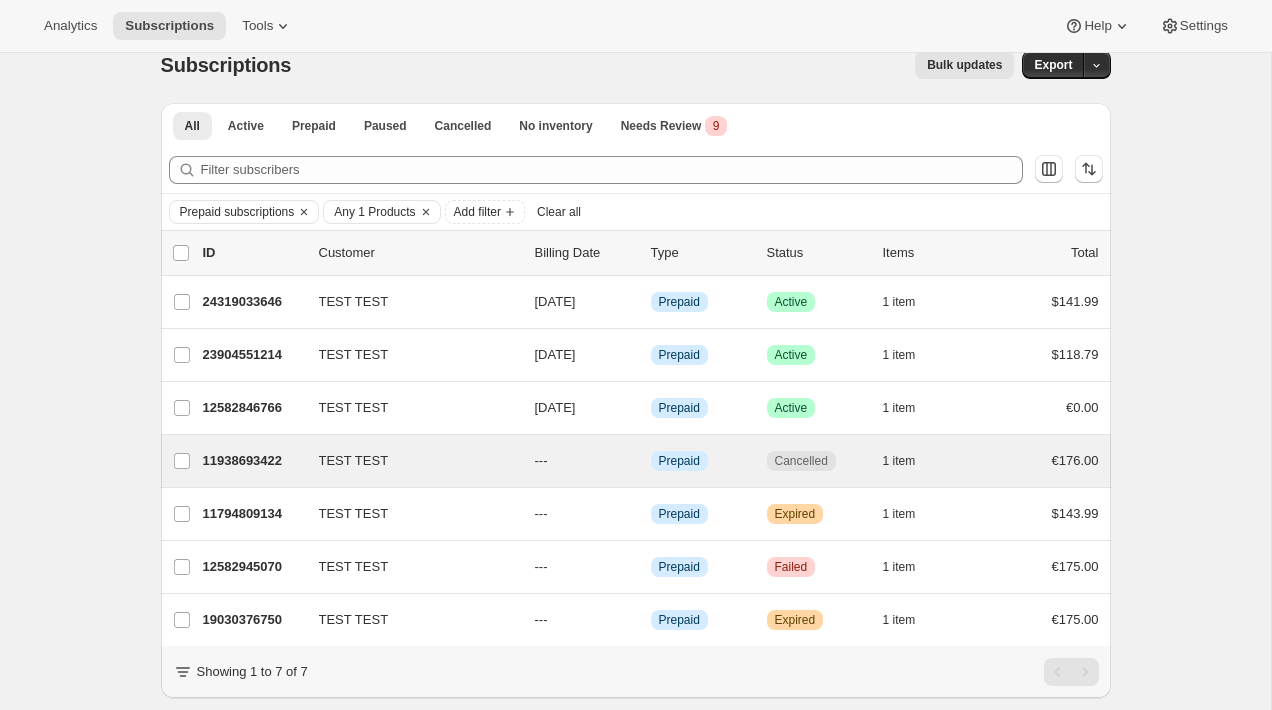 scroll, scrollTop: 23, scrollLeft: 0, axis: vertical 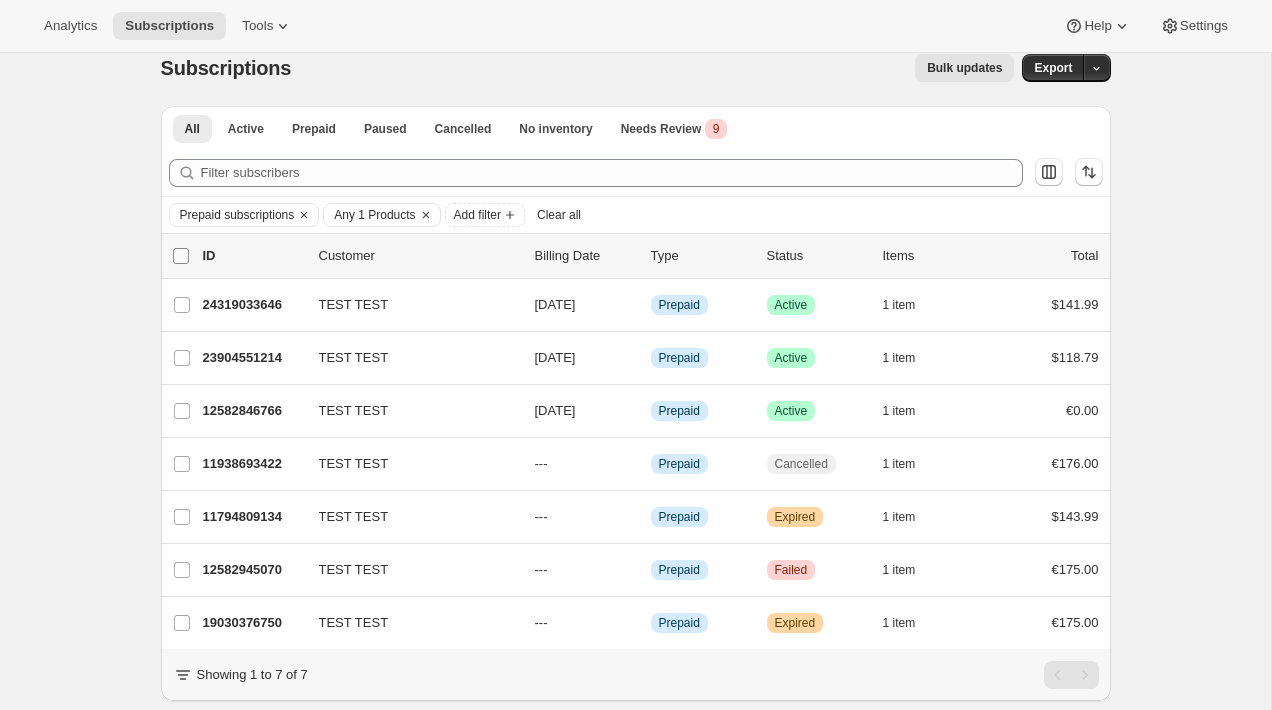 click on "0 selected" at bounding box center (181, 256) 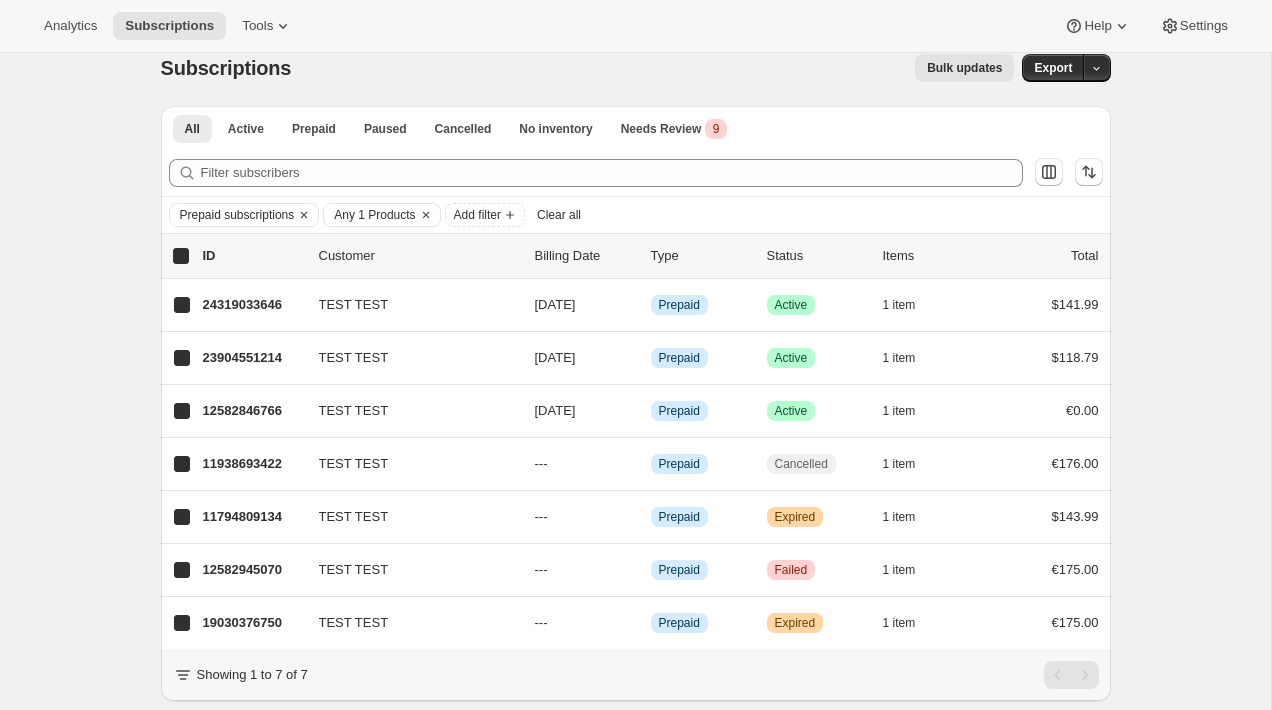 checkbox on "true" 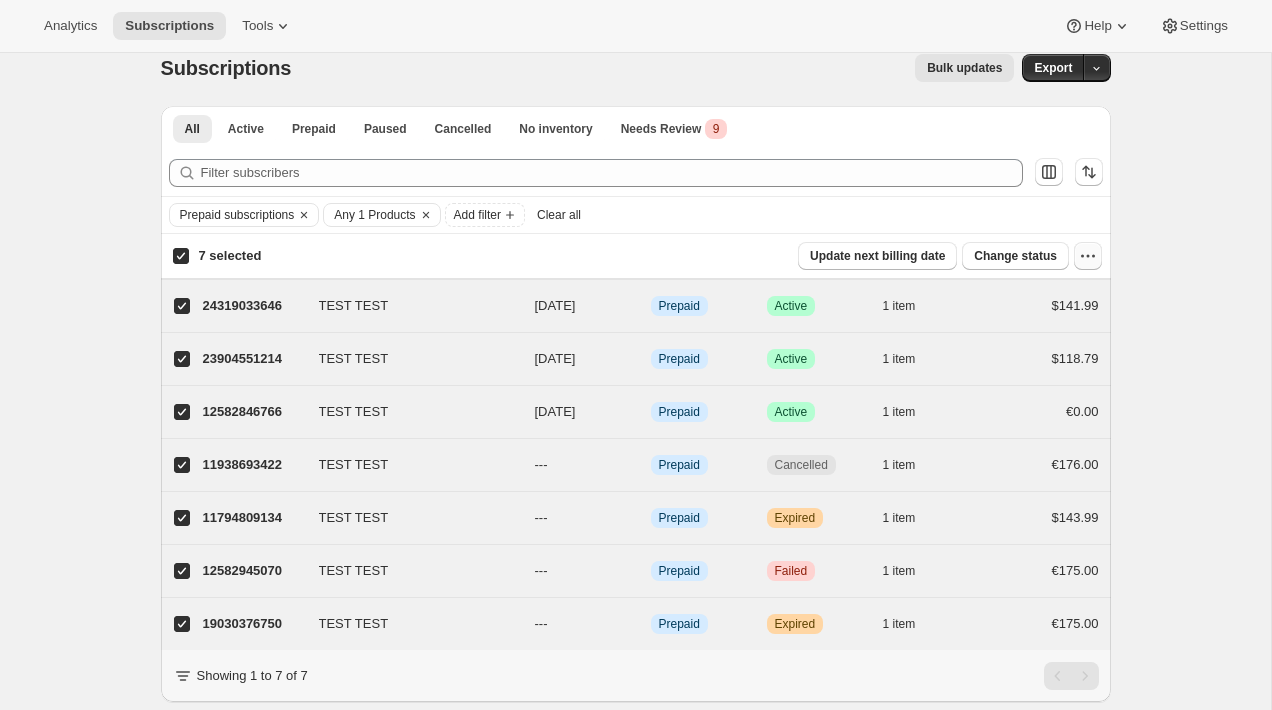 click 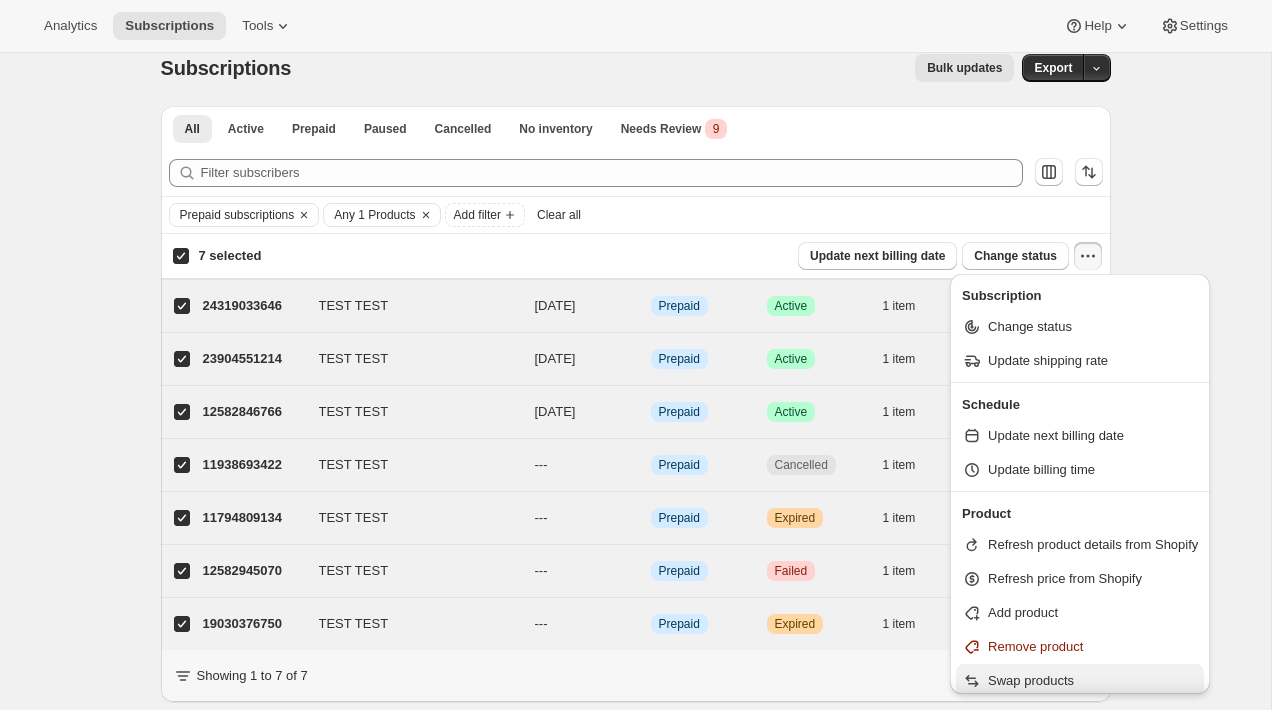 click on "Swap products" at bounding box center (1093, 681) 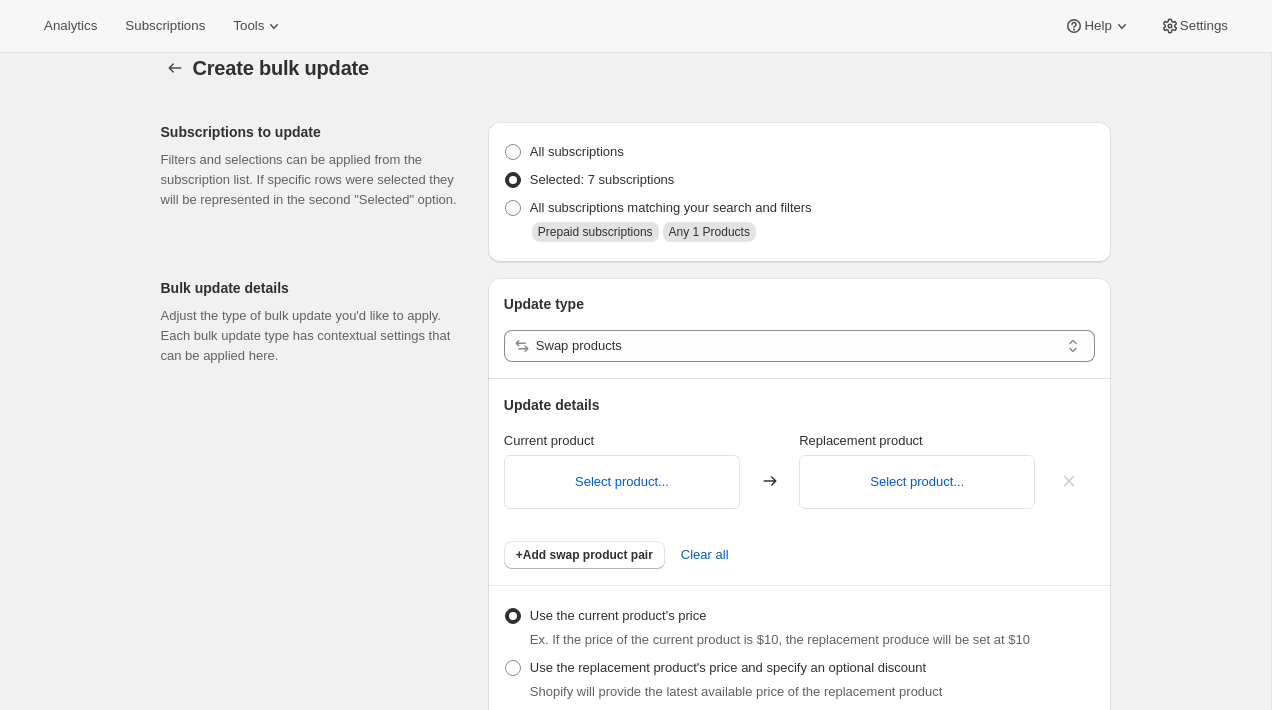 scroll, scrollTop: 0, scrollLeft: 0, axis: both 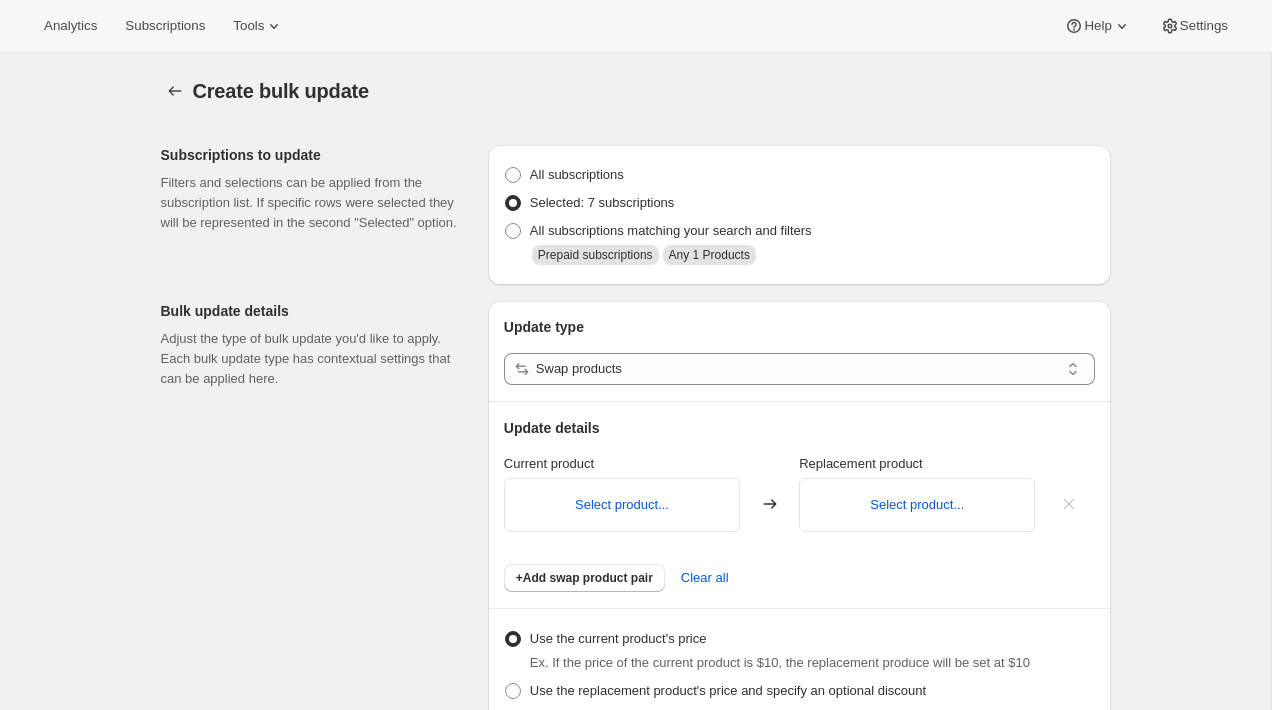 click on "Select product..." at bounding box center [622, 505] 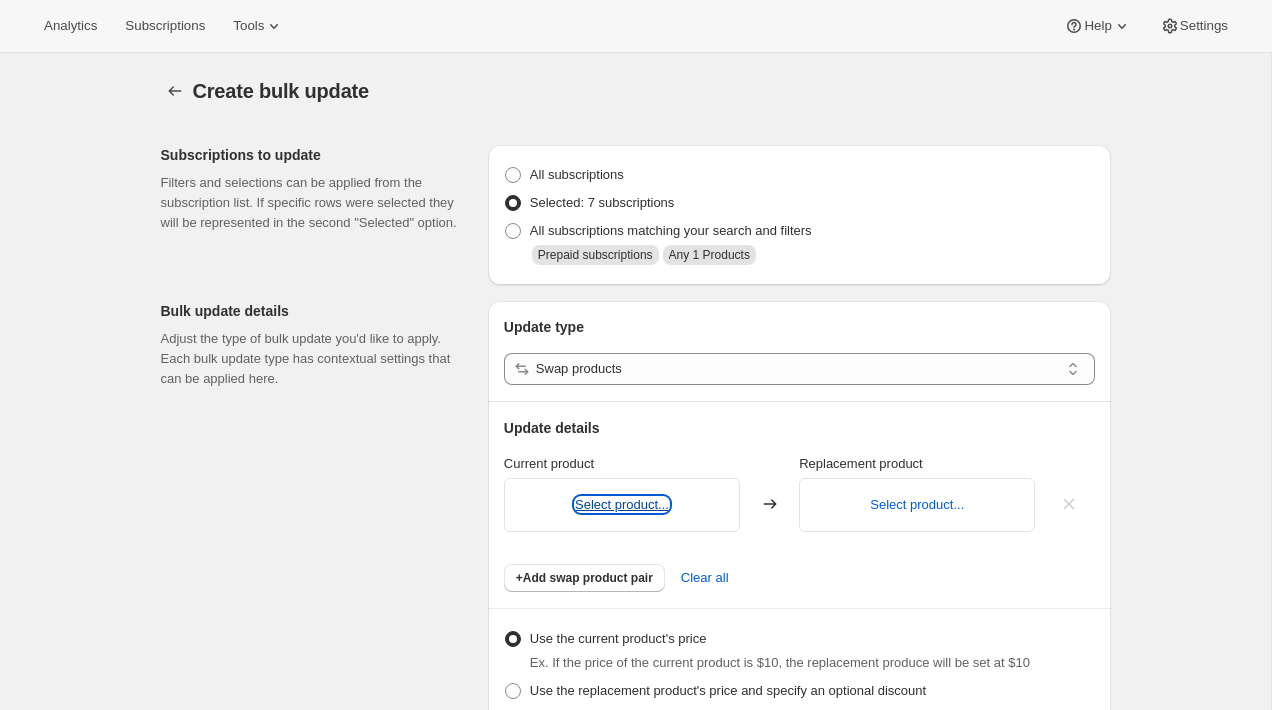 click on "Select product..." at bounding box center (622, 504) 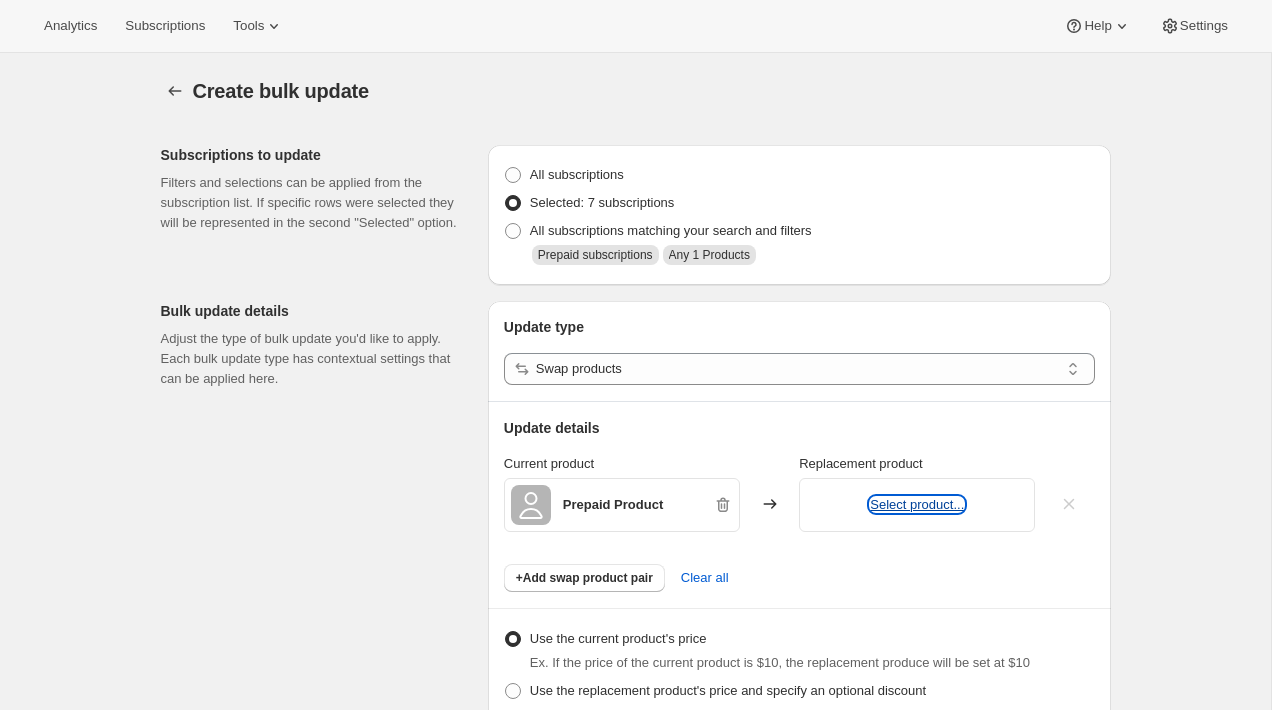 click on "Select product..." at bounding box center [917, 504] 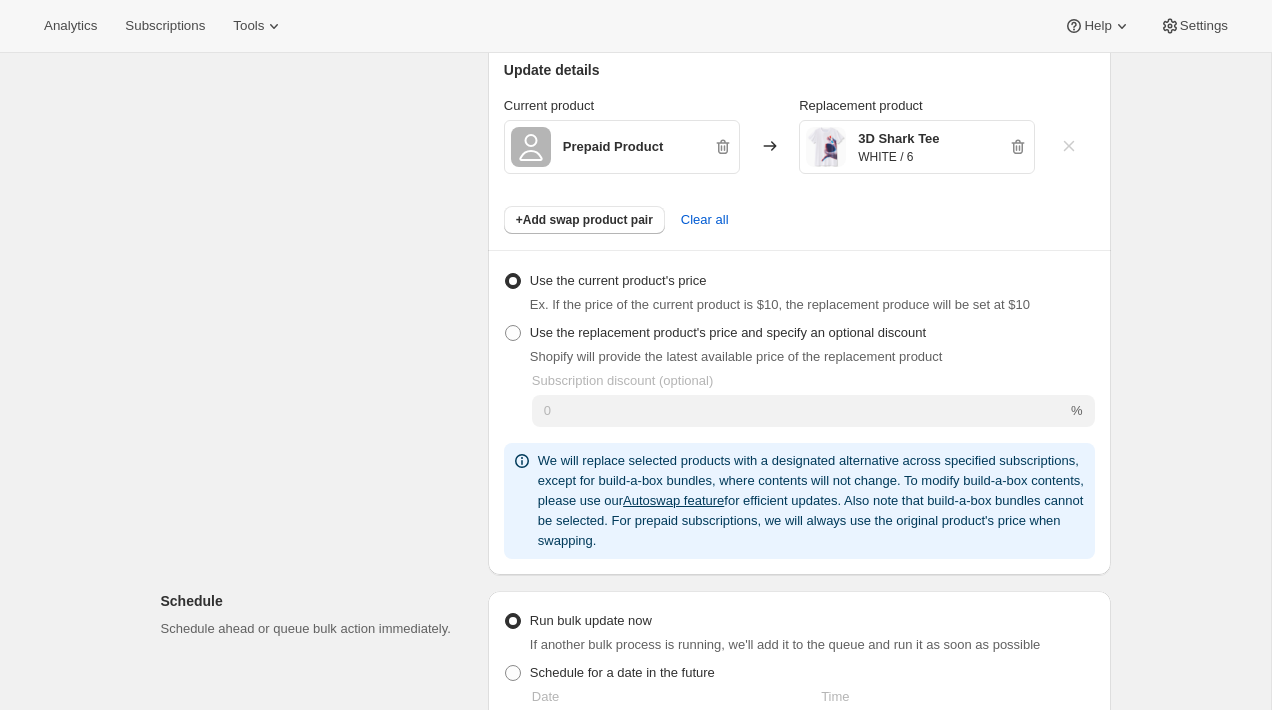 scroll, scrollTop: 348, scrollLeft: 0, axis: vertical 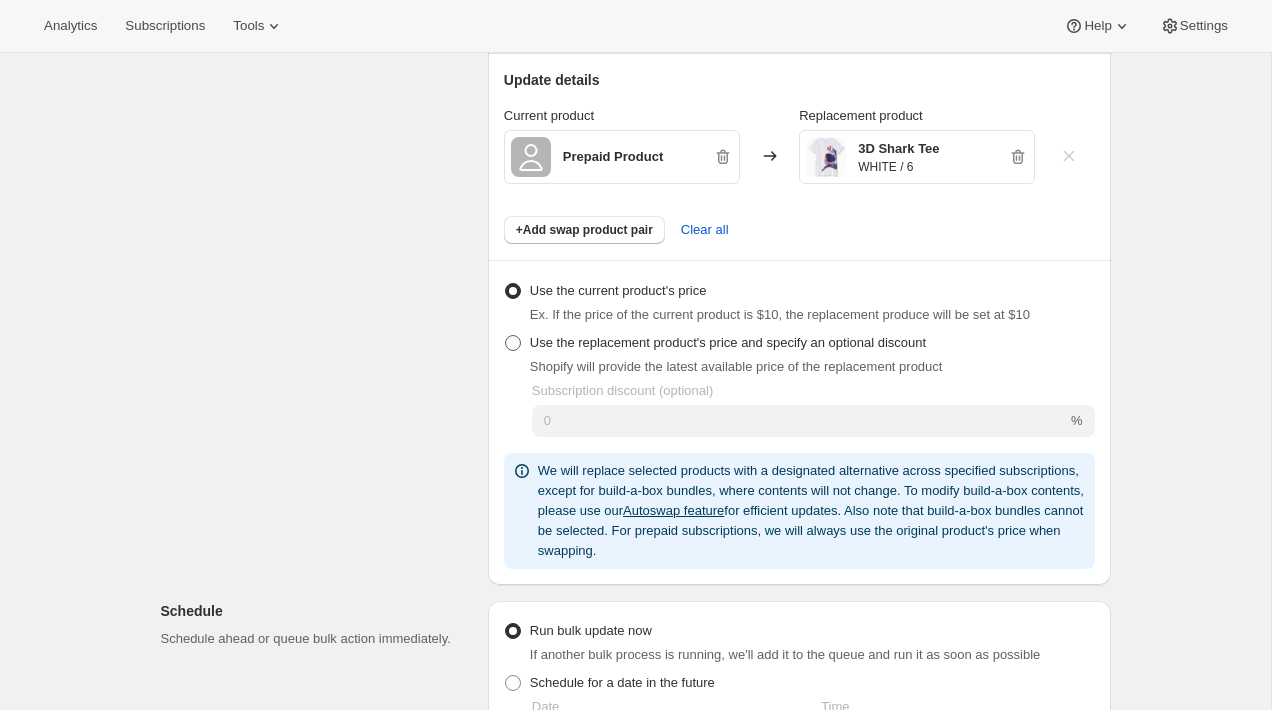click on "Use the replacement product's price and specify an optional discount" at bounding box center [728, 342] 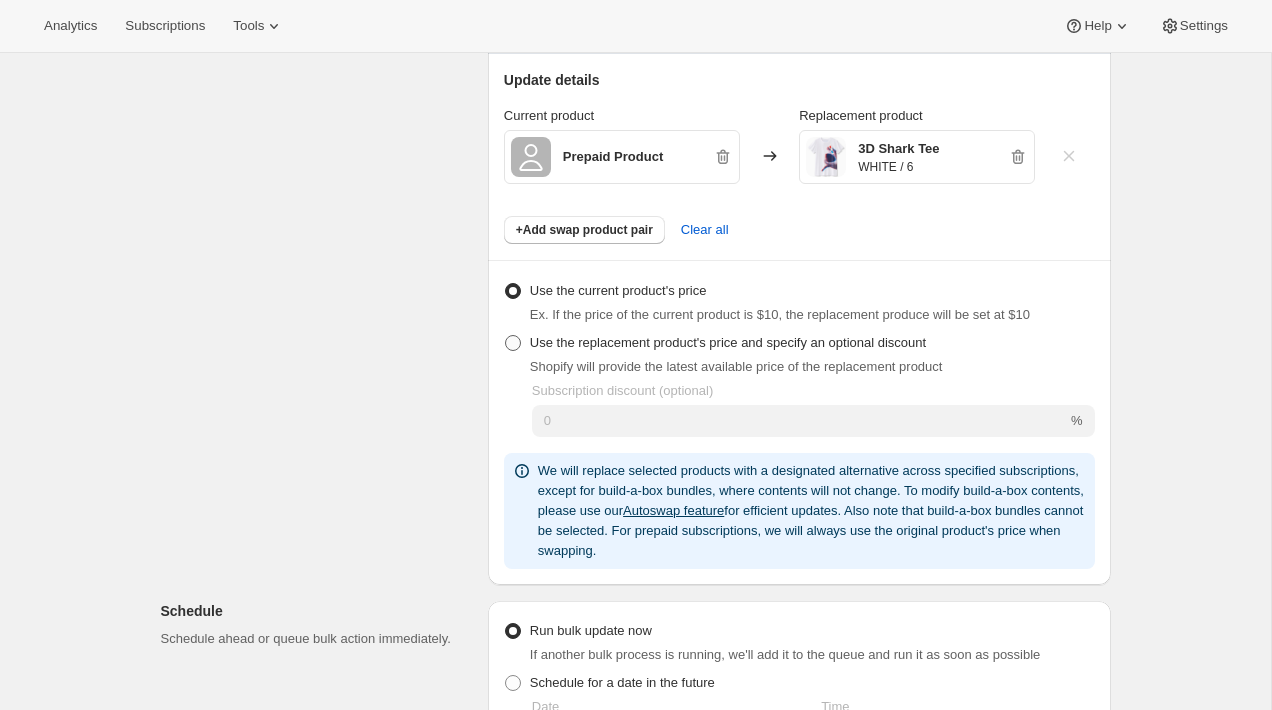 radio on "true" 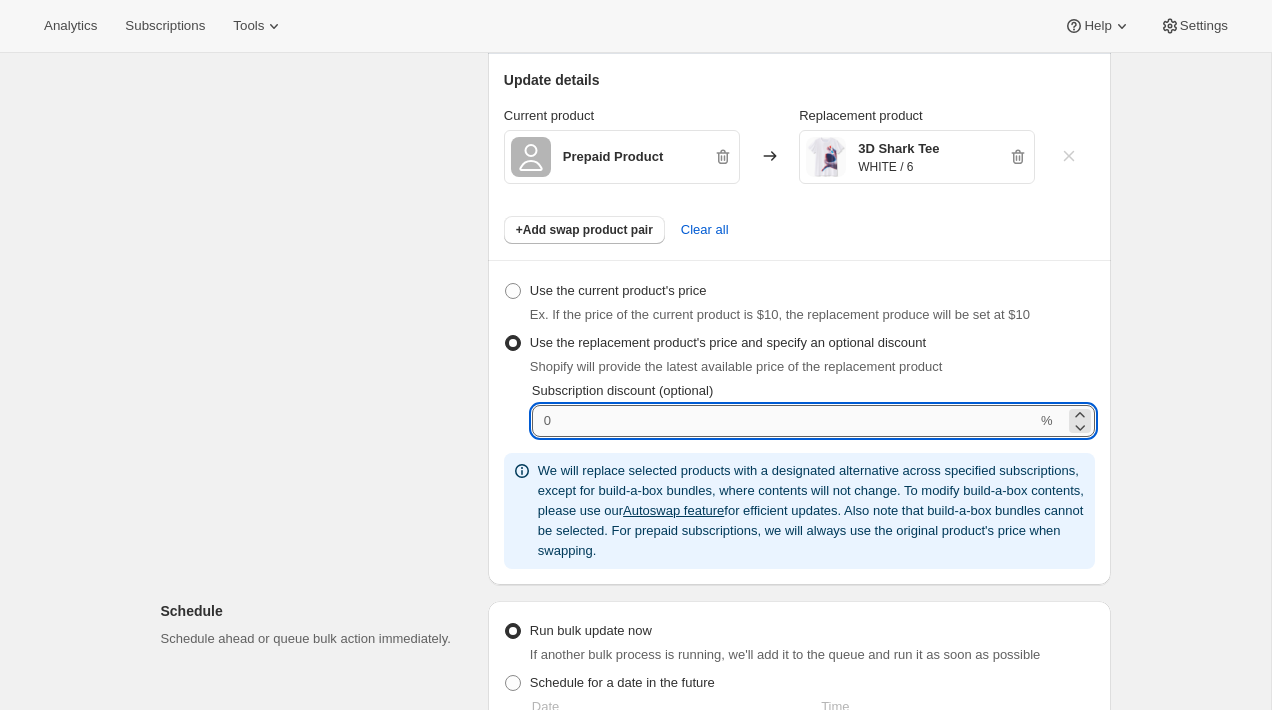 click on "Subscription discount (optional)" at bounding box center (784, 421) 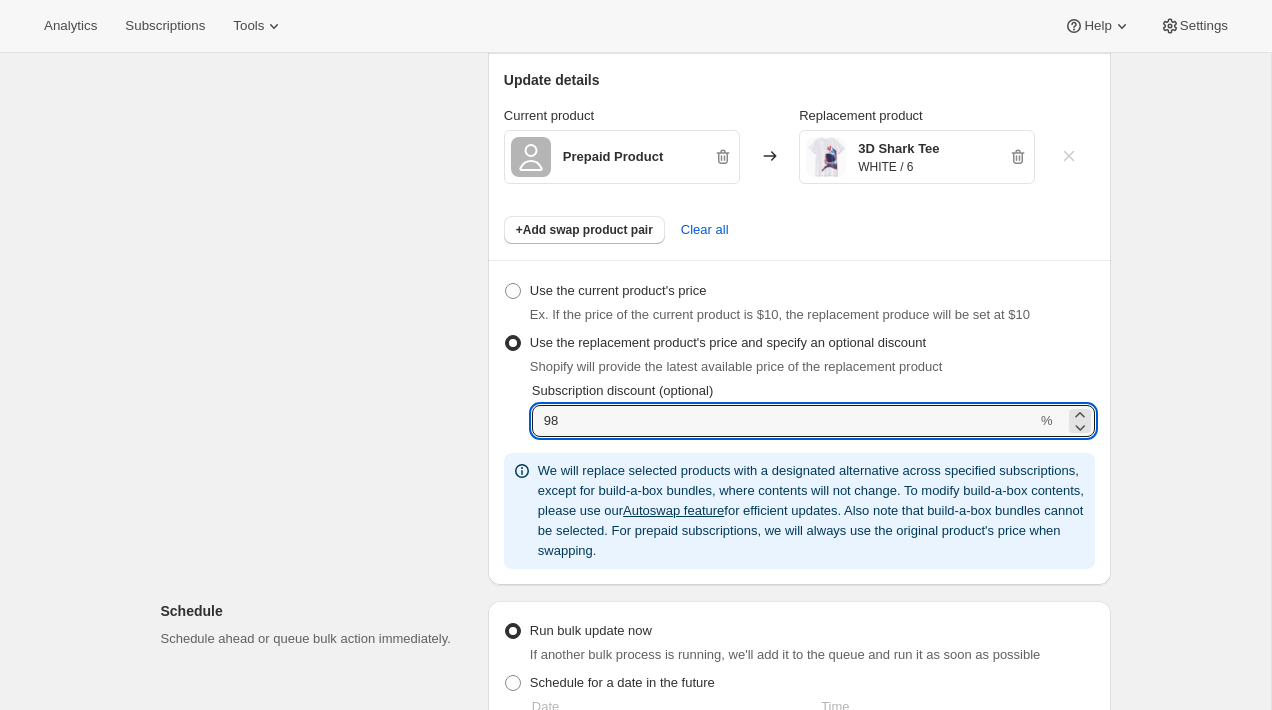 type on "98" 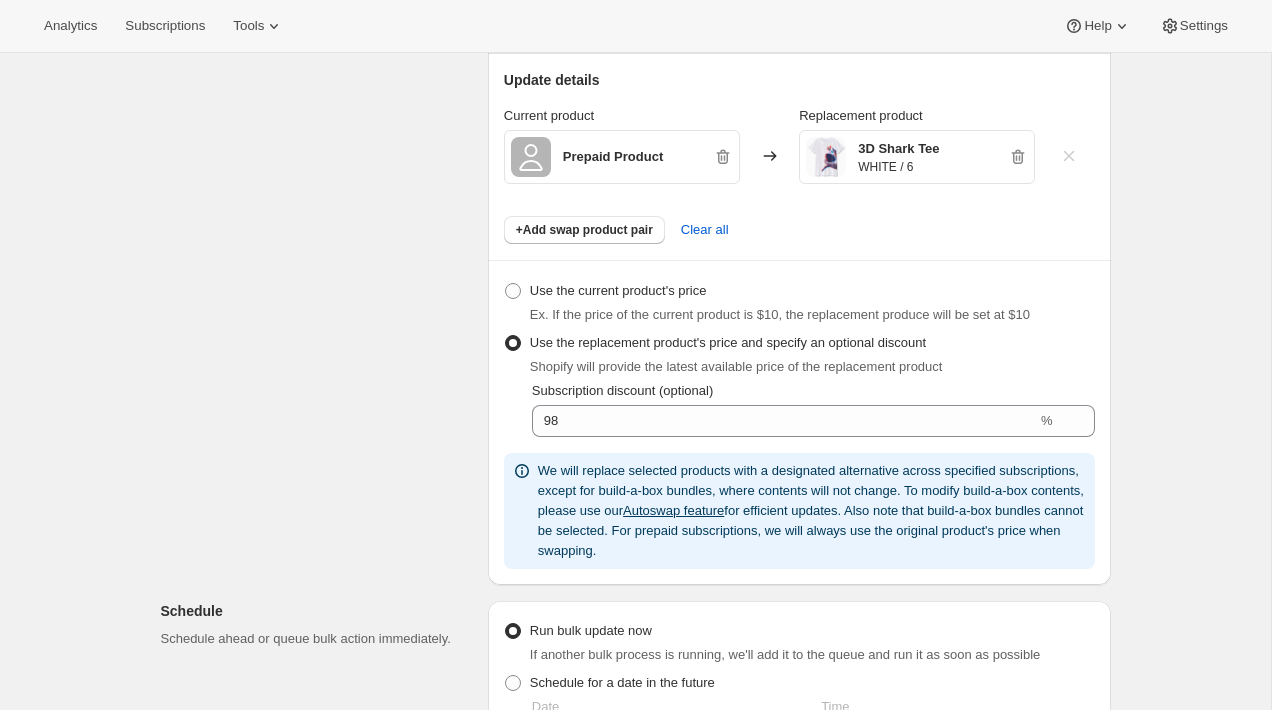 click on "Create bulk update. This page is ready Create bulk update Subscriptions to update Filters and selections can be applied from the subscription list. If specific rows were selected they will be represented in the second "Selected" option. All subscriptions Selected: 7 subscriptions All subscriptions matching your search and filters Prepaid subscriptions Any 1 Products Bulk update details Adjust the type of bulk update you'd like to apply. Each bulk update type has contextual settings that can be applied here. Update type Swap products Update details Current product Replacement product Prepaid Product 3D Shark Tee WHITE / 6 +Add swap product pair Clear all Use the current product's price Ex. If the price of the current product is $10, the replacement produce will be set at $10 Use the replacement product's price and specify an optional discount Shopify will provide the latest available price of the replacement product Subscription discount (optional) 98 % Autoswap feature Schedule Run bulk update now Date Time :" at bounding box center [636, 491] 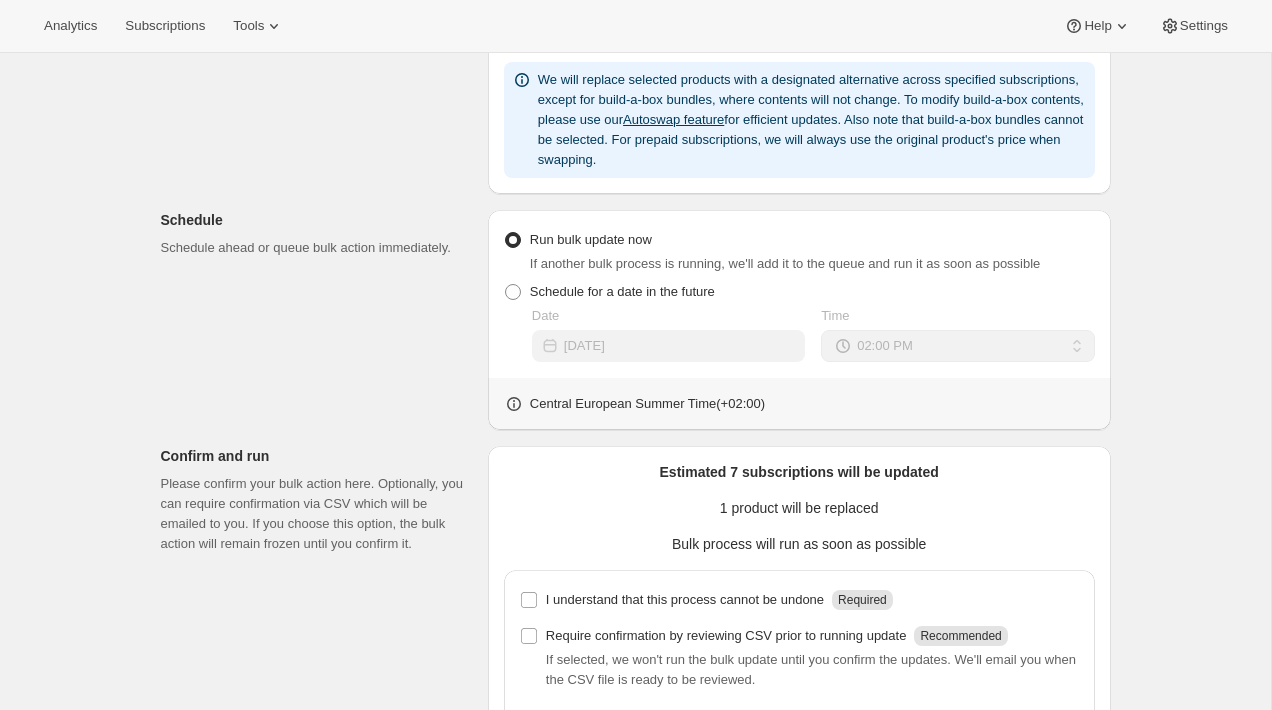 scroll, scrollTop: 740, scrollLeft: 0, axis: vertical 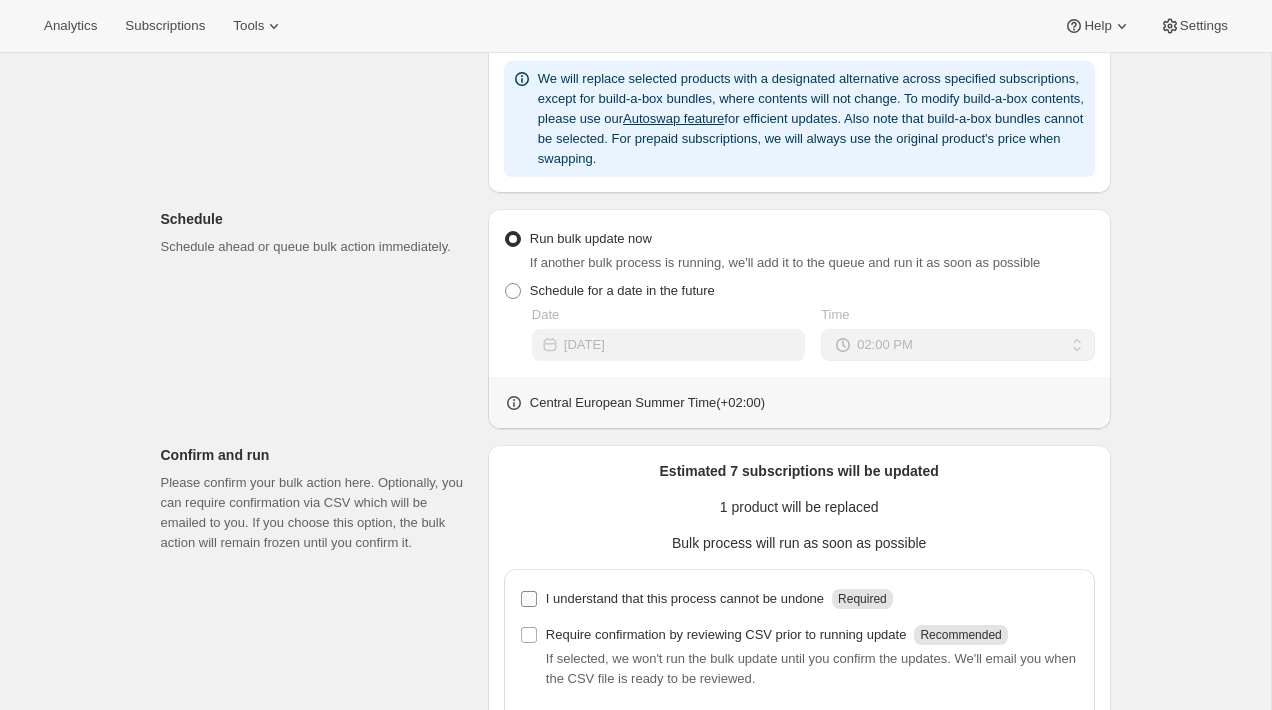 click on "I understand that this process cannot be undone Required" at bounding box center [706, 599] 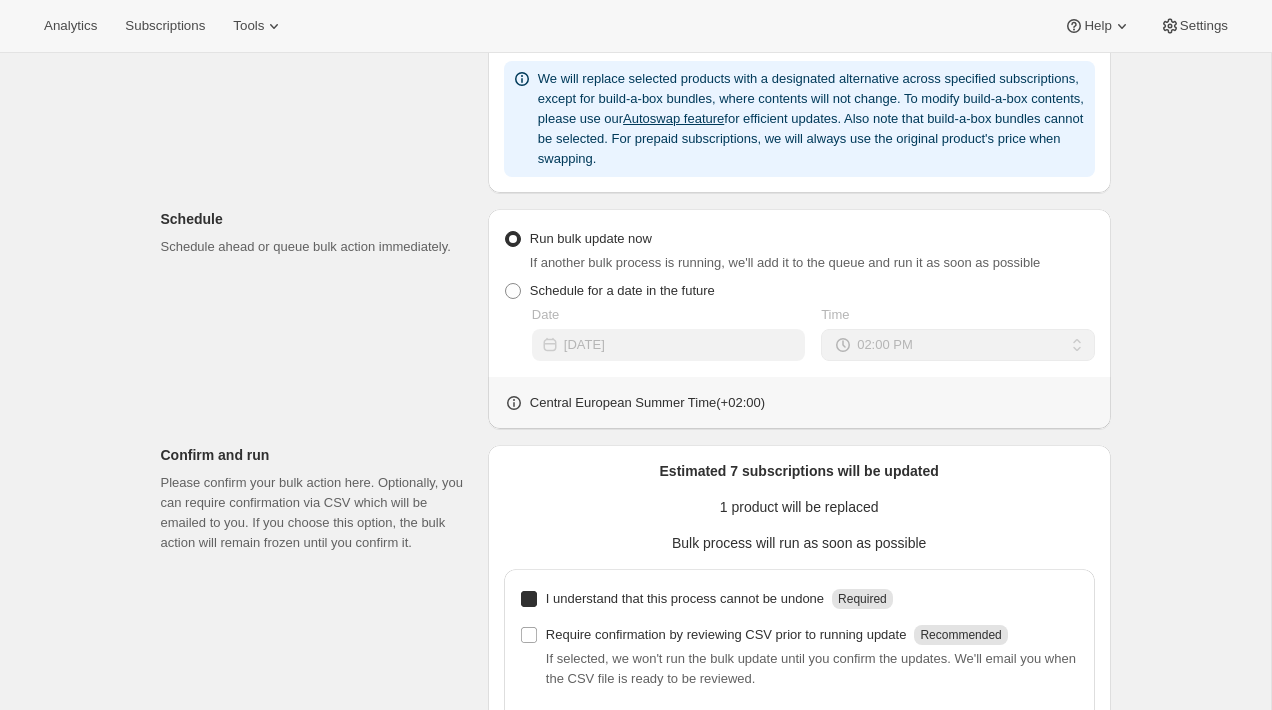 checkbox on "true" 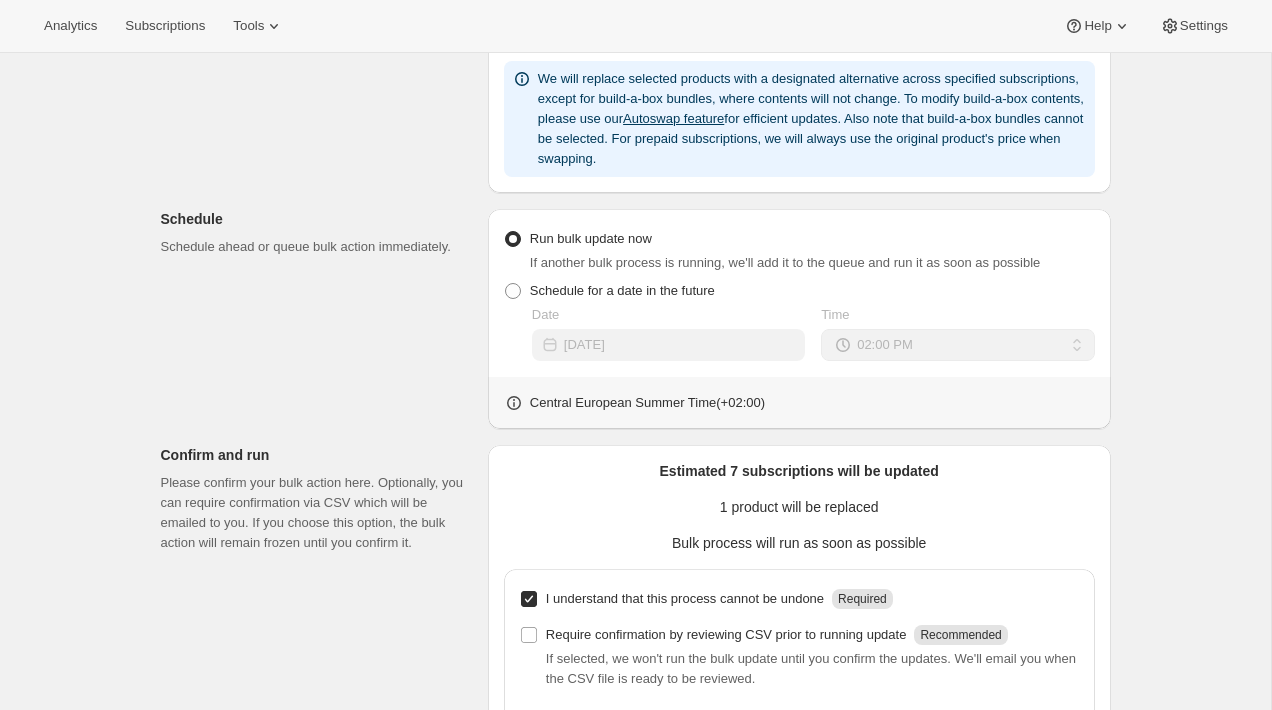 scroll, scrollTop: 916, scrollLeft: 0, axis: vertical 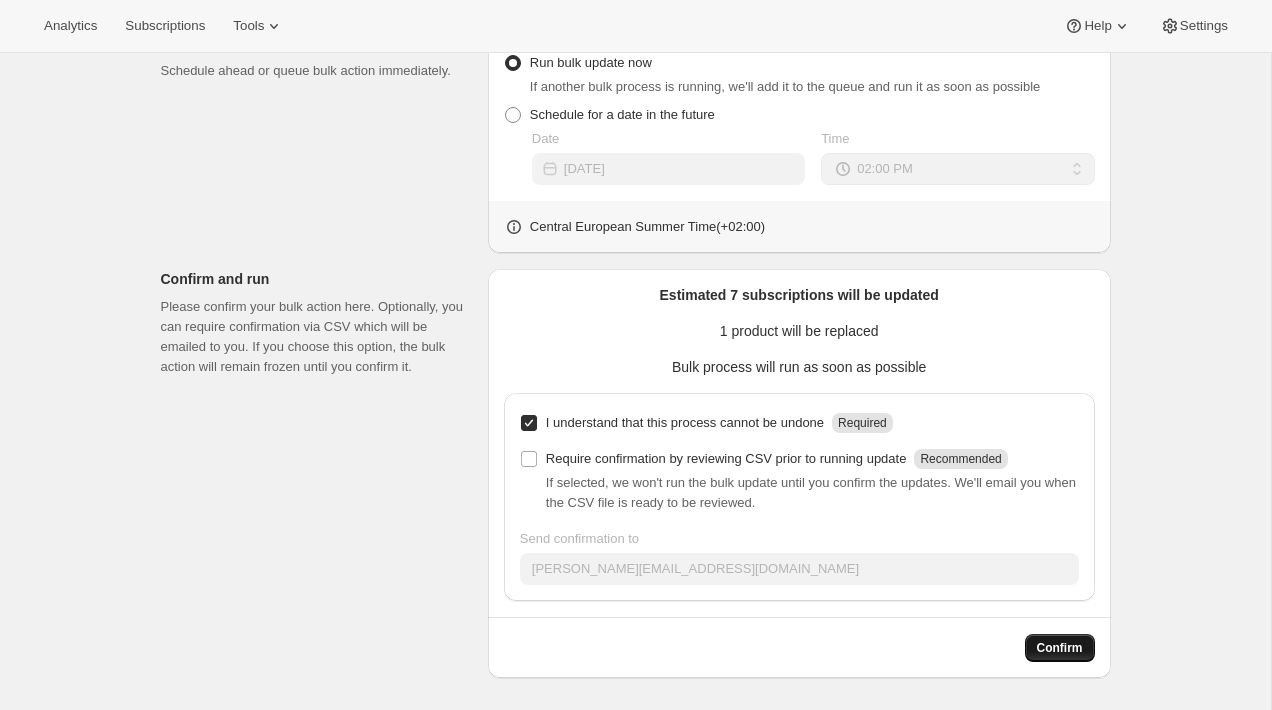 click on "Confirm" at bounding box center (1060, 648) 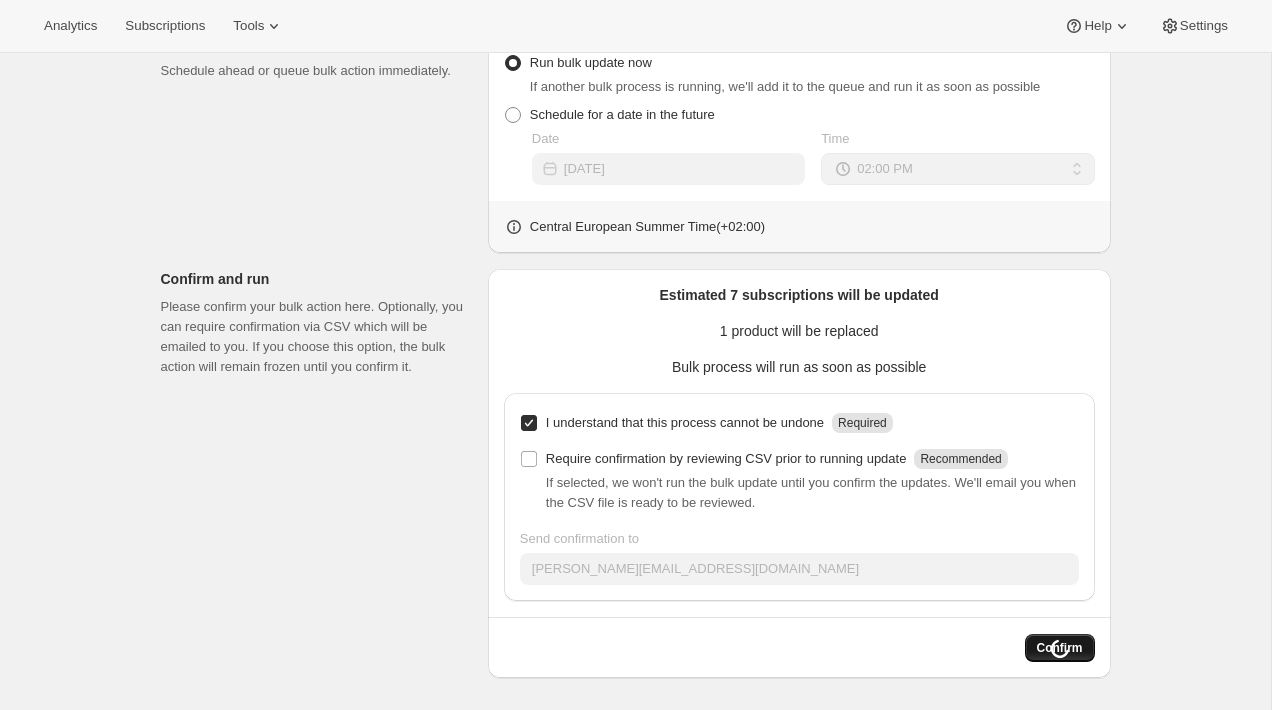 scroll, scrollTop: 0, scrollLeft: 0, axis: both 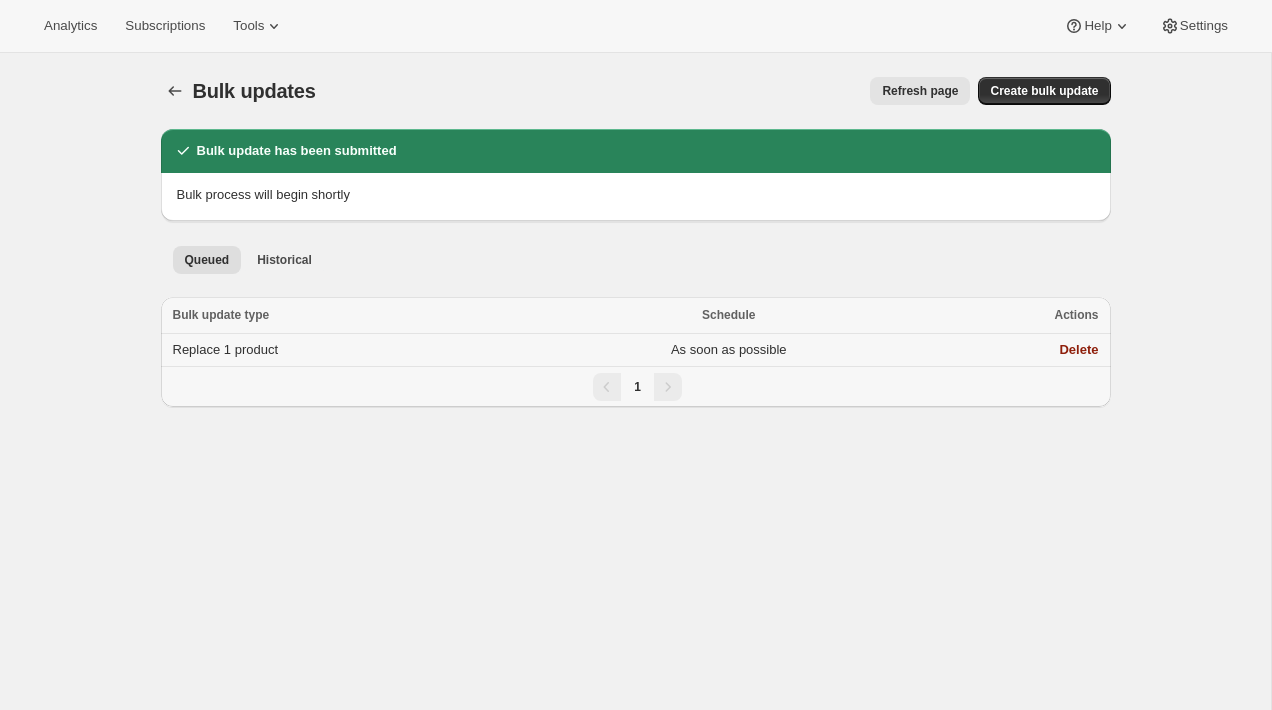 click on "Replace 1 product" at bounding box center [348, 350] 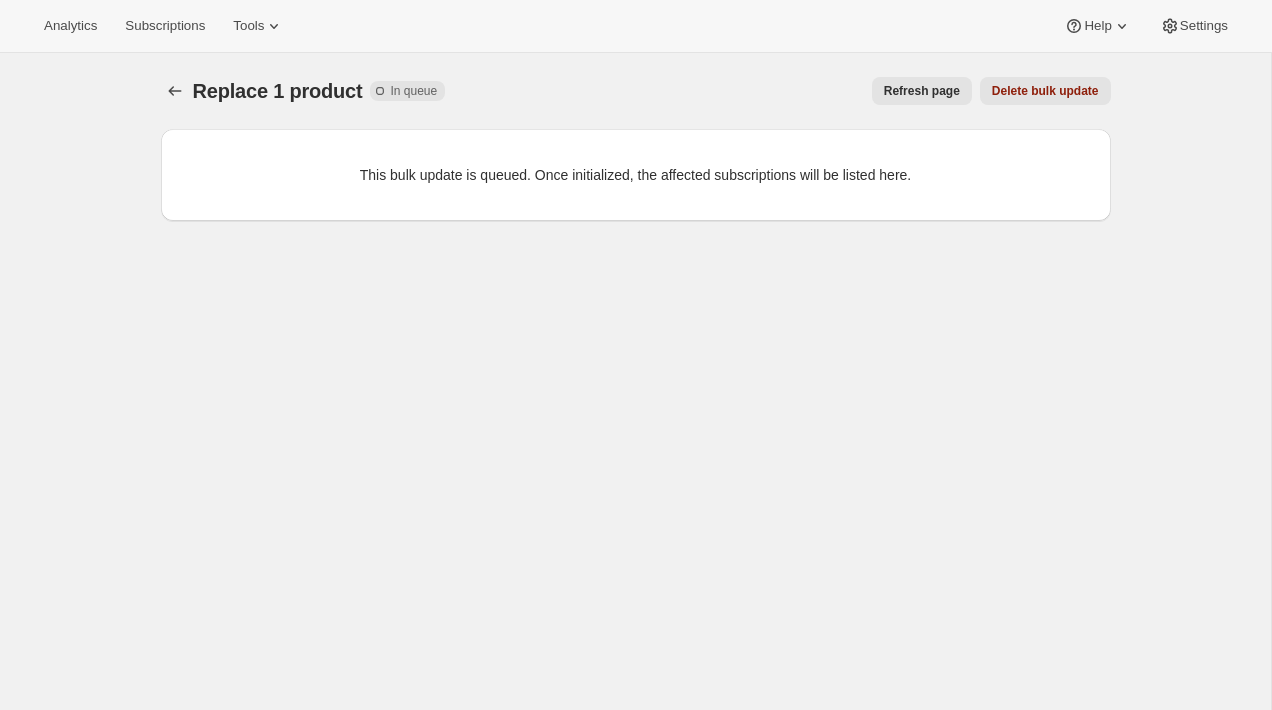 click on "Refresh page" at bounding box center (922, 91) 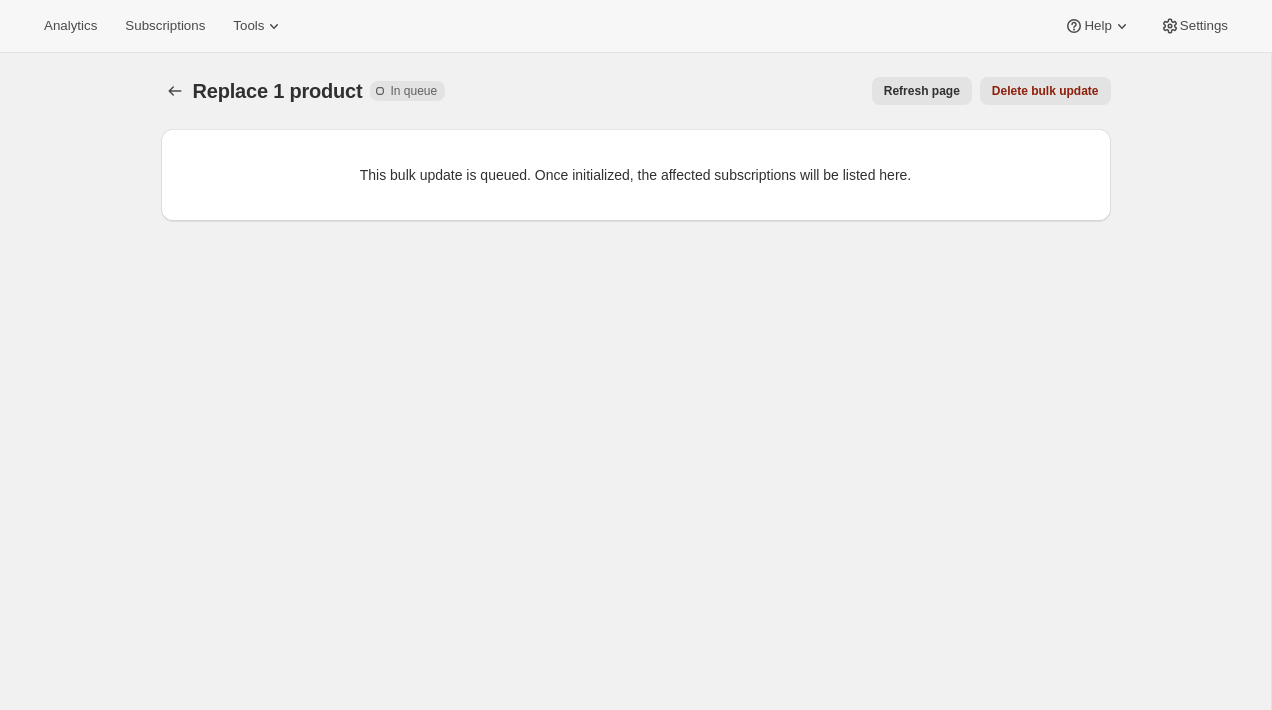 click on "Refresh page" at bounding box center [922, 91] 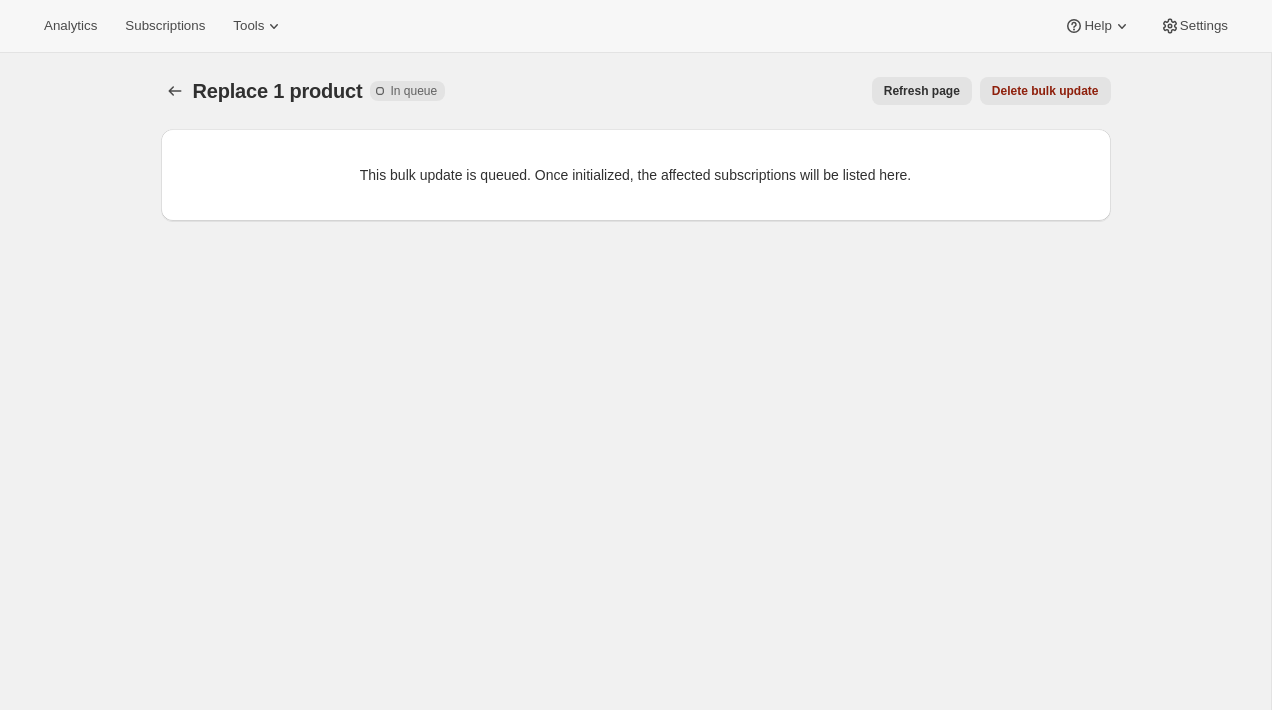 click on "Refresh page" at bounding box center [922, 91] 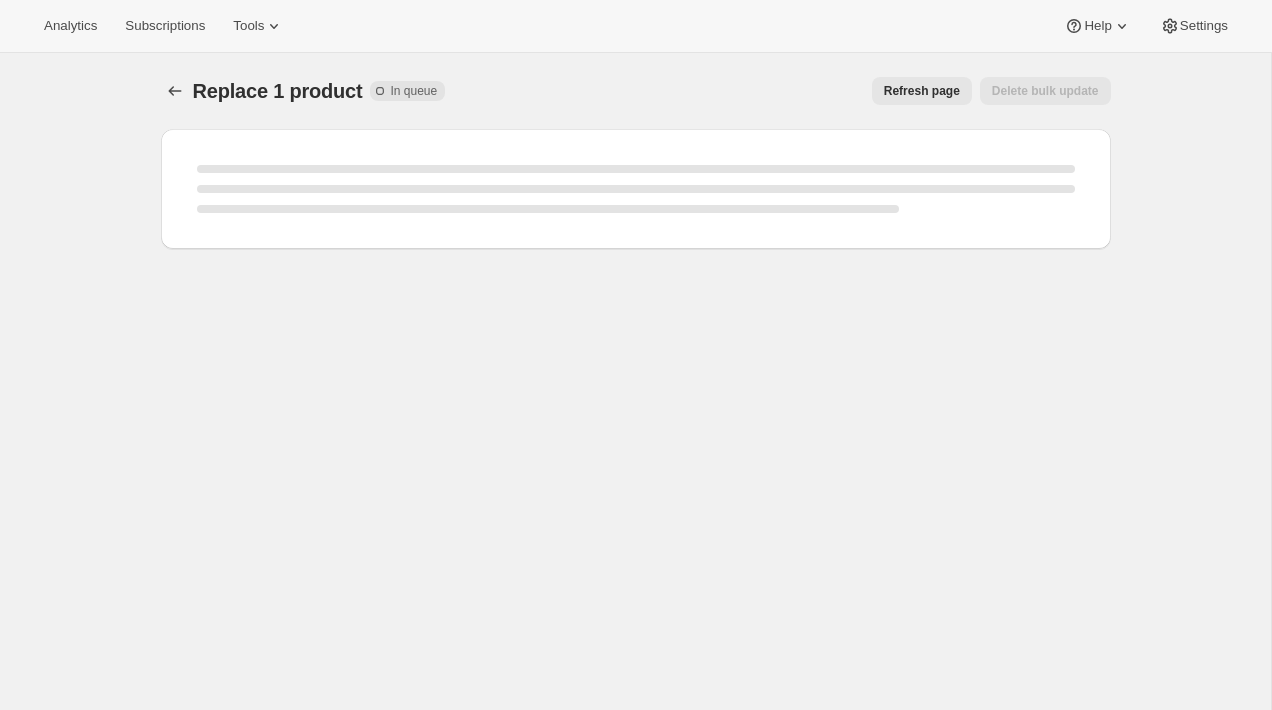 click on "Refresh page" at bounding box center [922, 91] 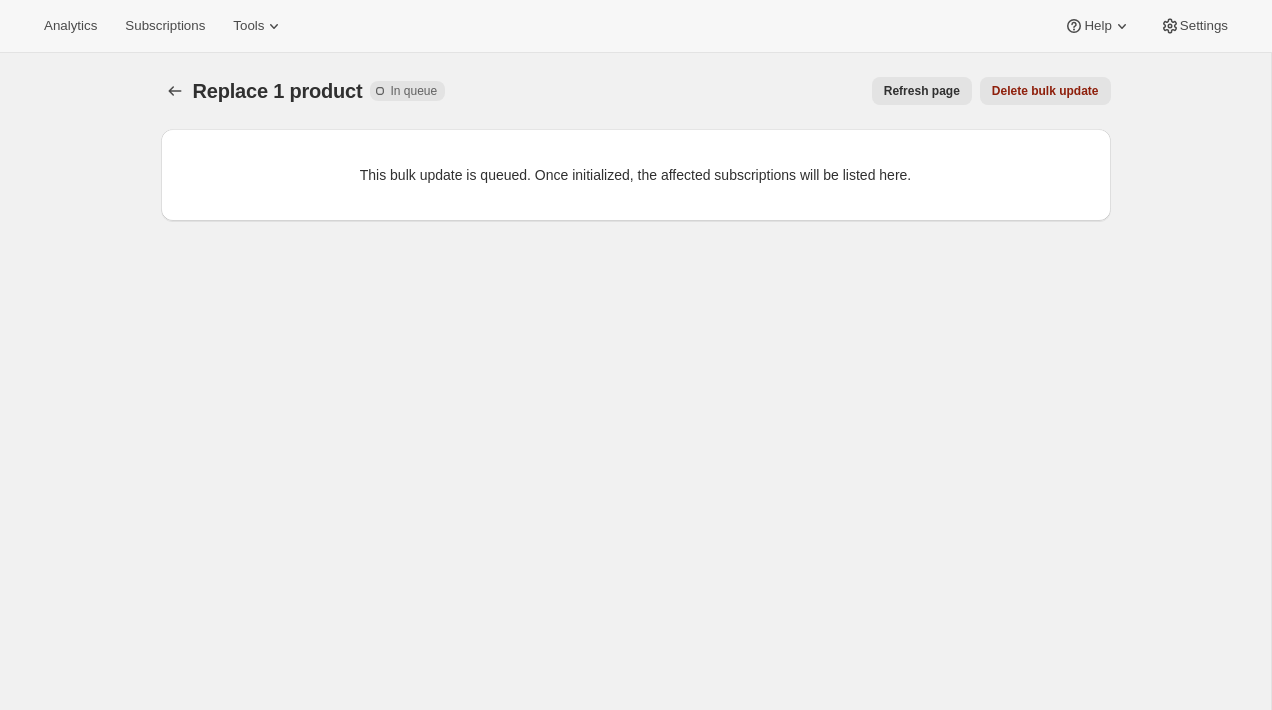 click on "Refresh page" at bounding box center (922, 91) 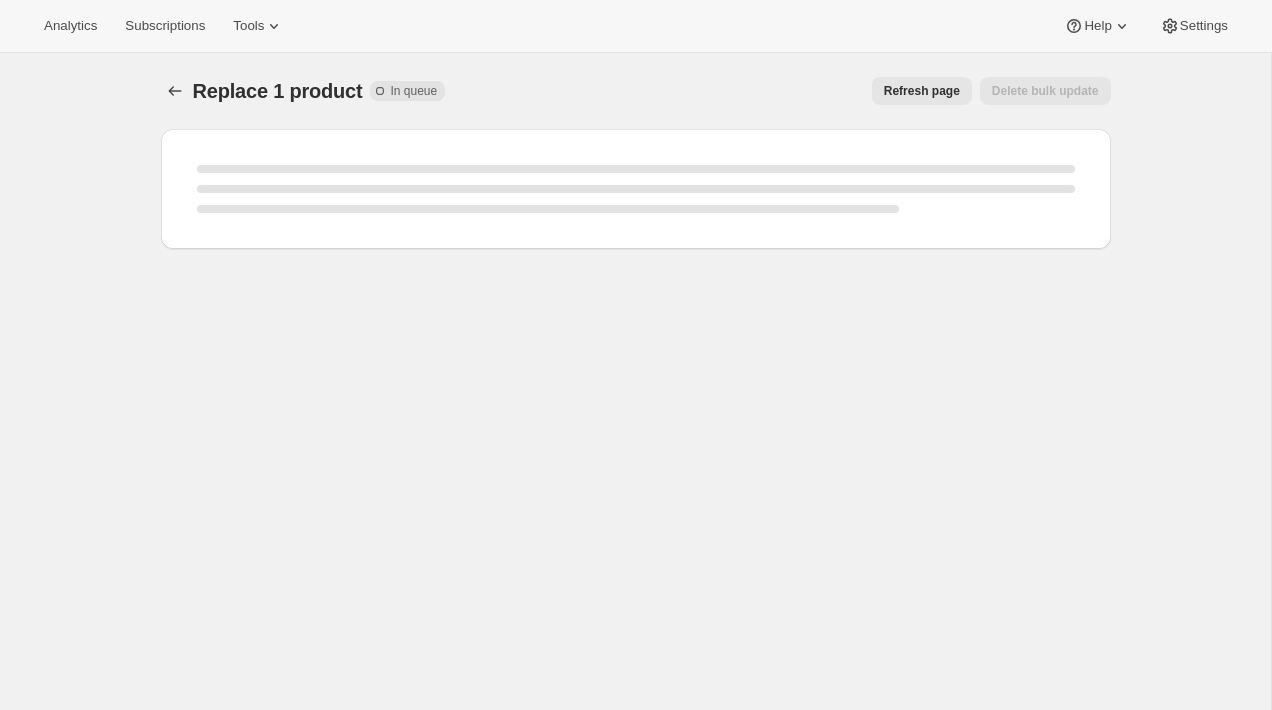 click on "Refresh page" at bounding box center (922, 91) 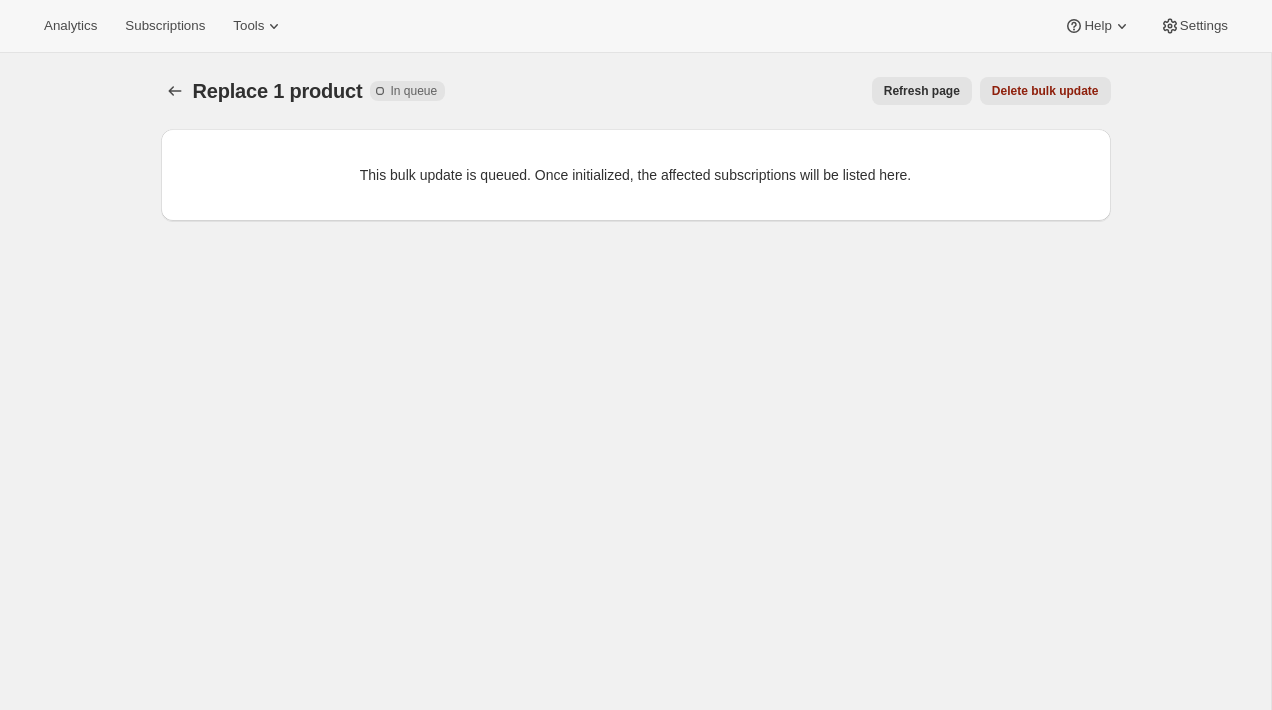 click on "Refresh page" at bounding box center (922, 91) 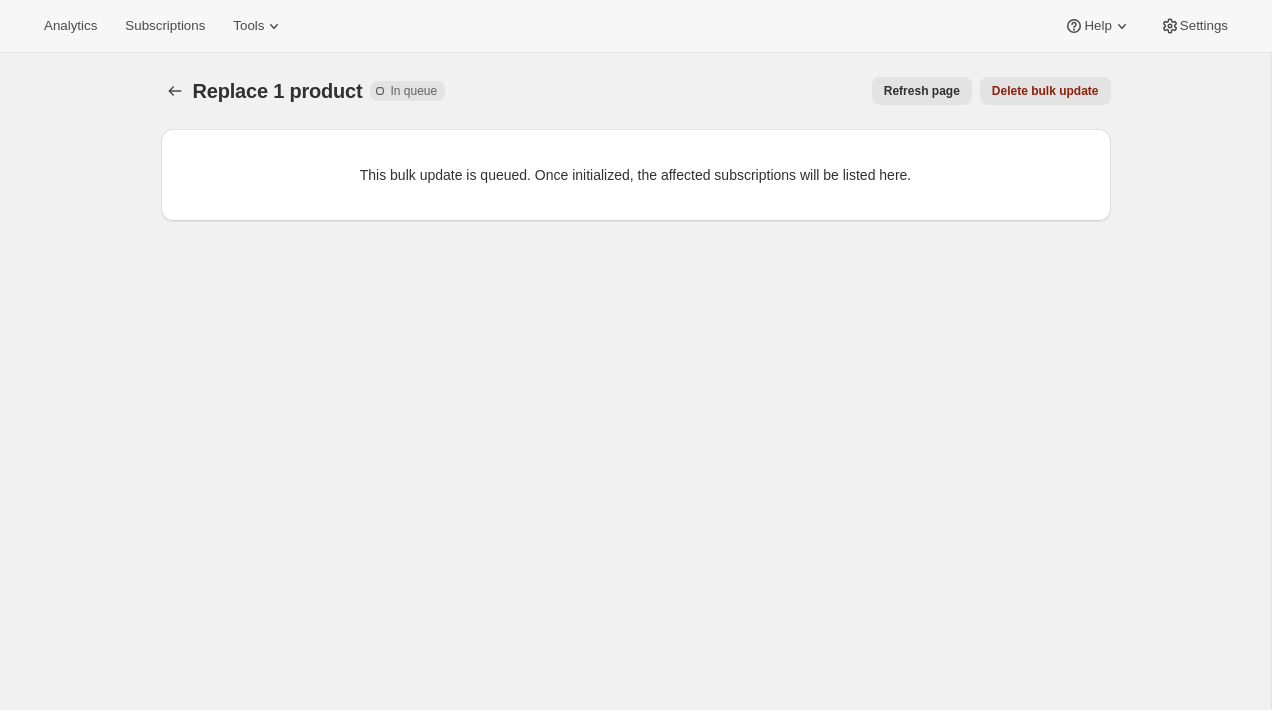 click on "Refresh page" at bounding box center (922, 91) 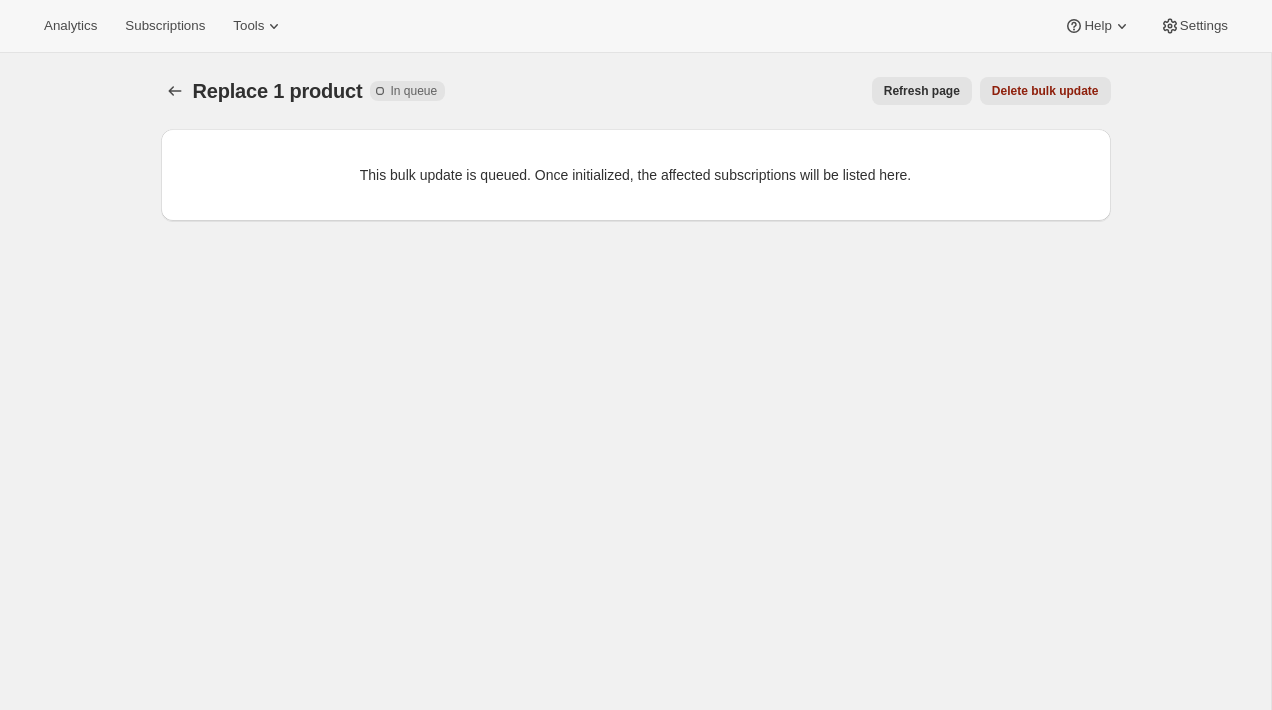 click on "Refresh page" at bounding box center (922, 91) 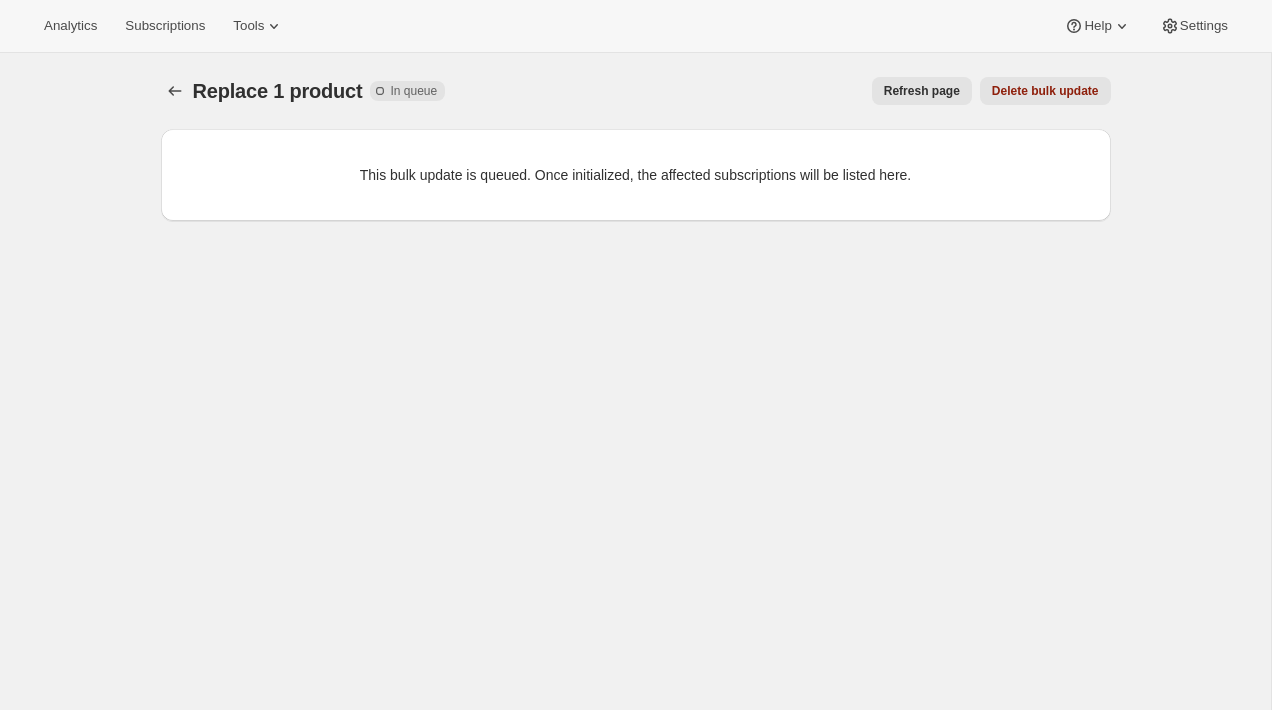 click on "Refresh page" at bounding box center [922, 91] 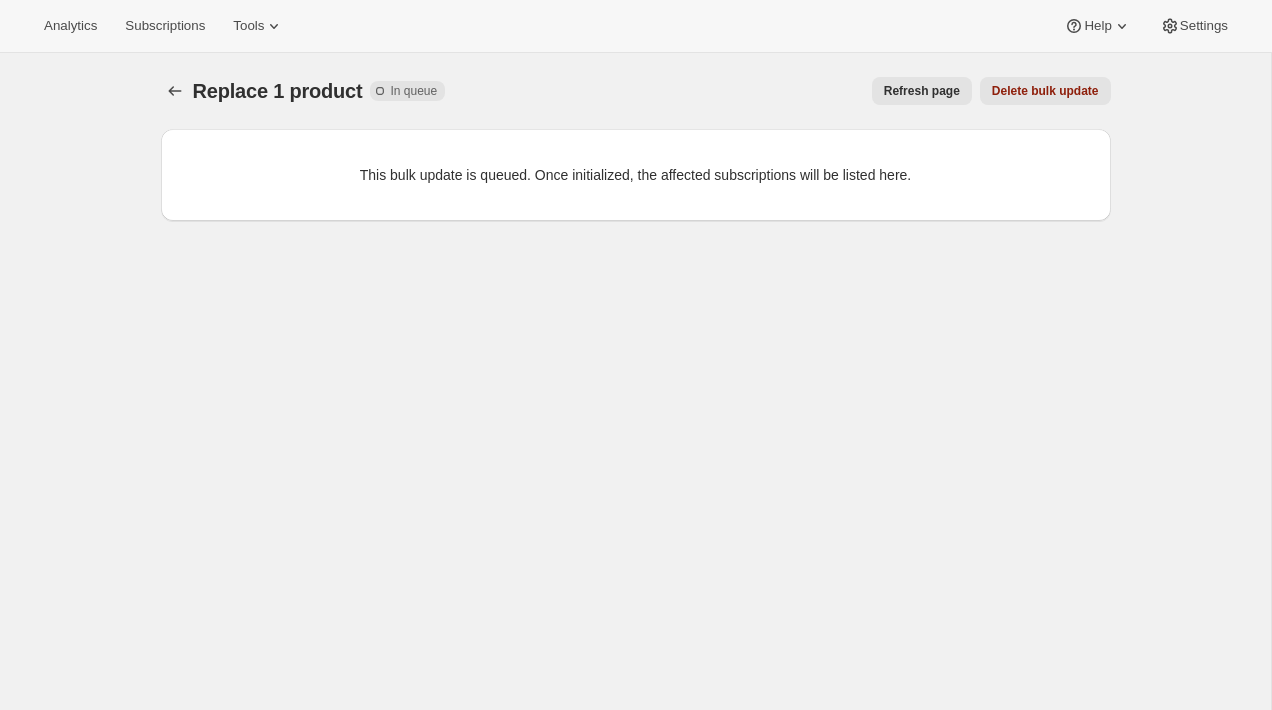 click on "Refresh page" at bounding box center (922, 91) 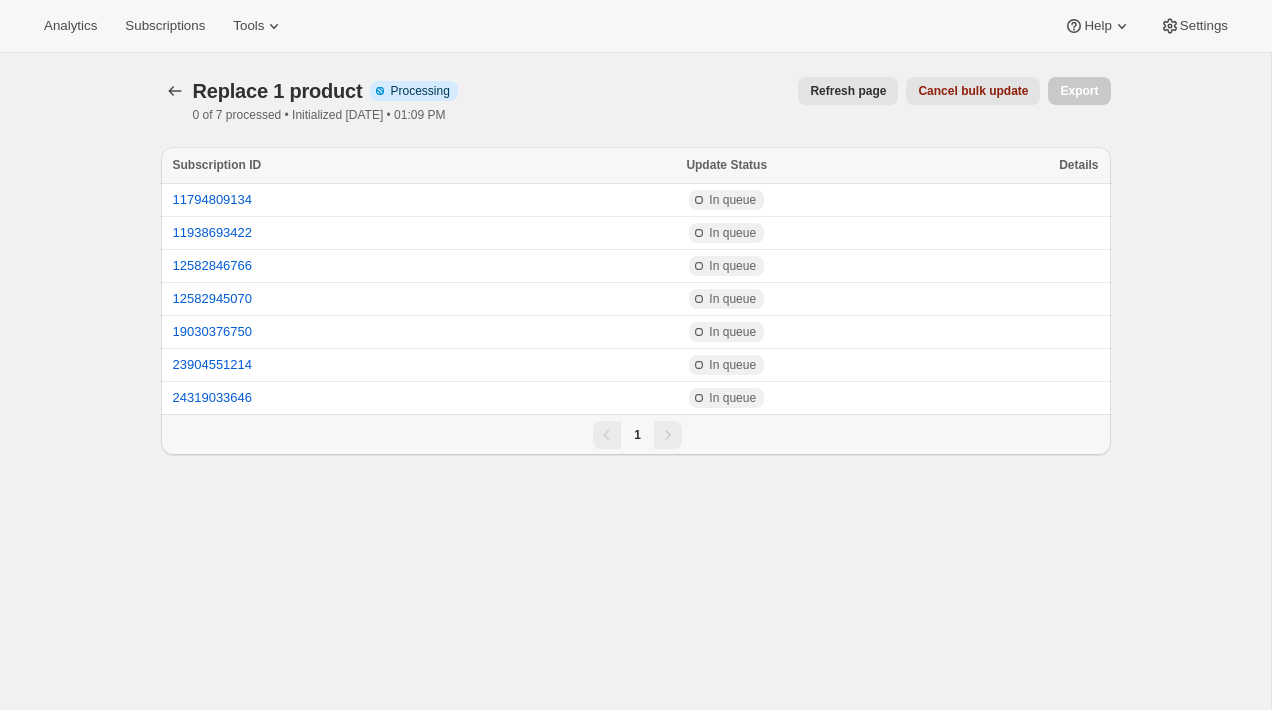 click on "Refresh page" at bounding box center (848, 91) 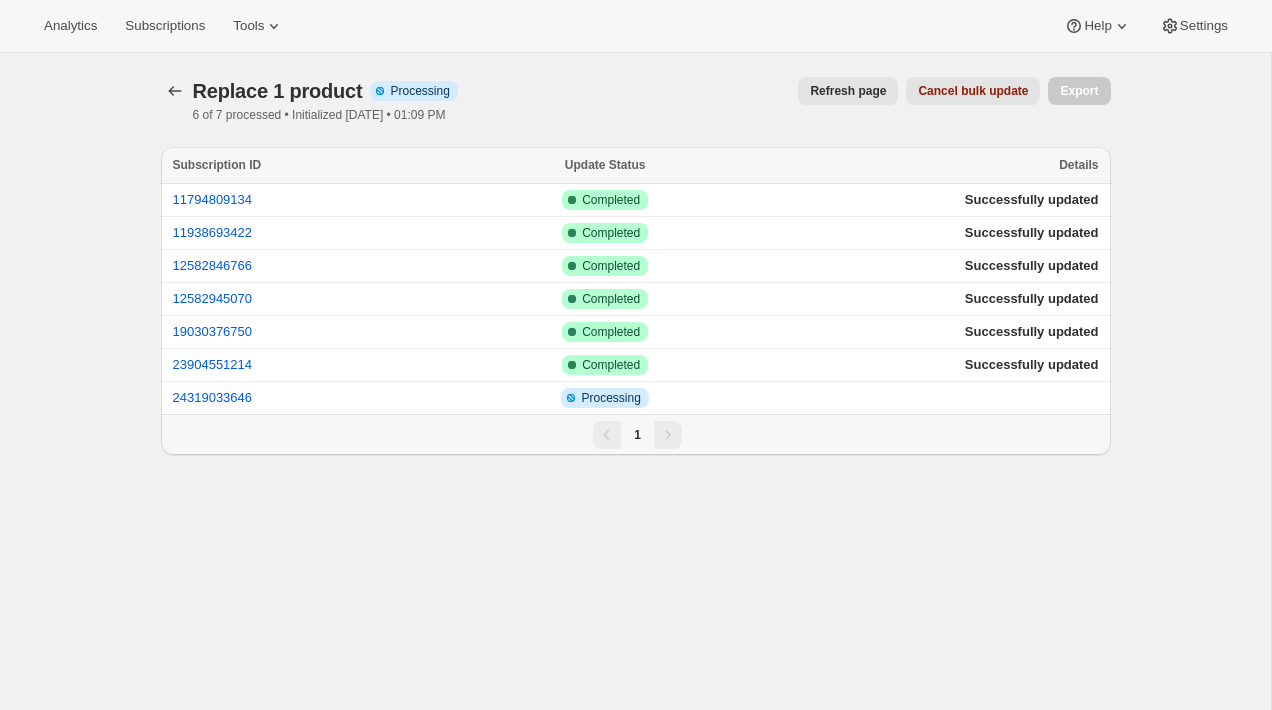 click on "Refresh page" at bounding box center [848, 91] 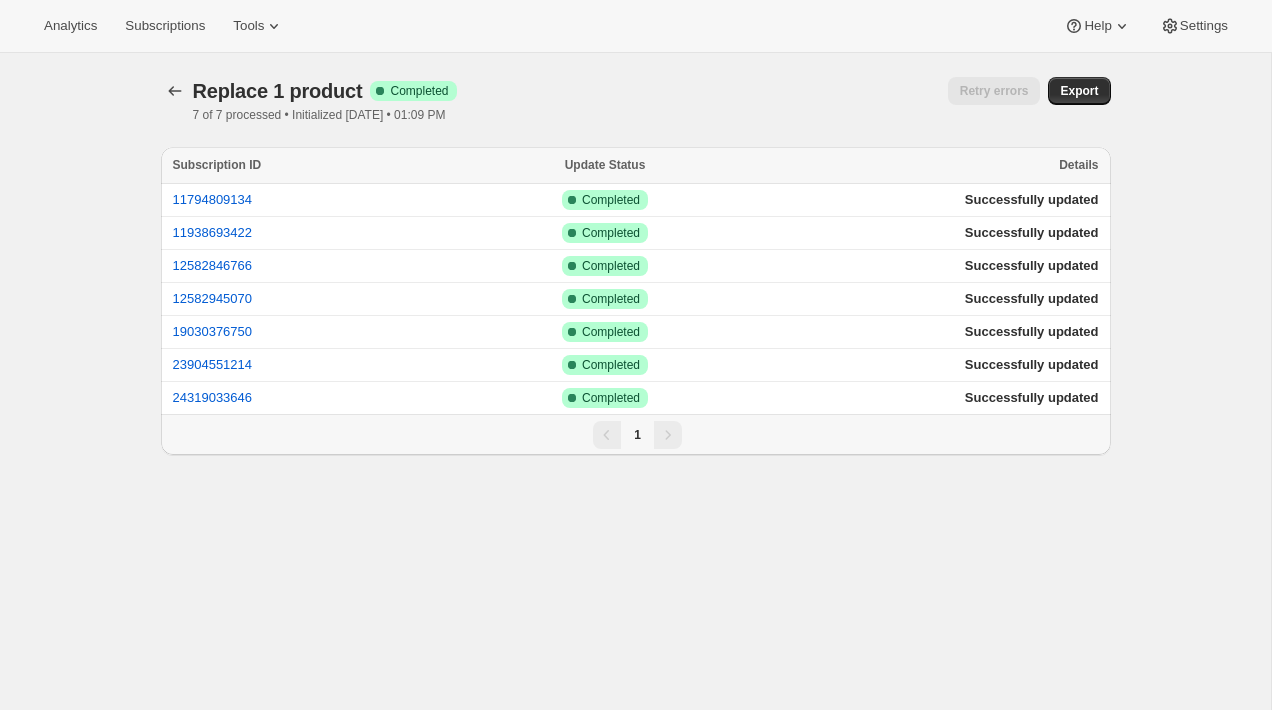 click on "Replace 1 product. This page is ready Replace 1 product Success Complete Completed 7 of 7 processed • Initialized 2025-07-10 • 01:09 PM Retry errors More actions Retry errors Export" at bounding box center [636, 100] 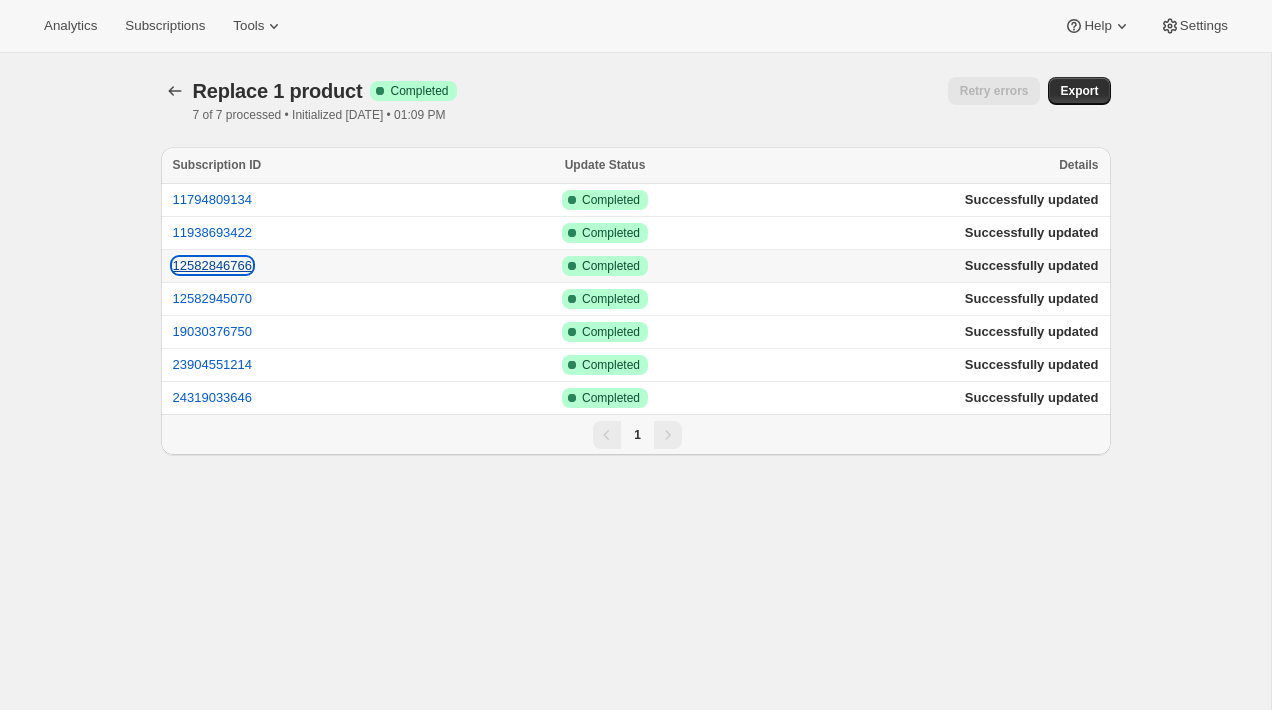 click on "12582846766" at bounding box center [213, 265] 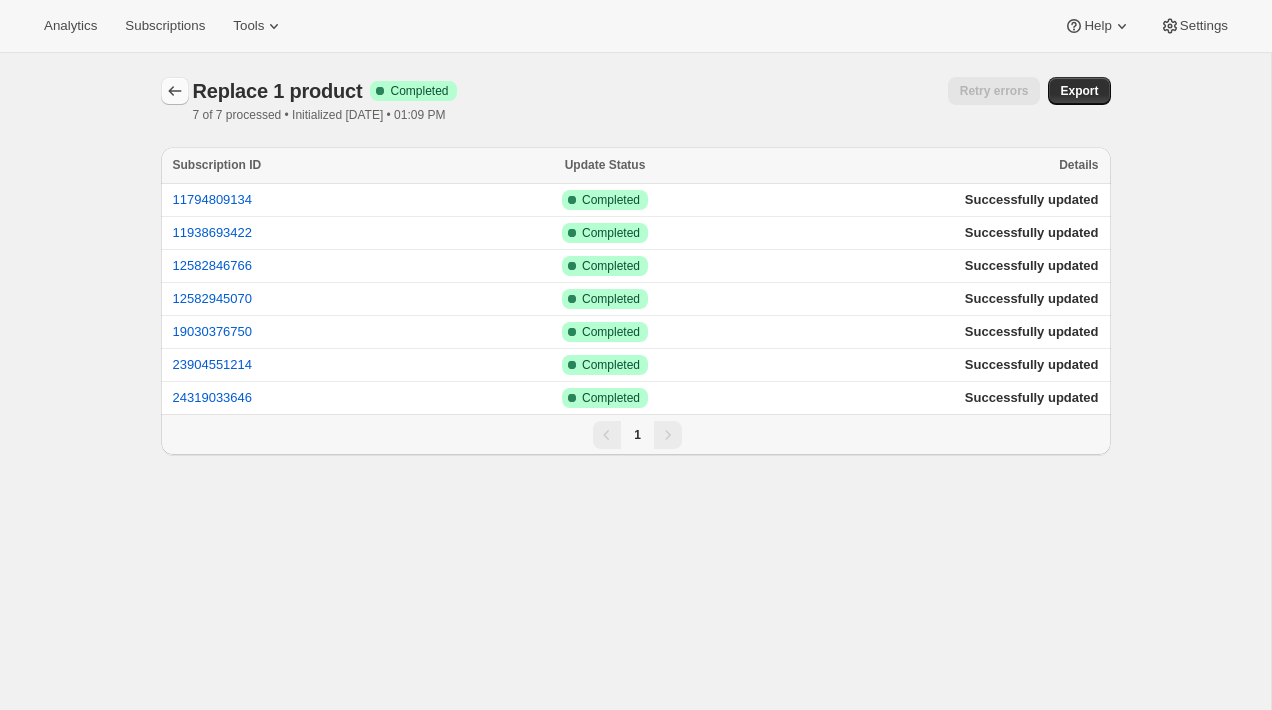 click 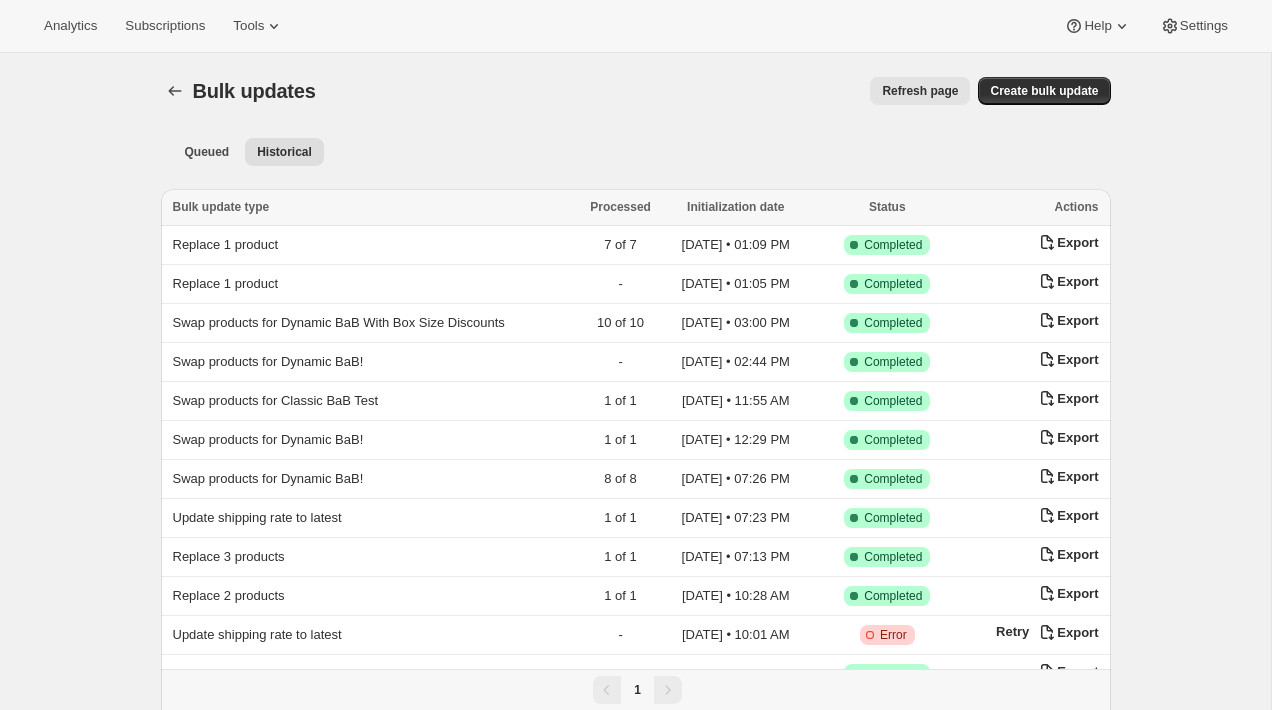 click 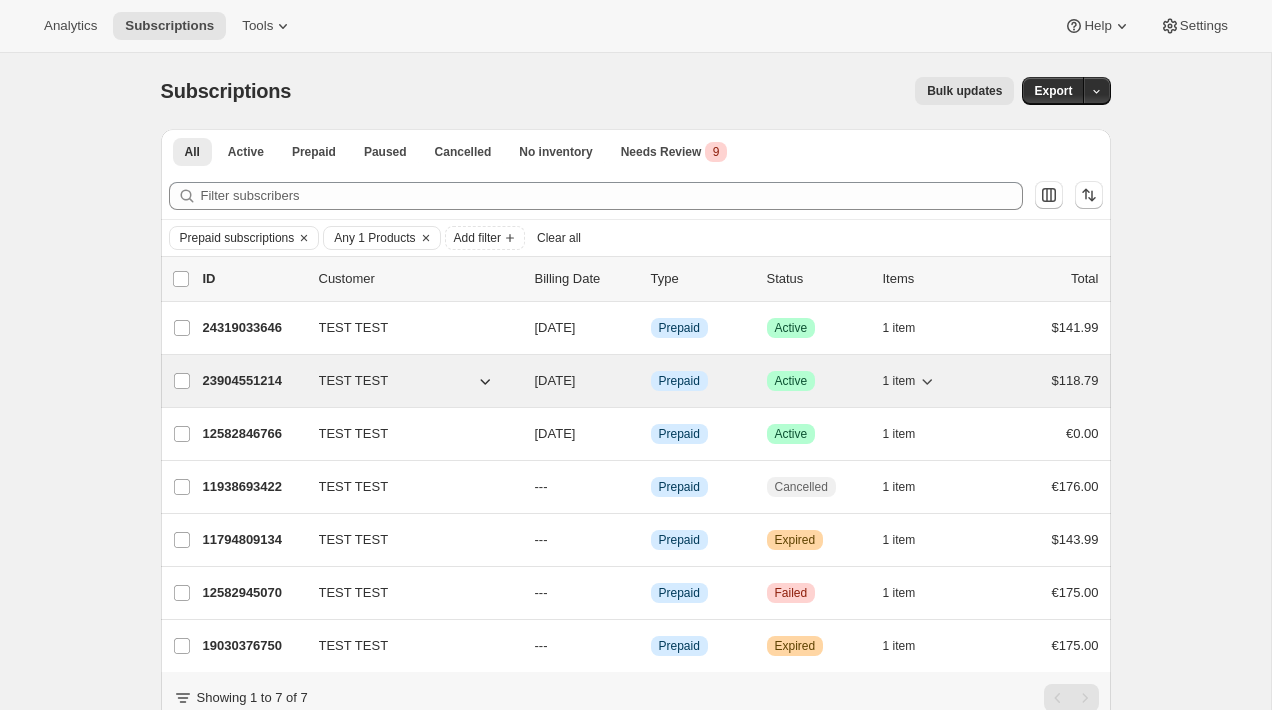 click 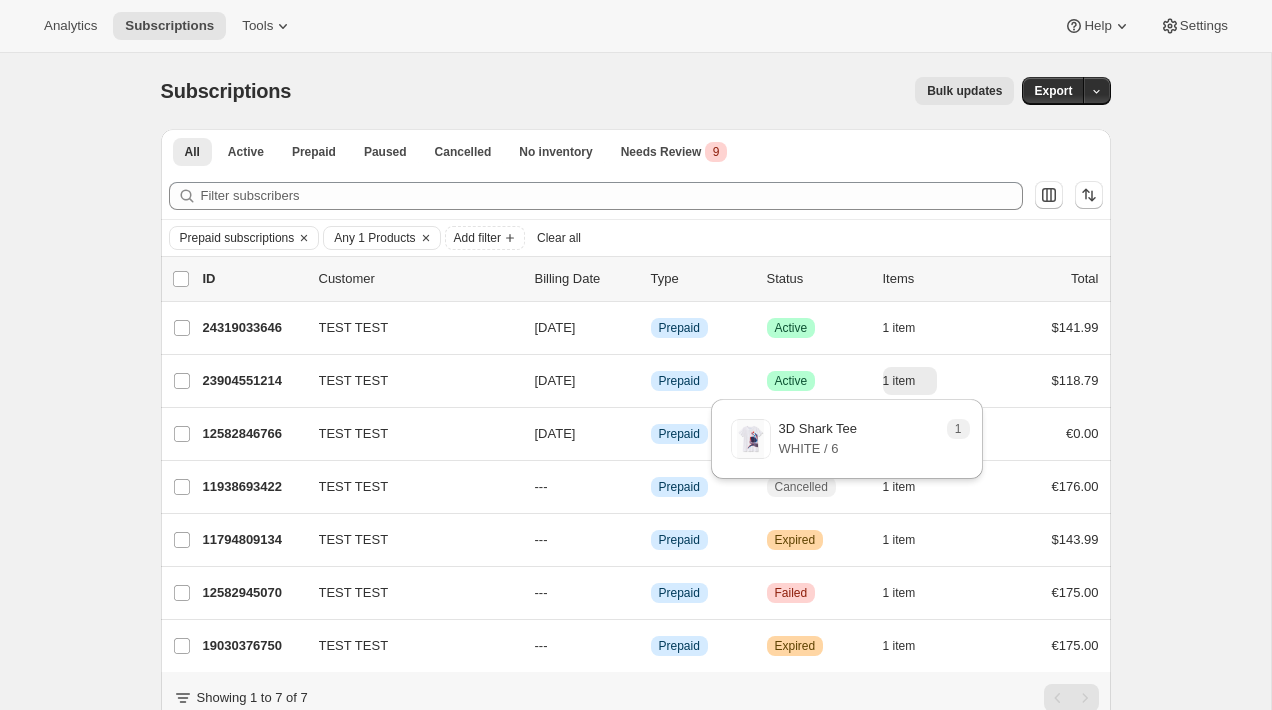 click on "3D Shark Tee" at bounding box center (818, 429) 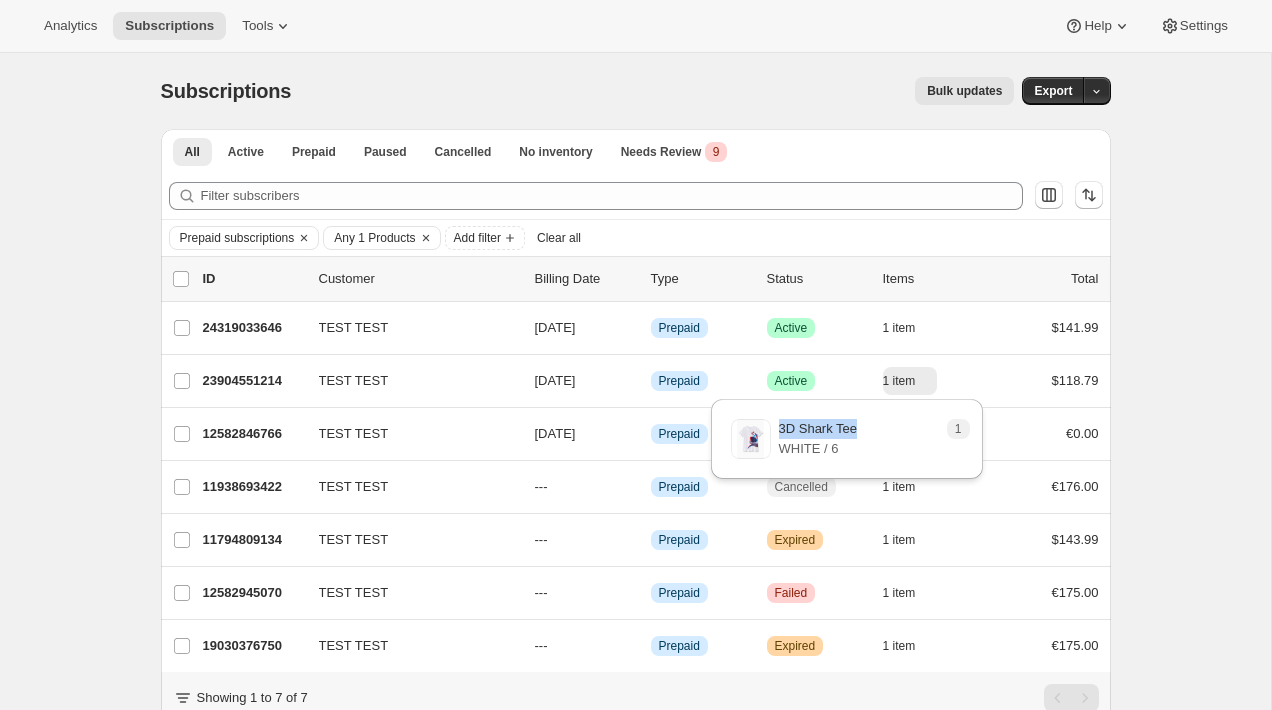 drag, startPoint x: 847, startPoint y: 430, endPoint x: 782, endPoint y: 430, distance: 65 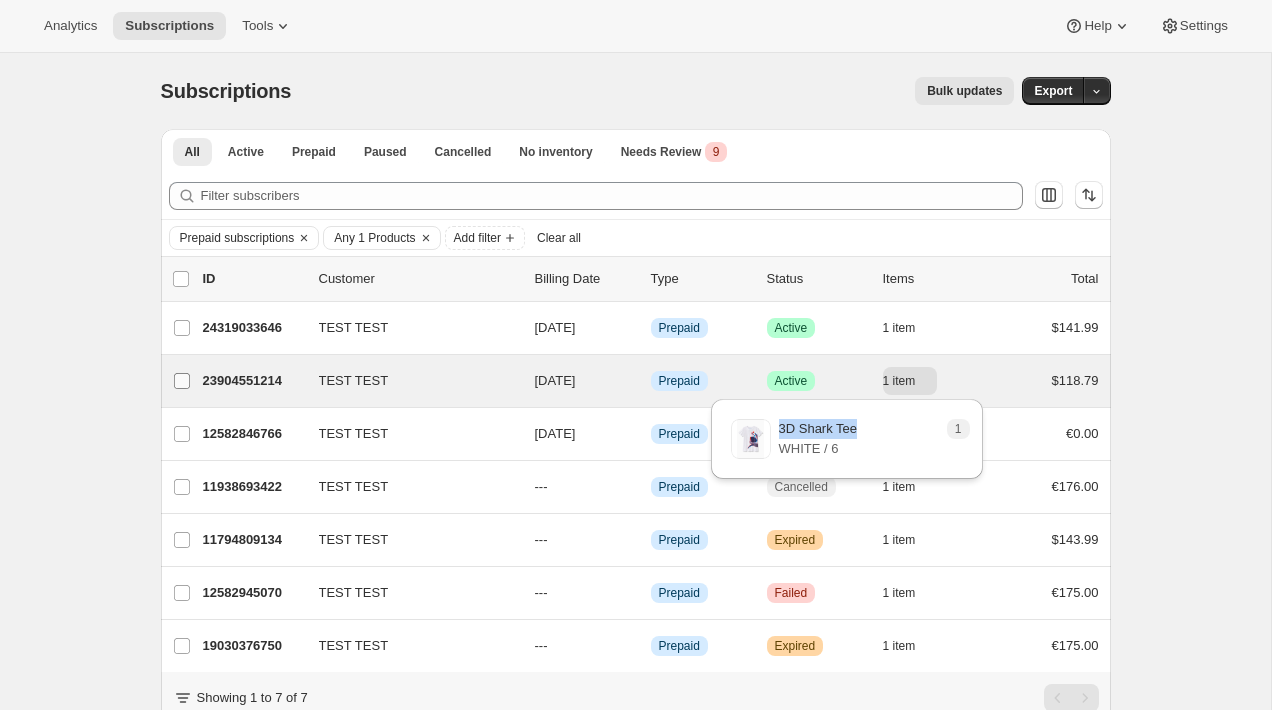click on "TEST TEST" at bounding box center [182, 381] 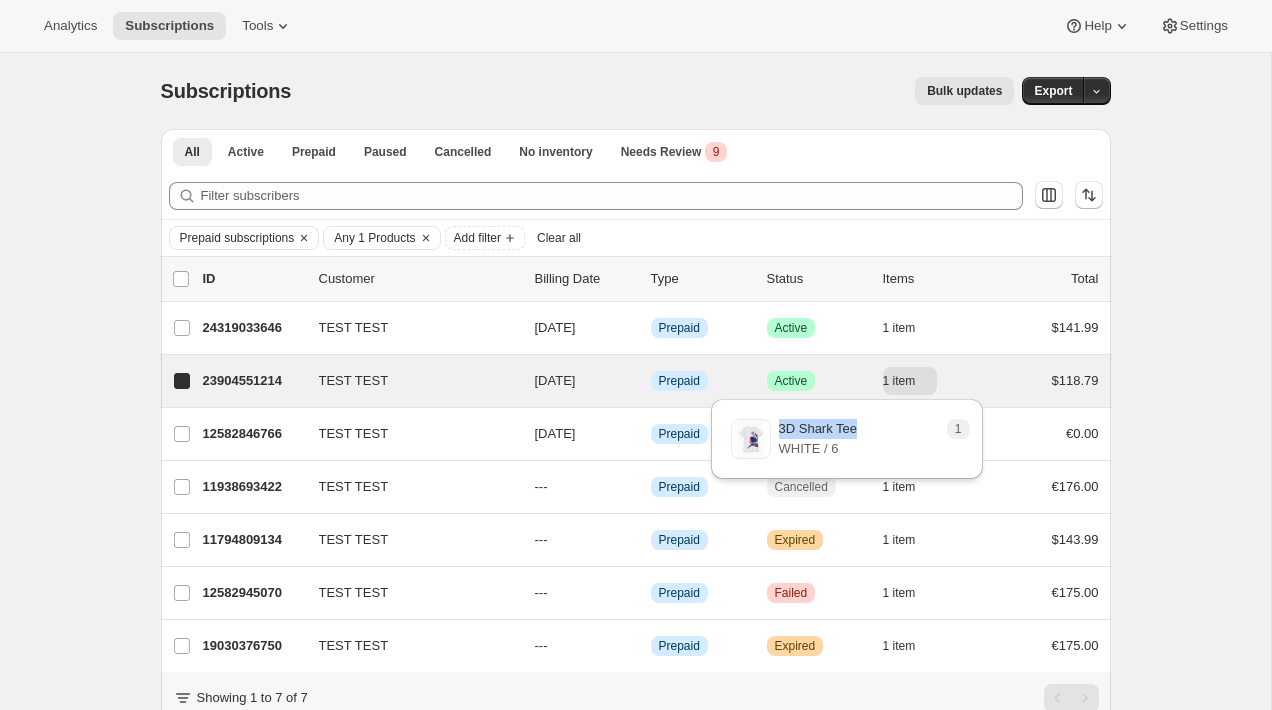 checkbox on "true" 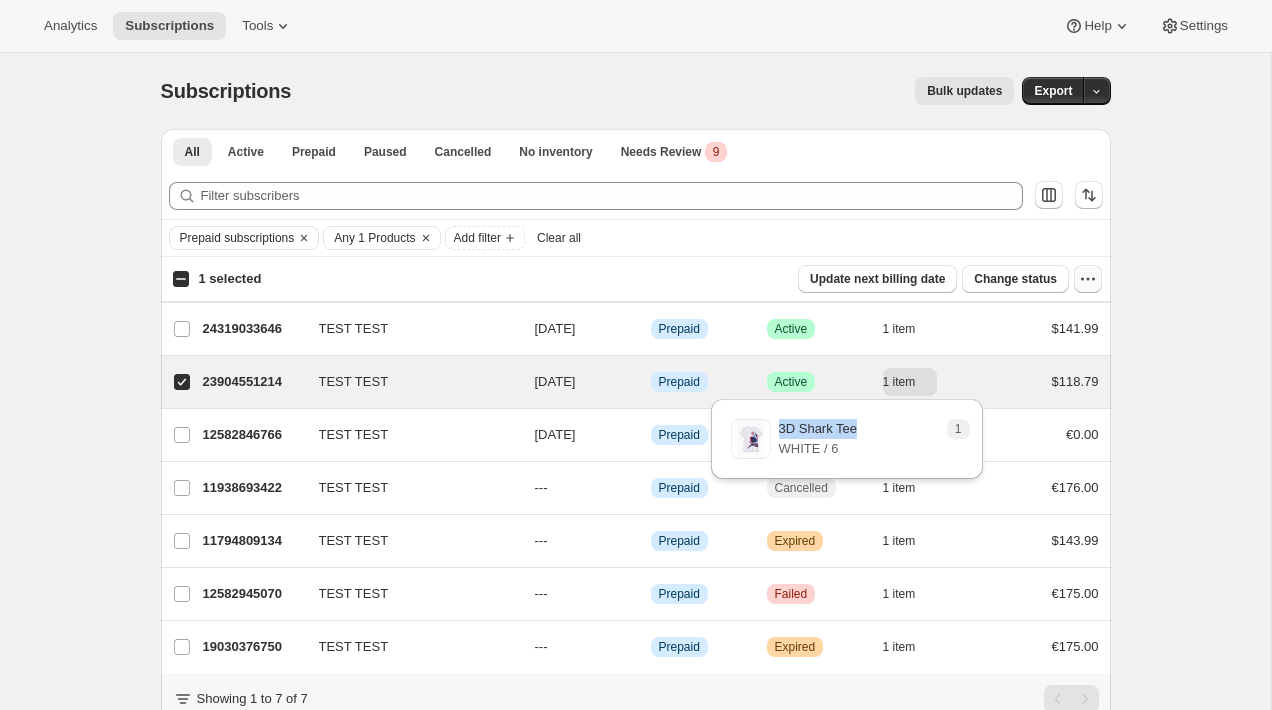 click 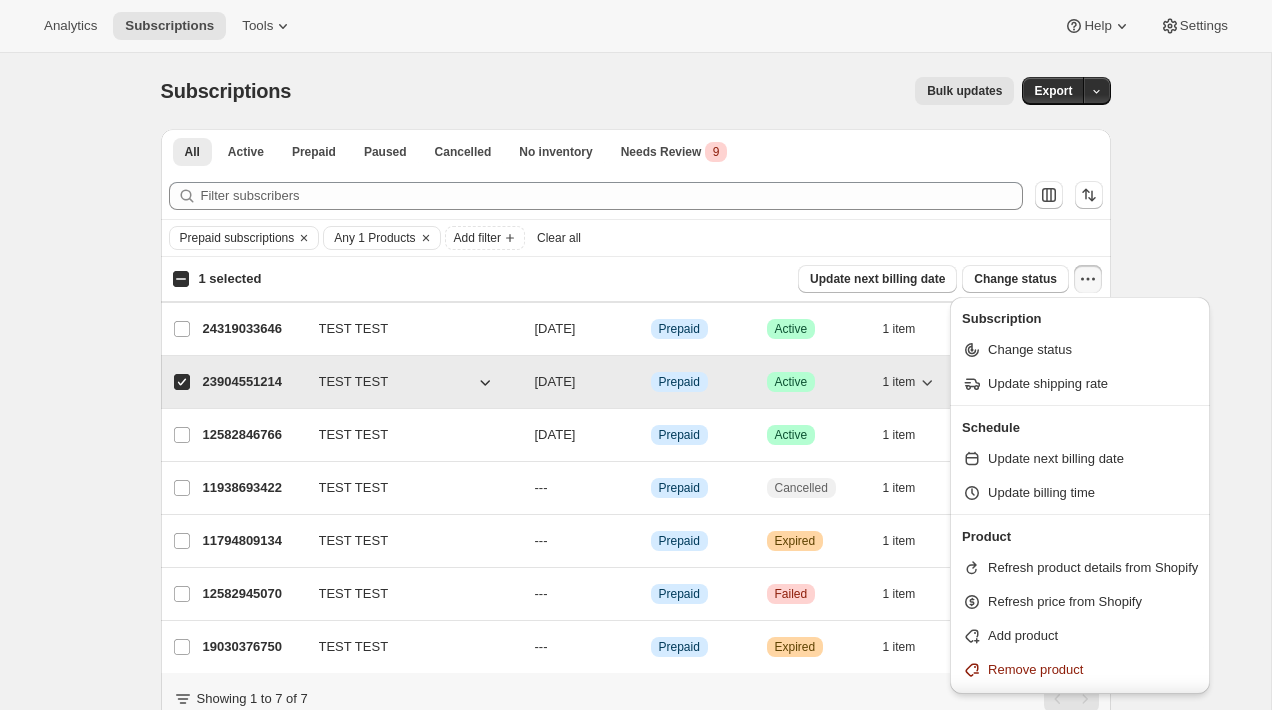 type 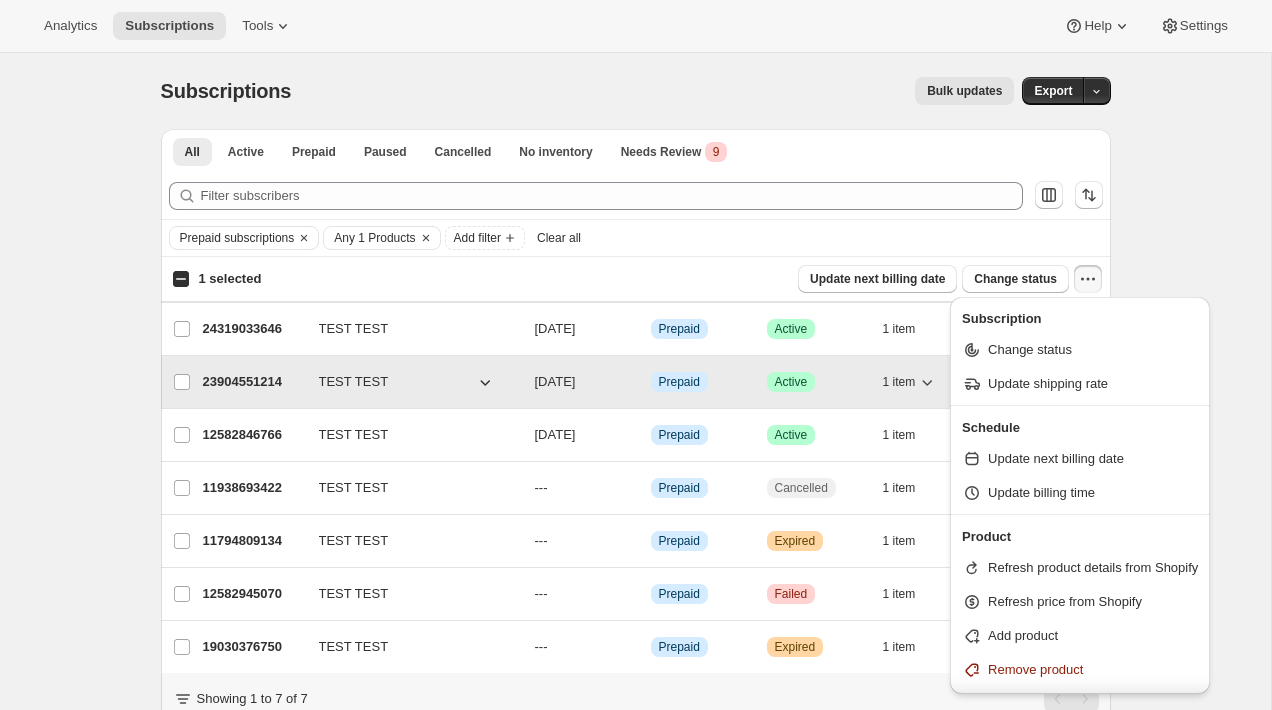 checkbox on "false" 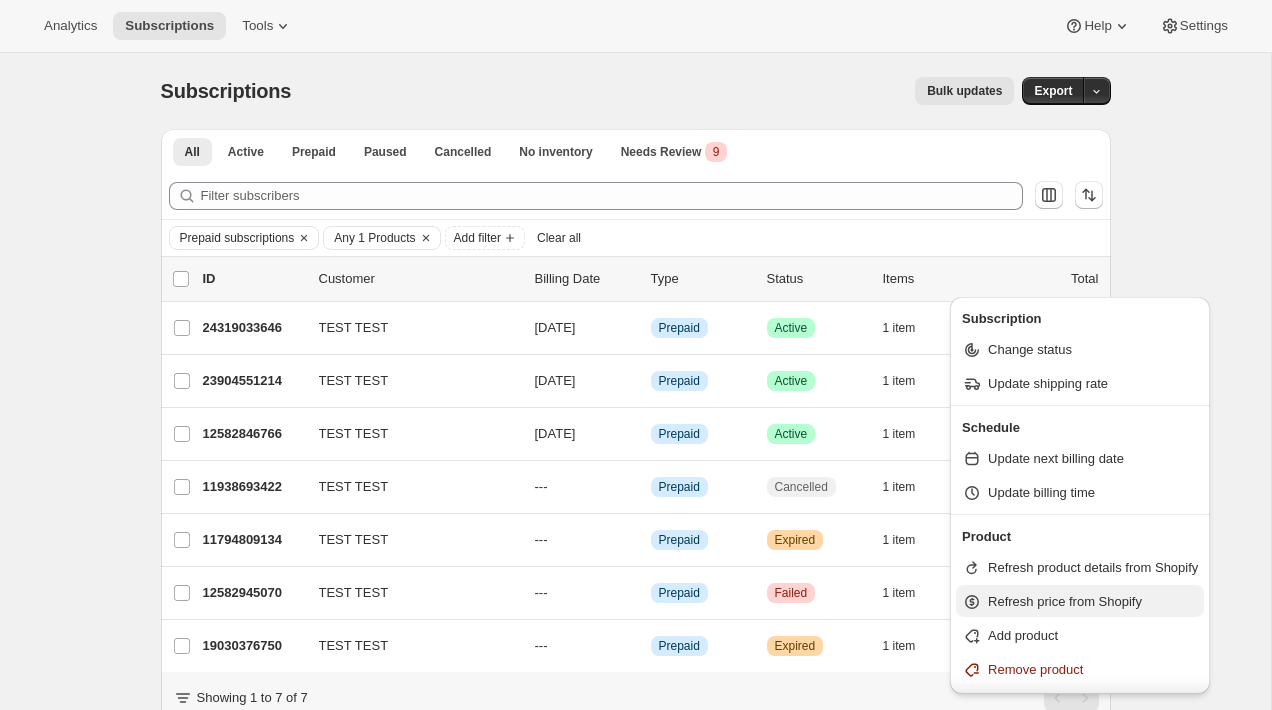 scroll, scrollTop: 59, scrollLeft: 0, axis: vertical 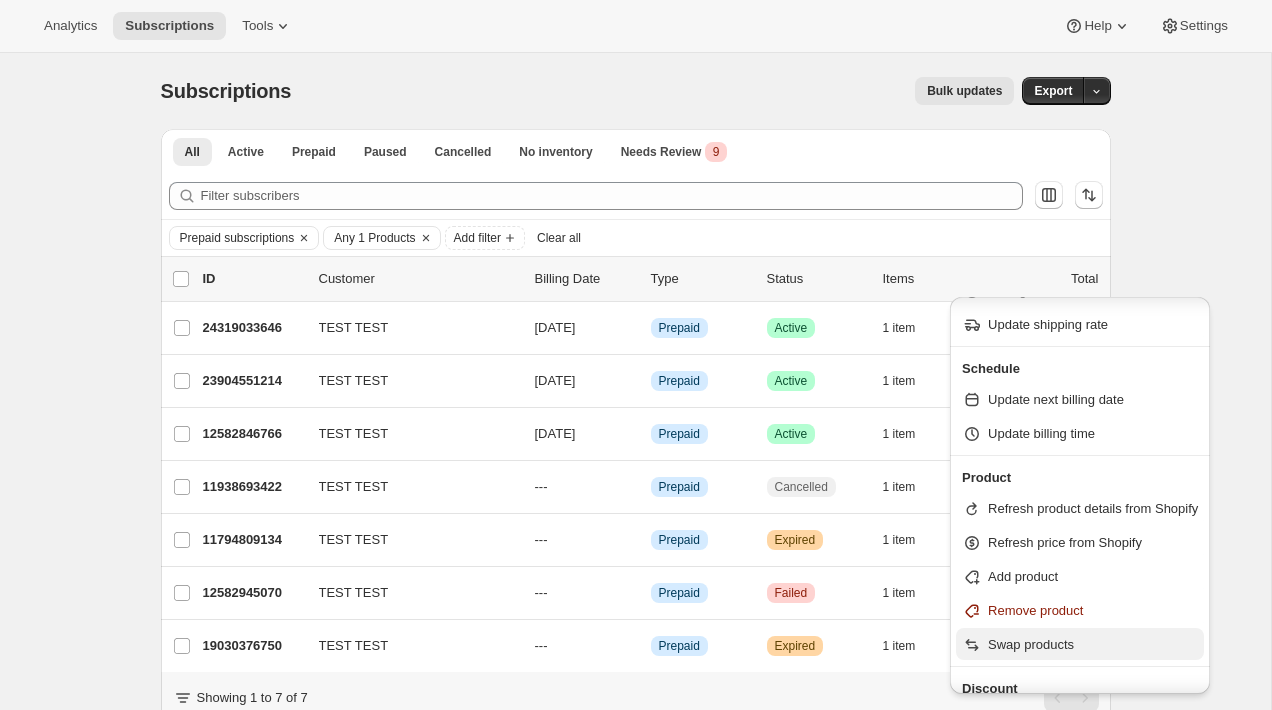 click on "Swap products" at bounding box center [1031, 644] 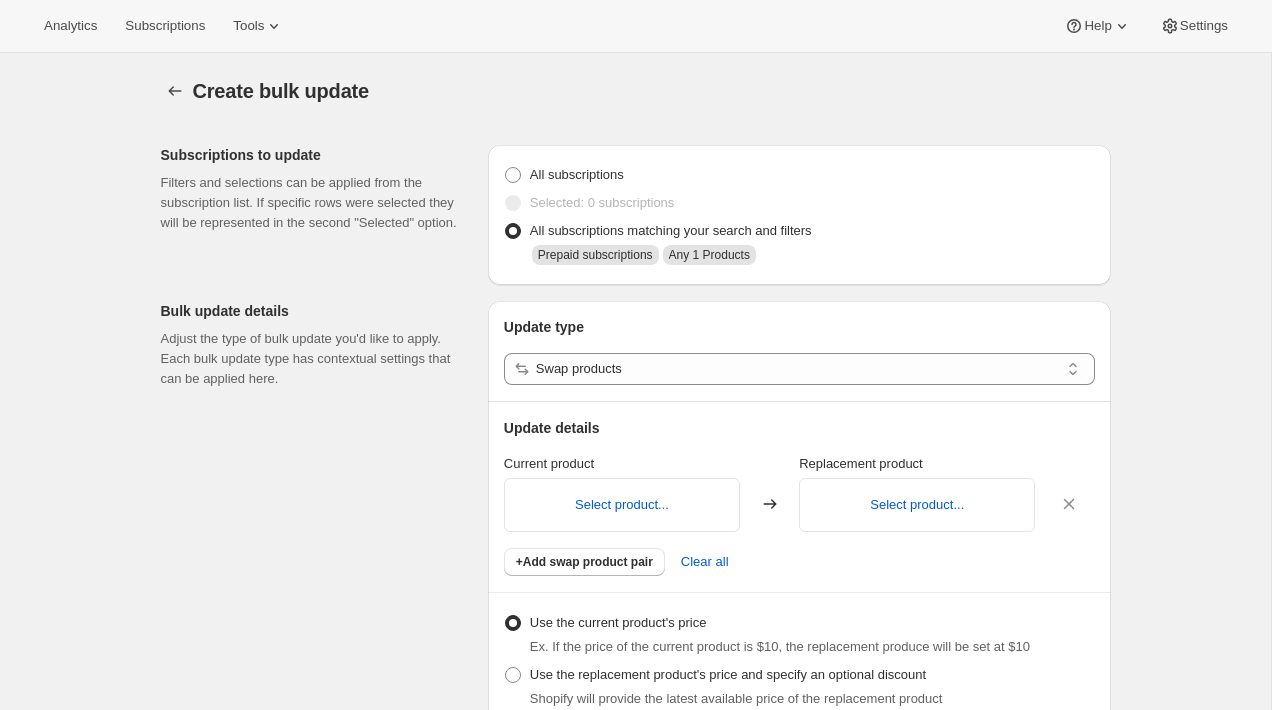 select on "14" 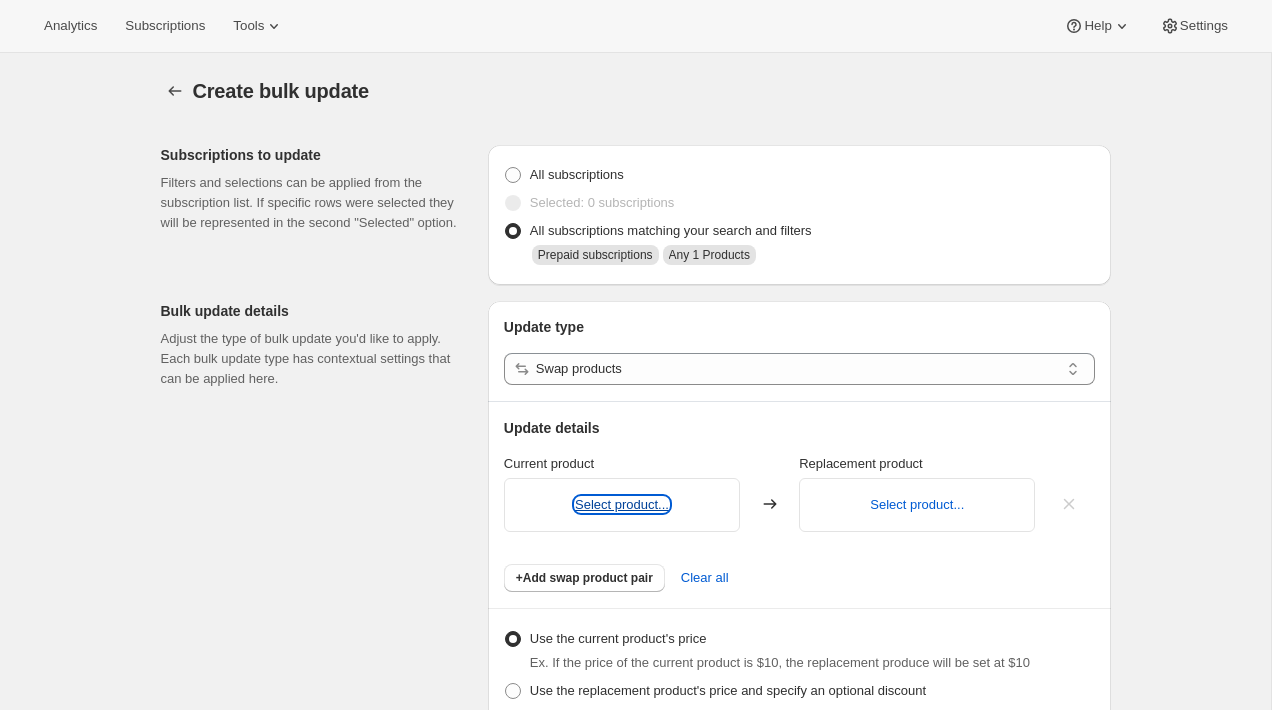 click on "Select product..." at bounding box center [622, 504] 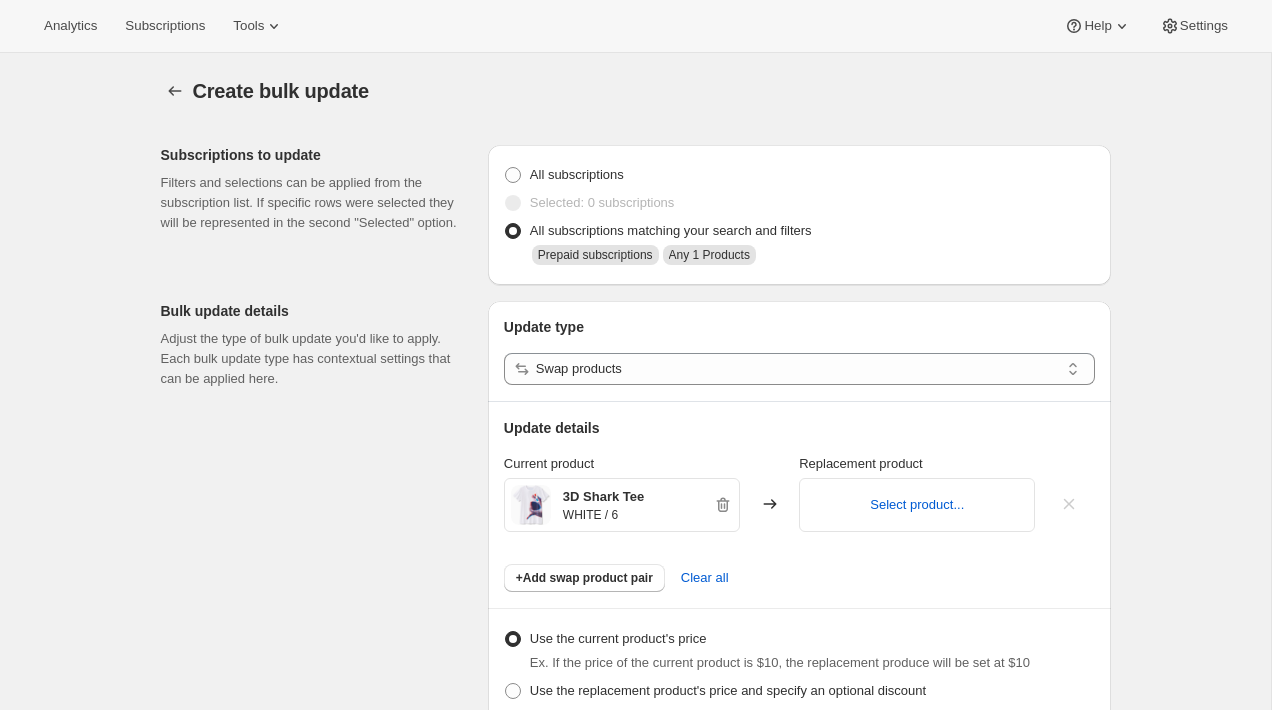 click on "Create bulk update. This page is ready Create bulk update" at bounding box center [636, 91] 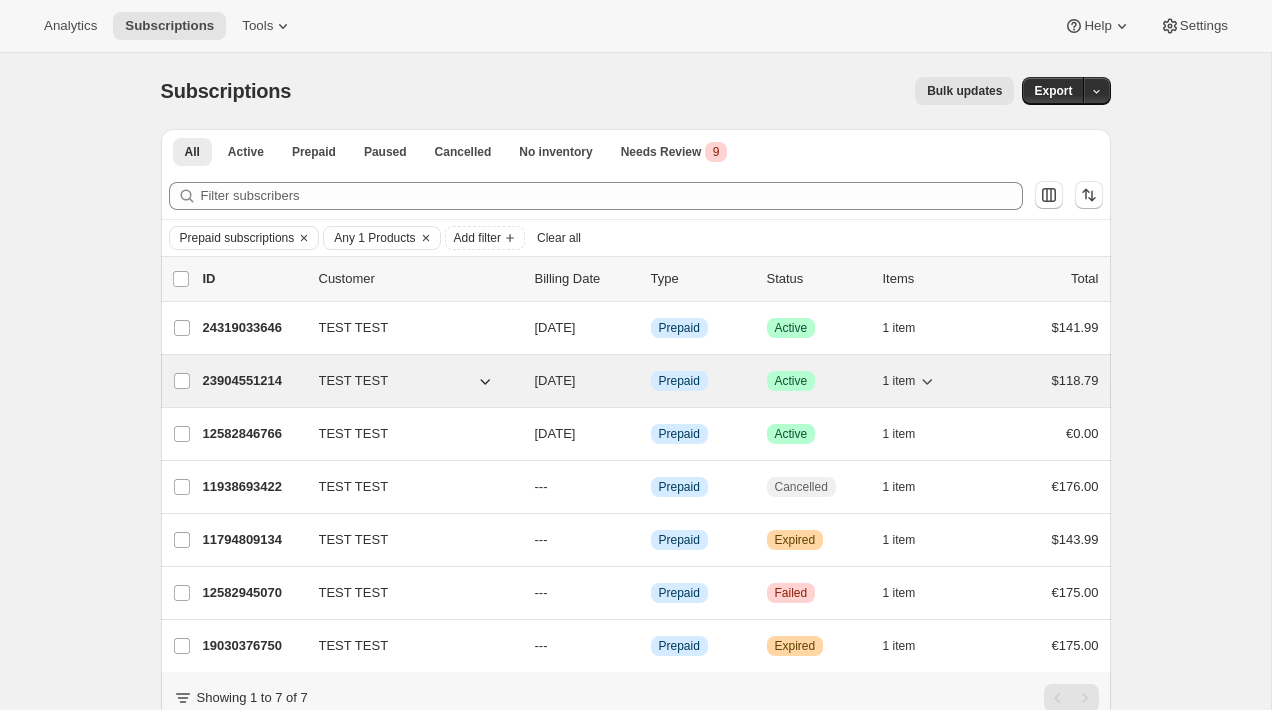 click 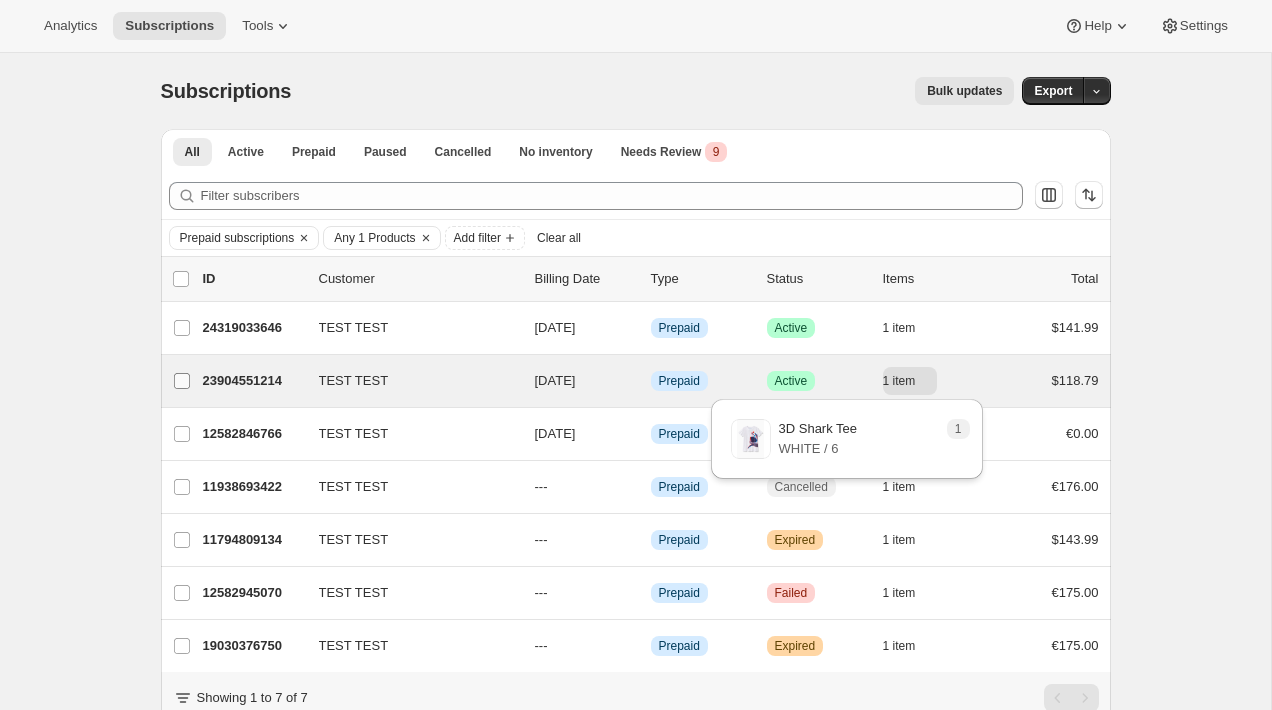 click on "TEST TEST" at bounding box center (182, 381) 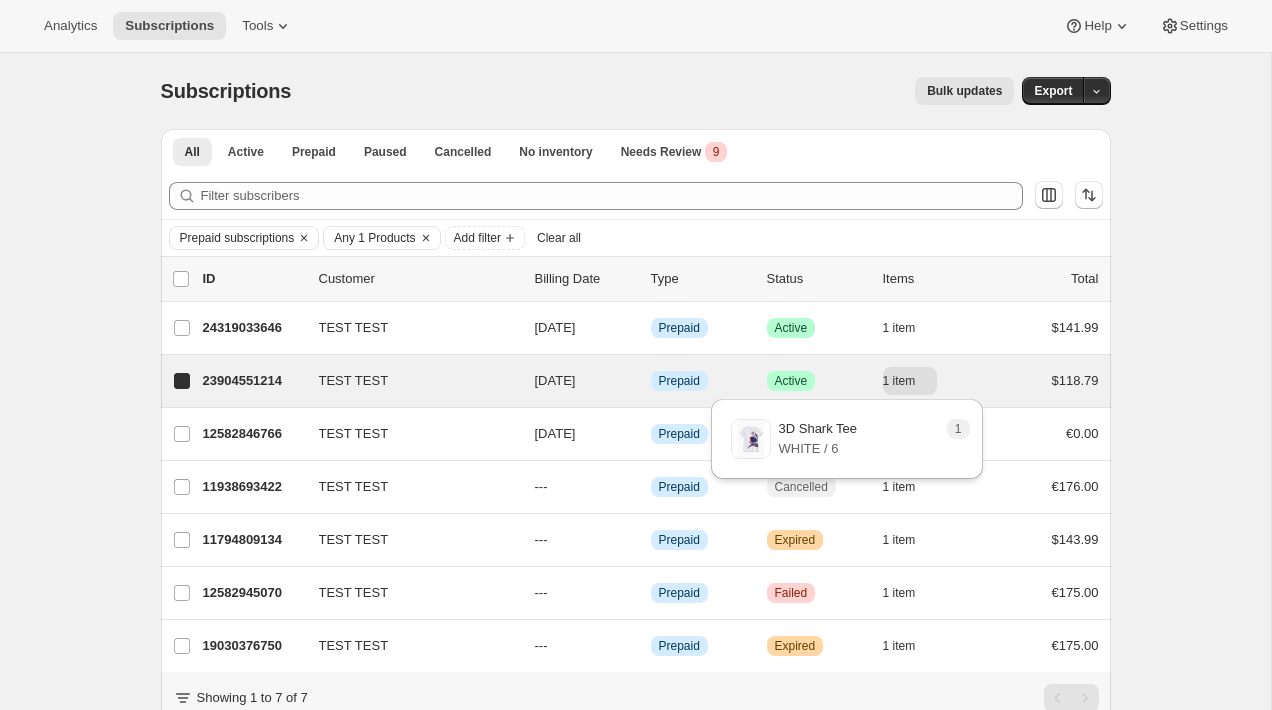 checkbox on "true" 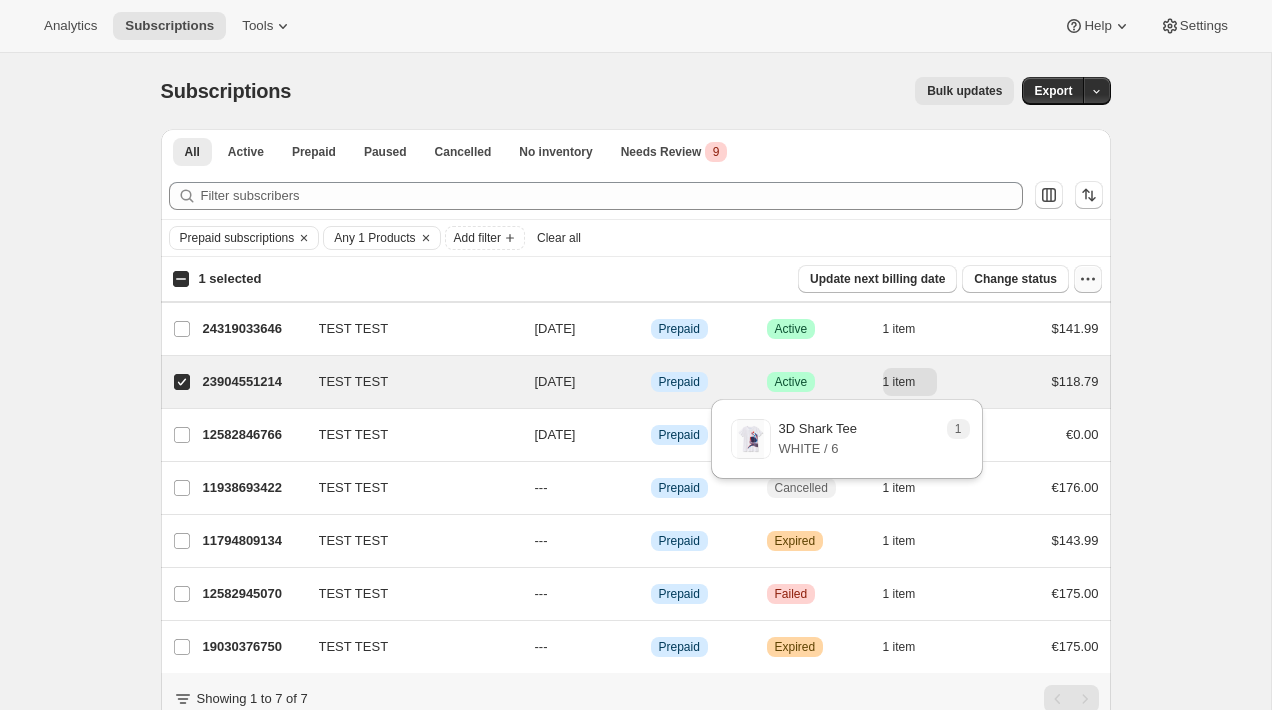 click 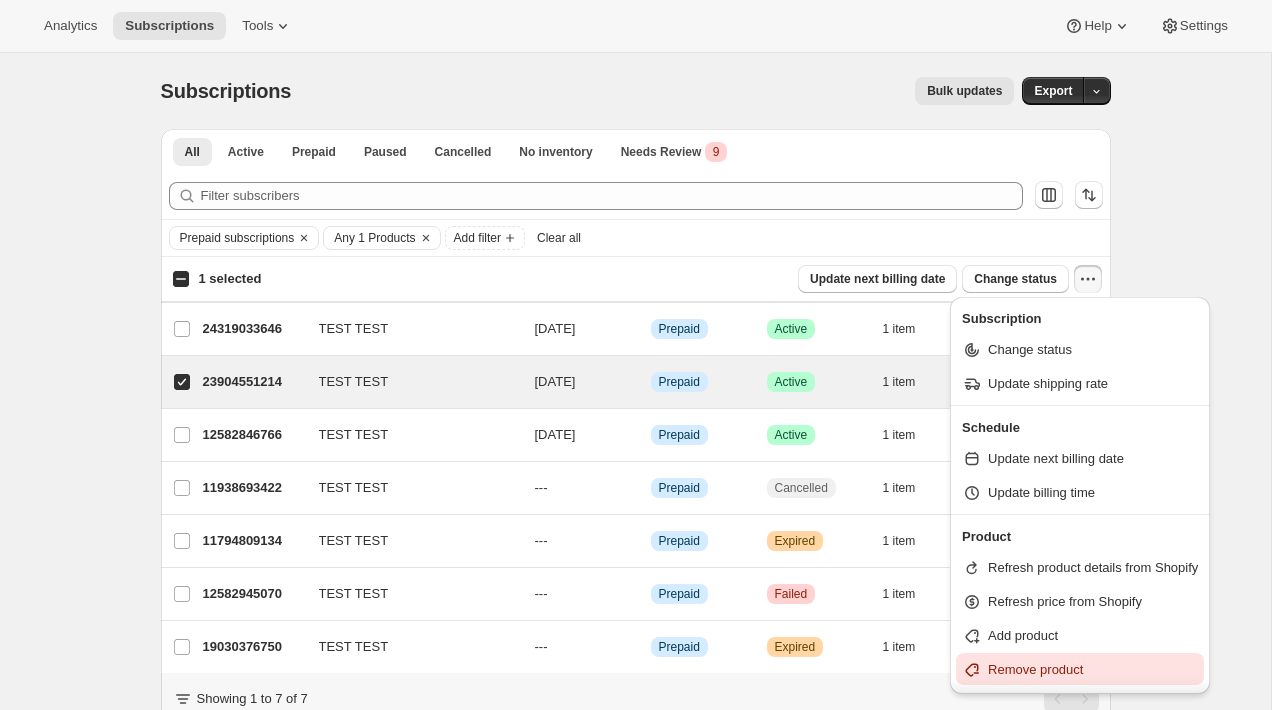 scroll, scrollTop: 76, scrollLeft: 0, axis: vertical 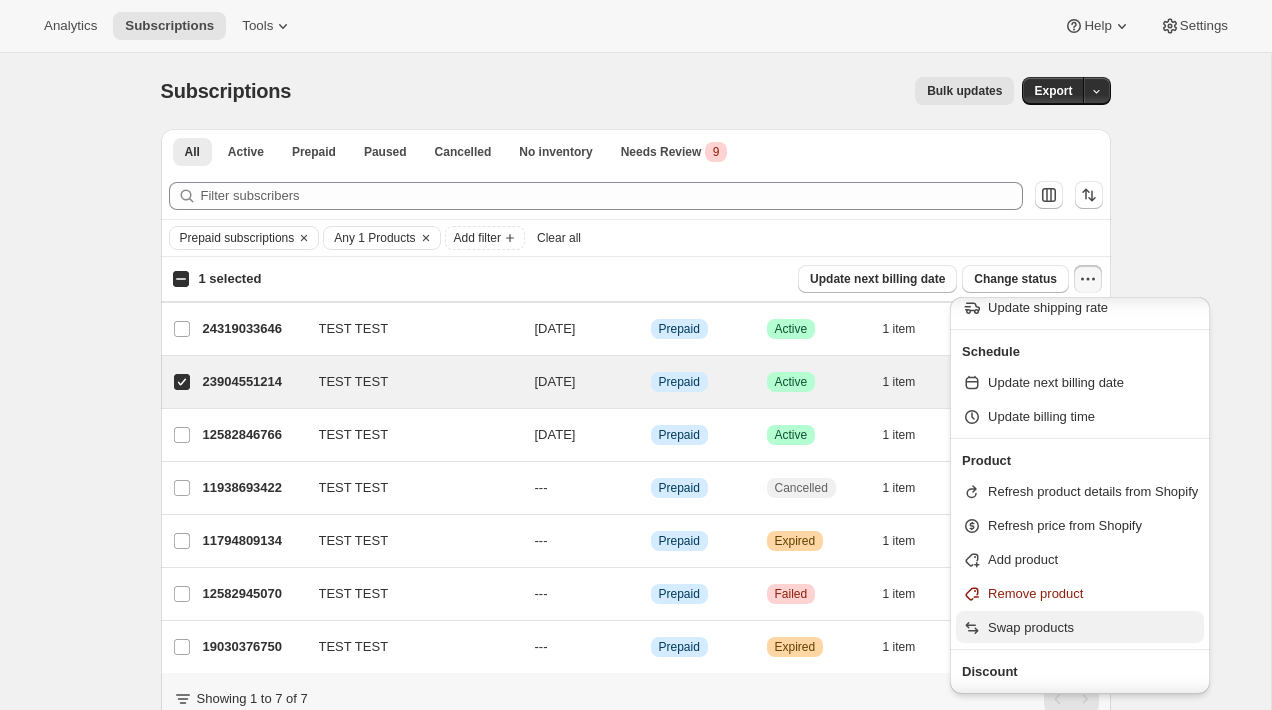 click on "Swap products" at bounding box center (1080, 627) 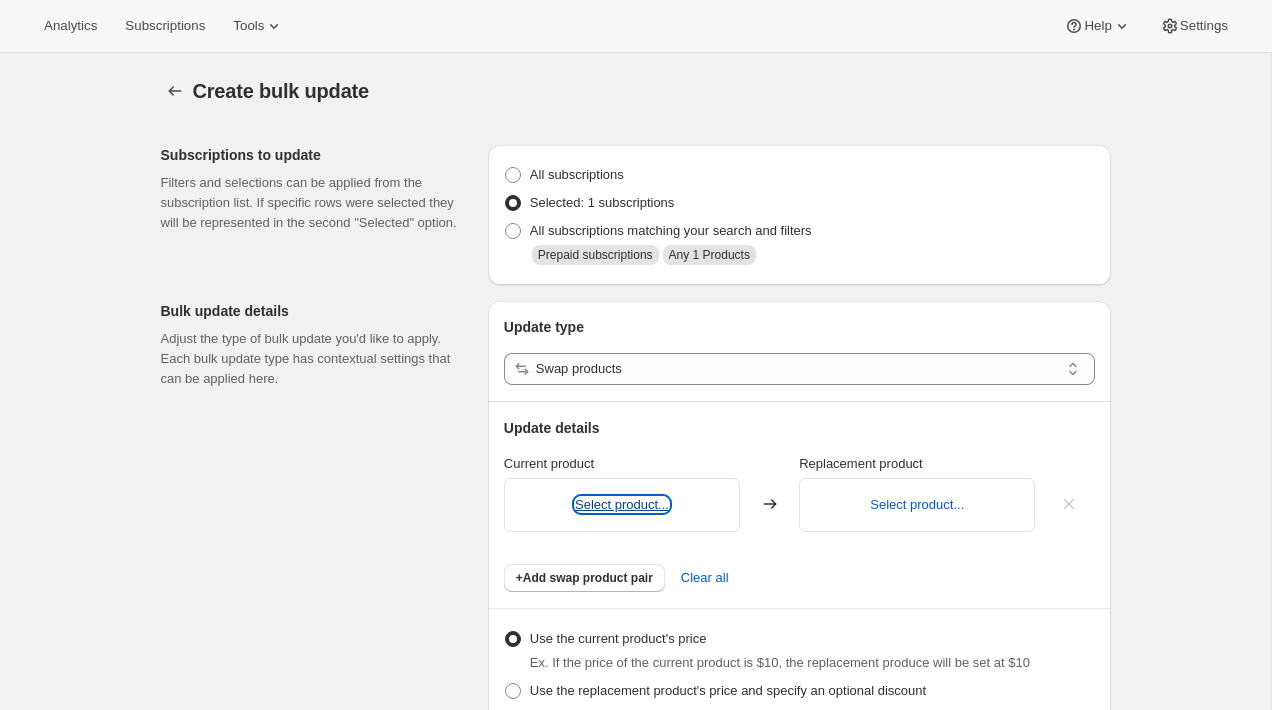 click on "Select product..." at bounding box center [622, 504] 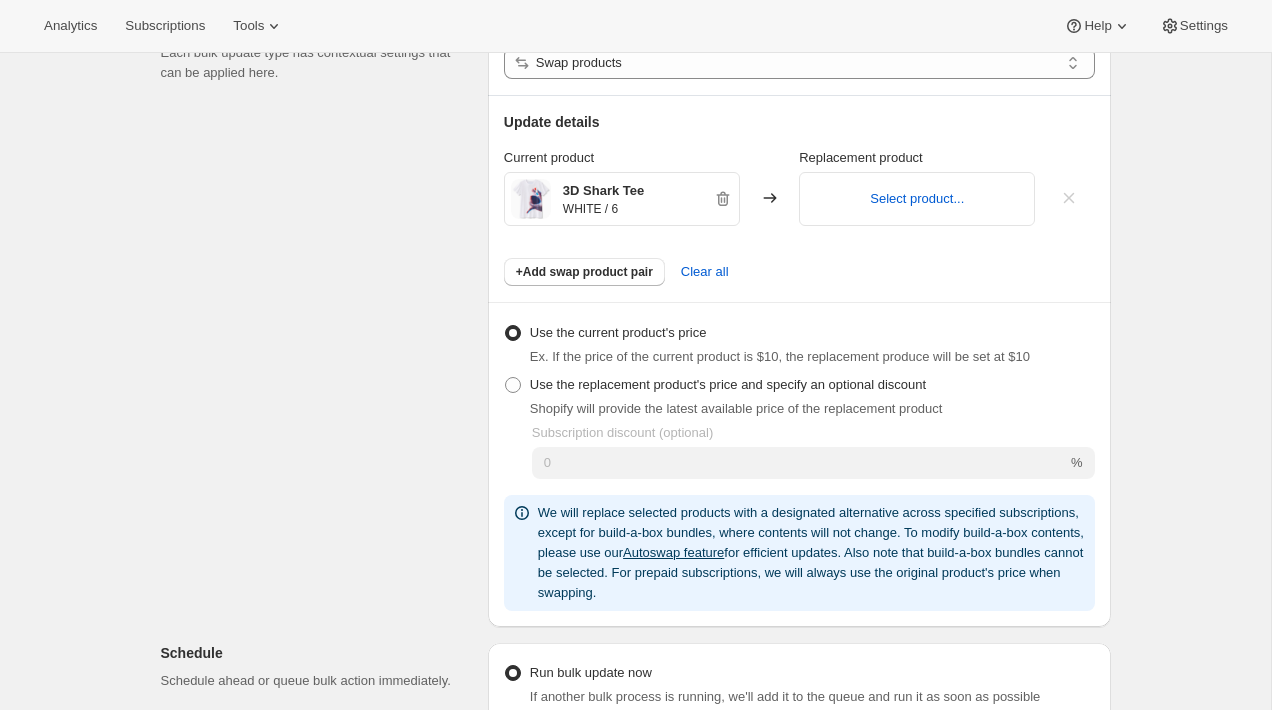 scroll, scrollTop: 0, scrollLeft: 0, axis: both 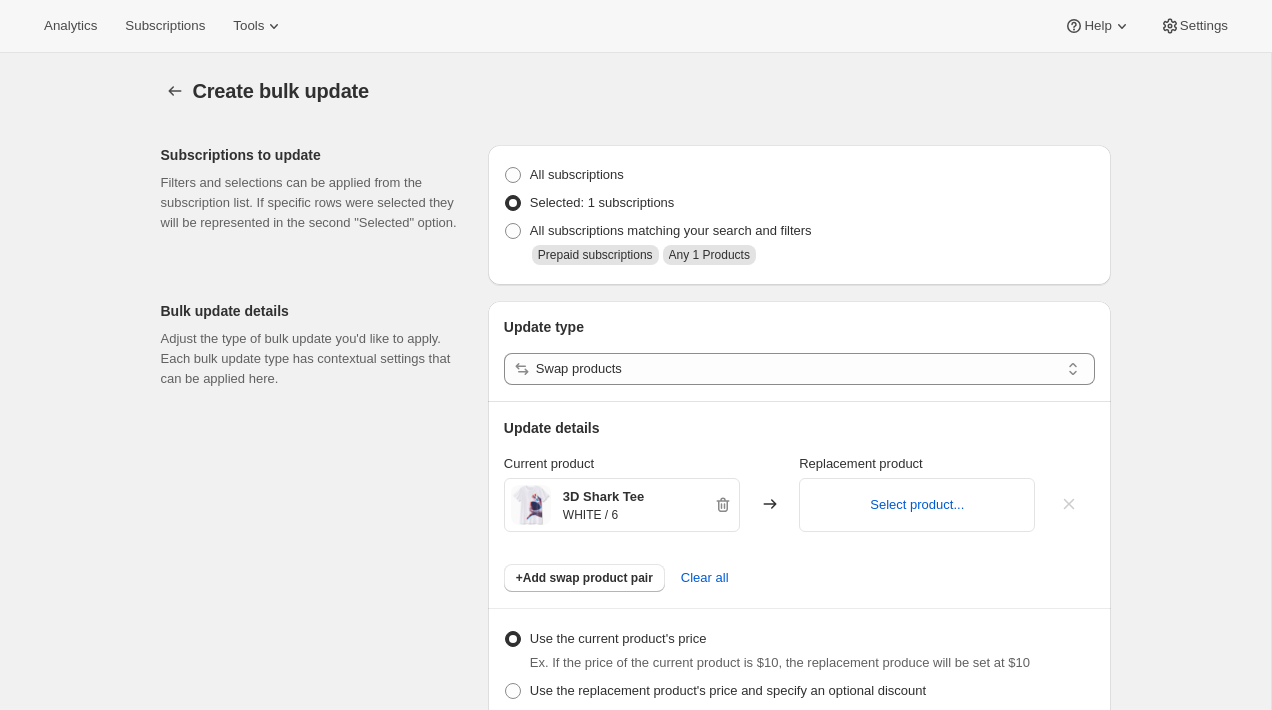 click on "Select product..." at bounding box center [917, 505] 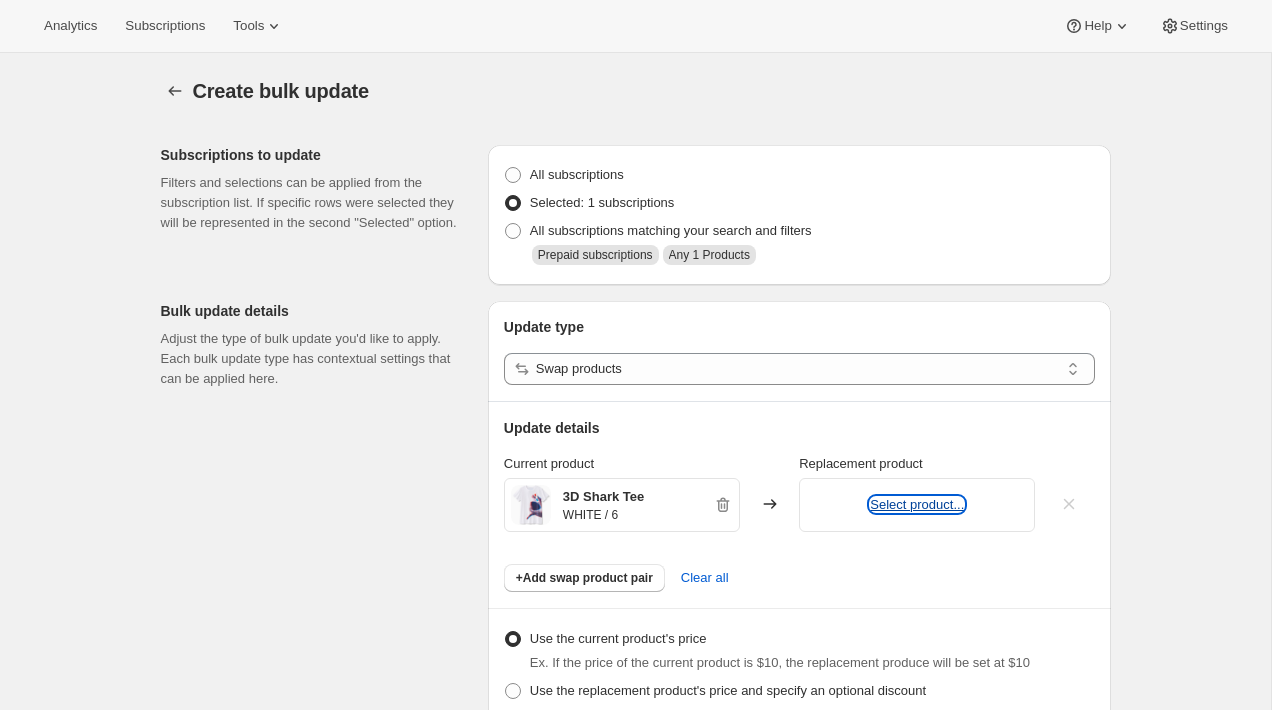 click on "Select product..." at bounding box center (917, 504) 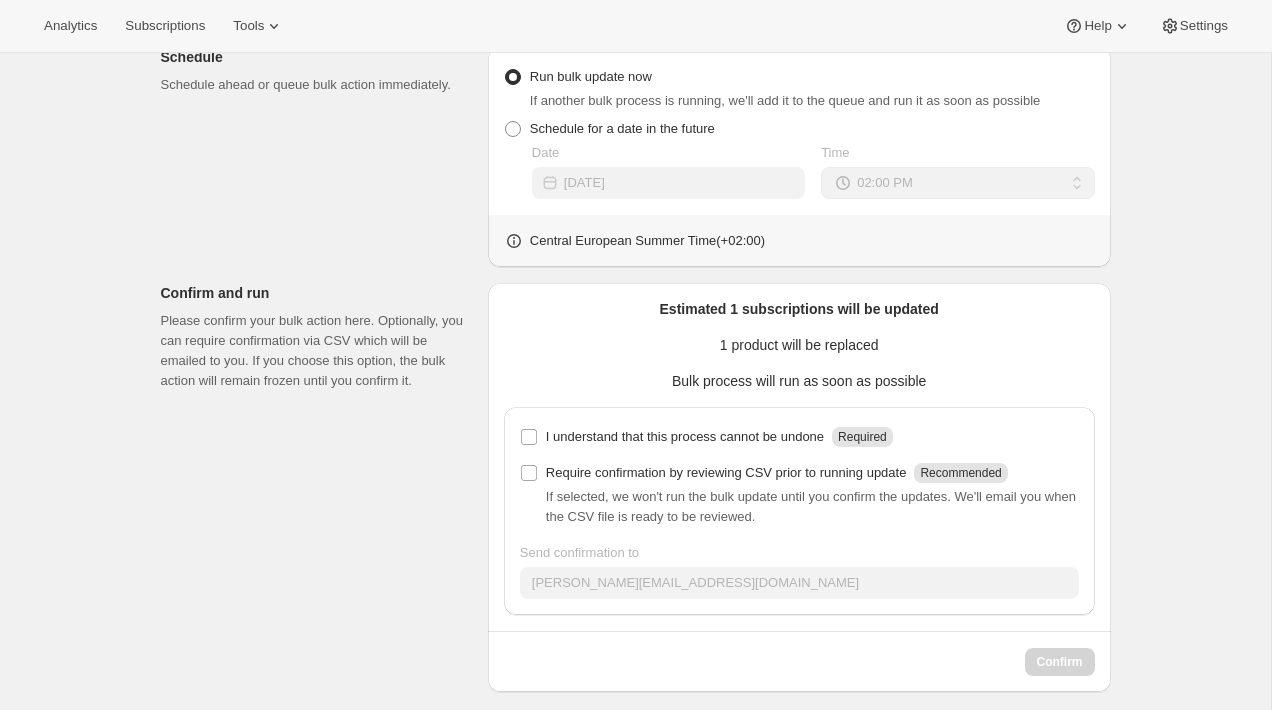 scroll, scrollTop: 916, scrollLeft: 0, axis: vertical 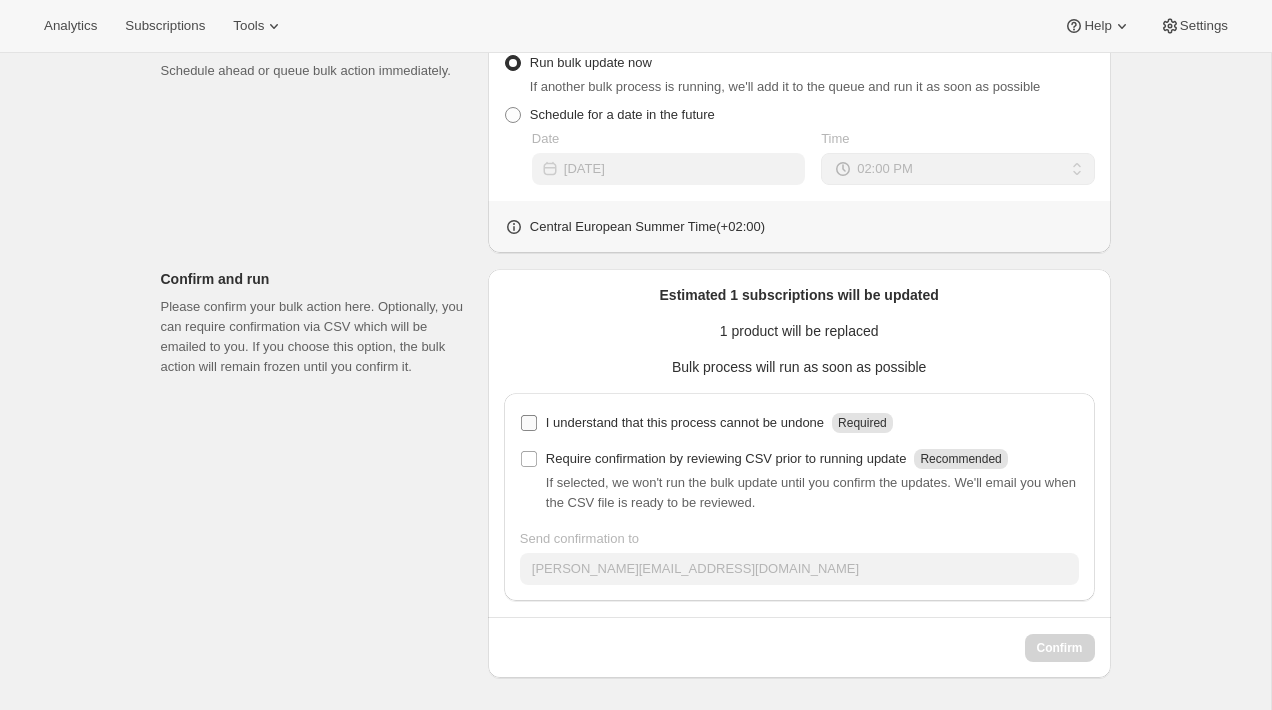 click on "I understand that this process cannot be undone Required" at bounding box center (706, 423) 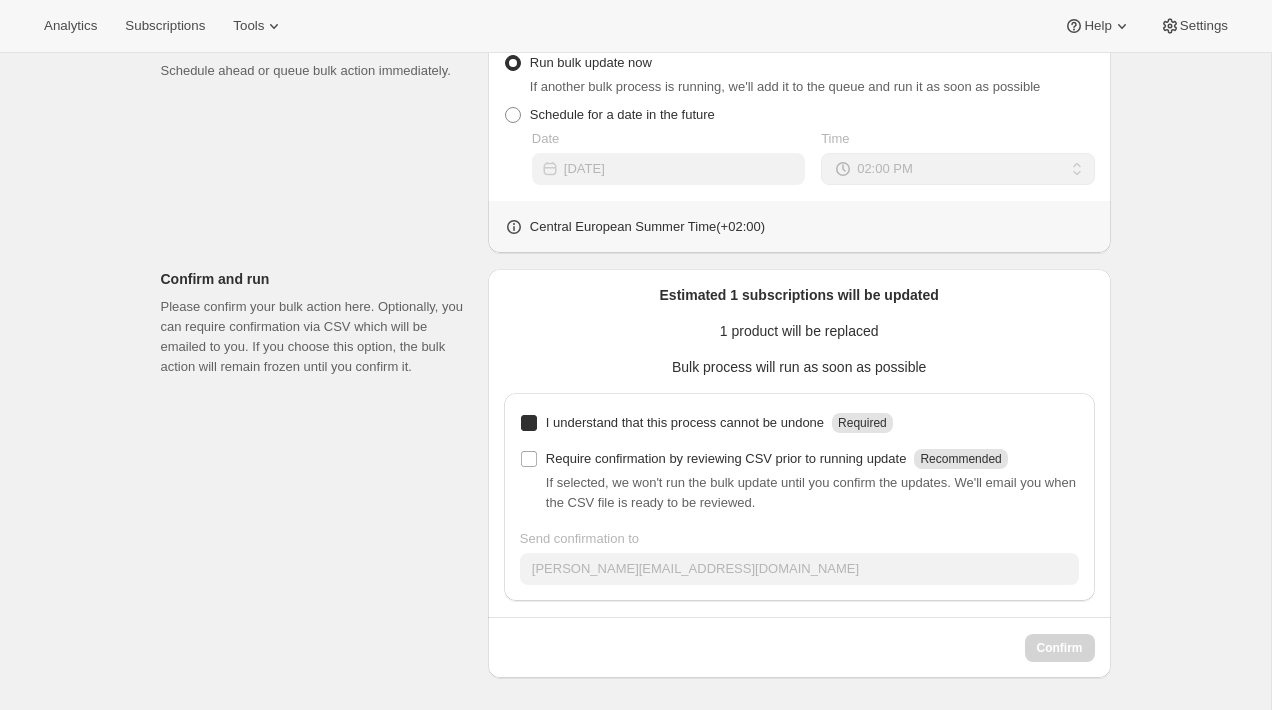 checkbox on "true" 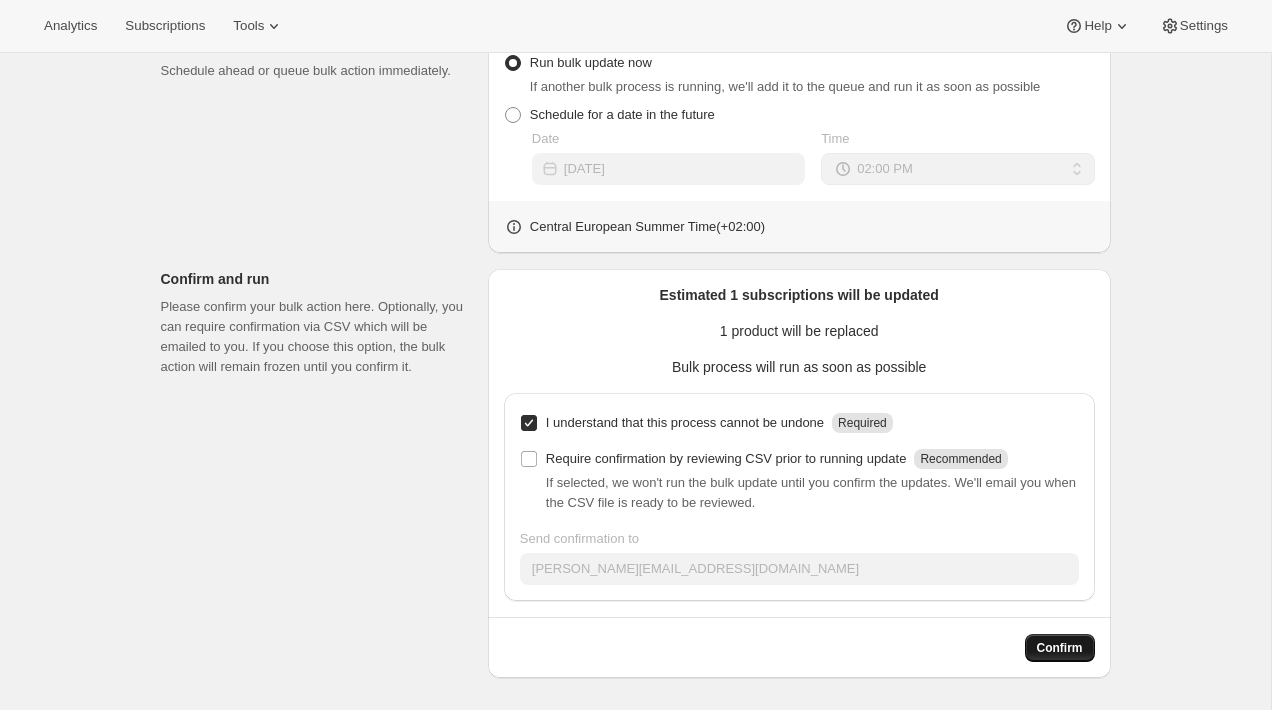 click on "Confirm" at bounding box center (1060, 648) 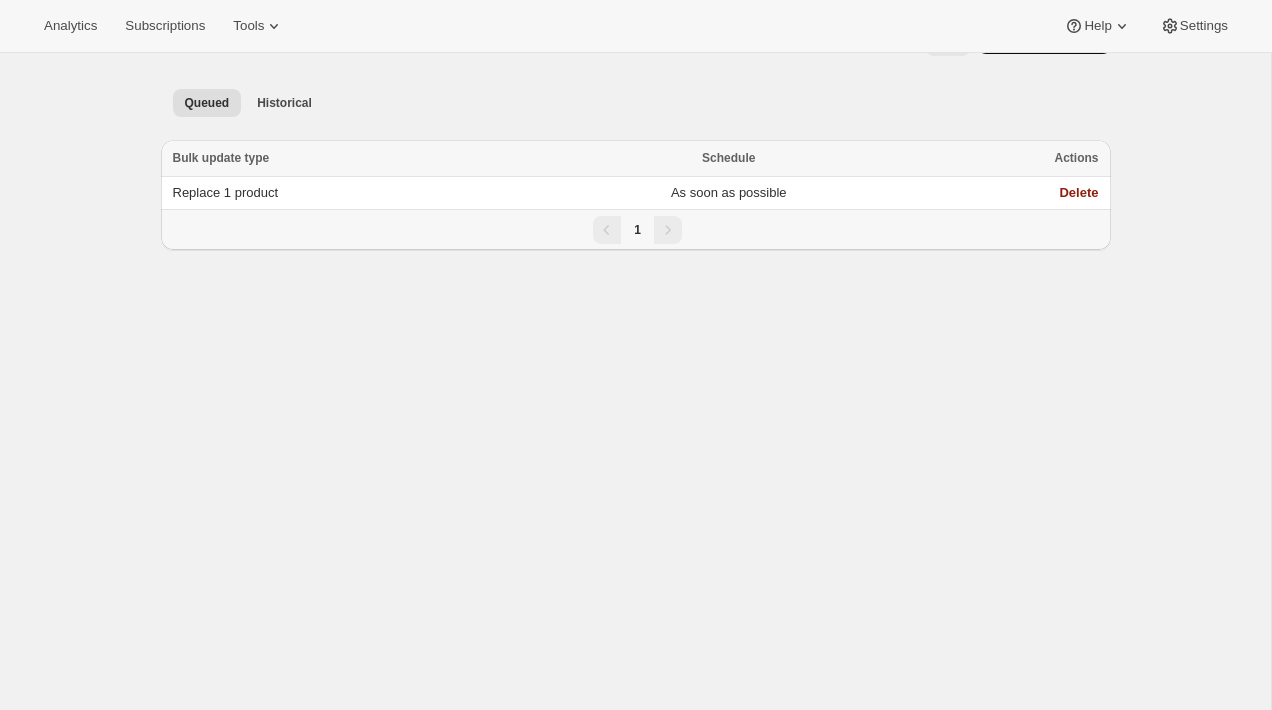scroll, scrollTop: 0, scrollLeft: 0, axis: both 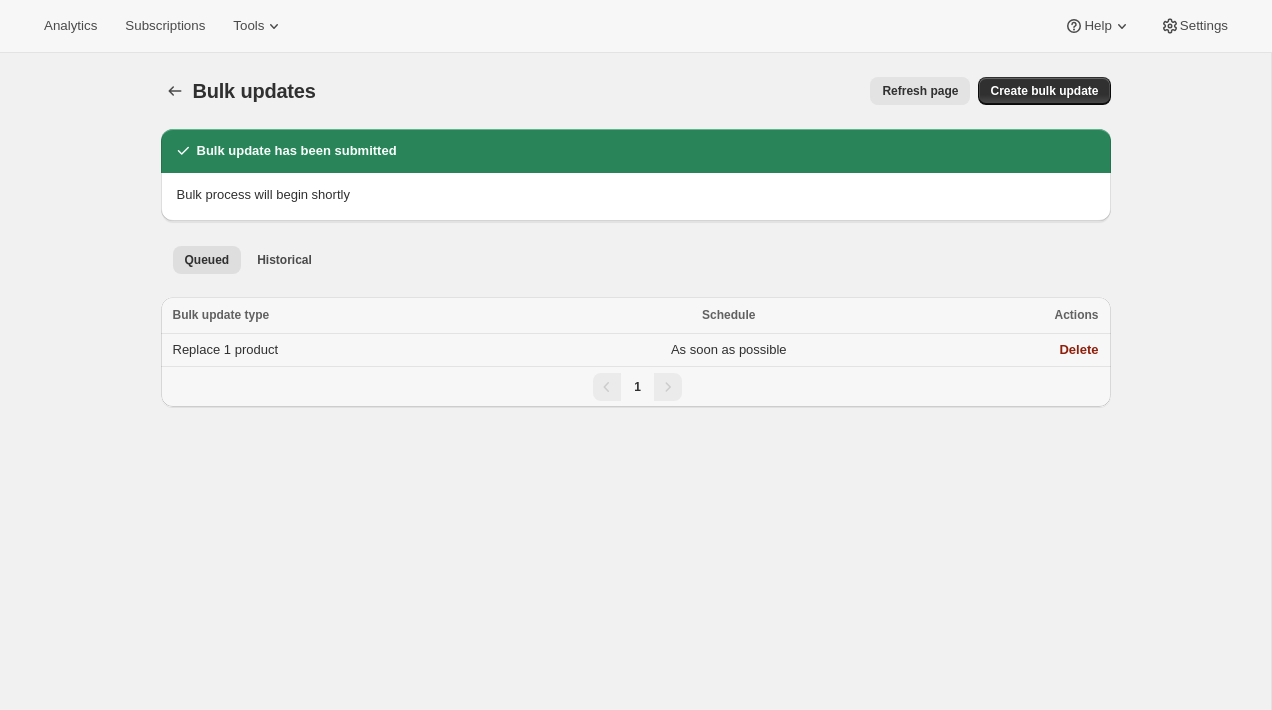 click on "As soon as possible" at bounding box center (728, 350) 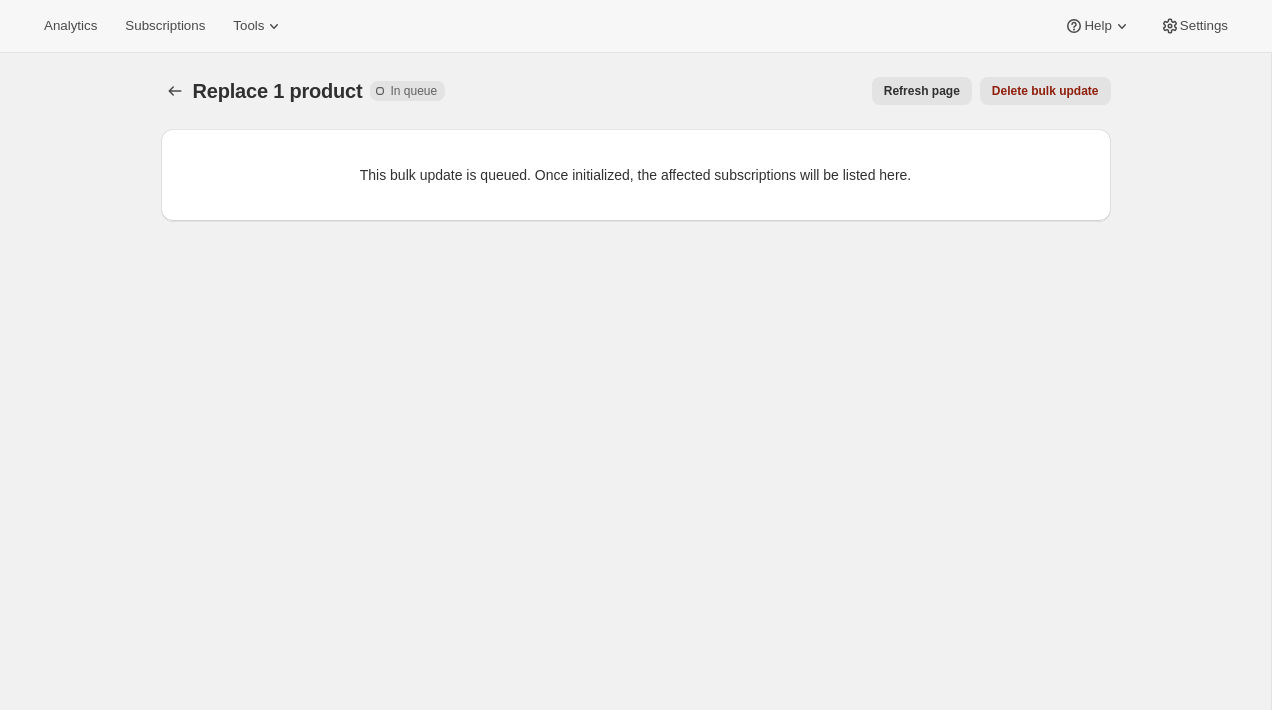 click on "Refresh page" at bounding box center (922, 91) 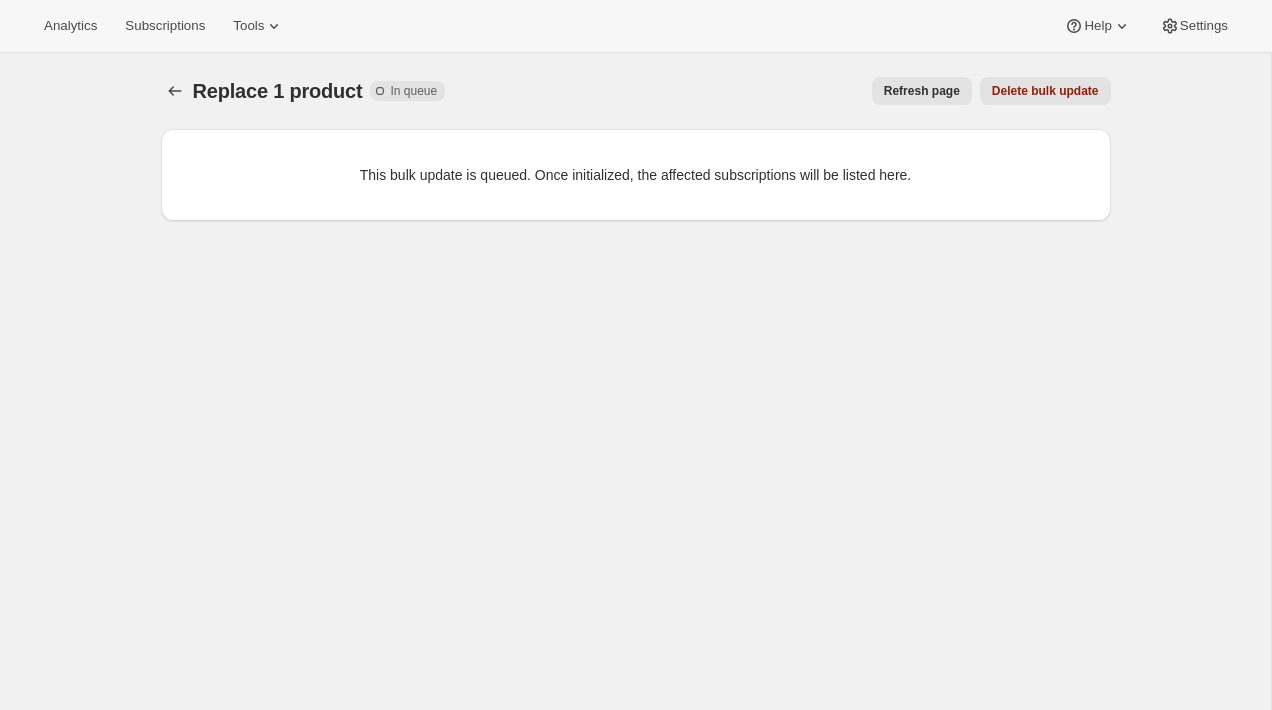 click on "Refresh page" at bounding box center (922, 91) 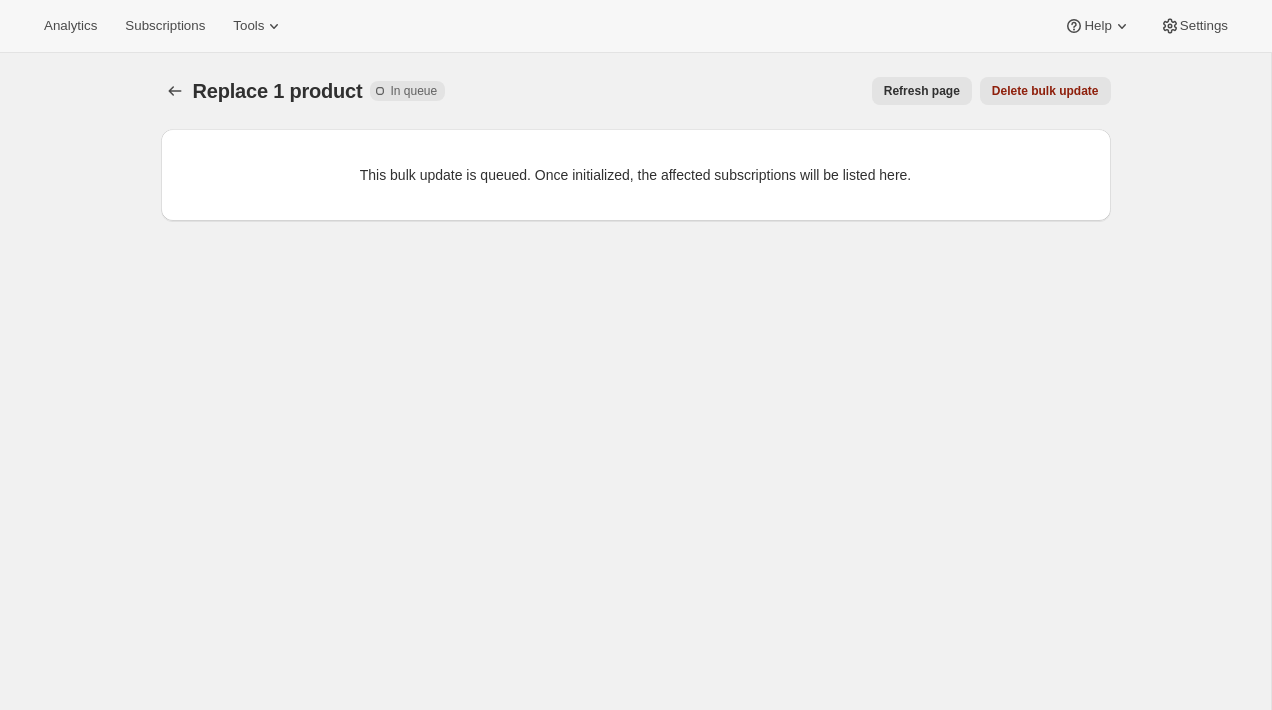 click on "Refresh page" at bounding box center [922, 91] 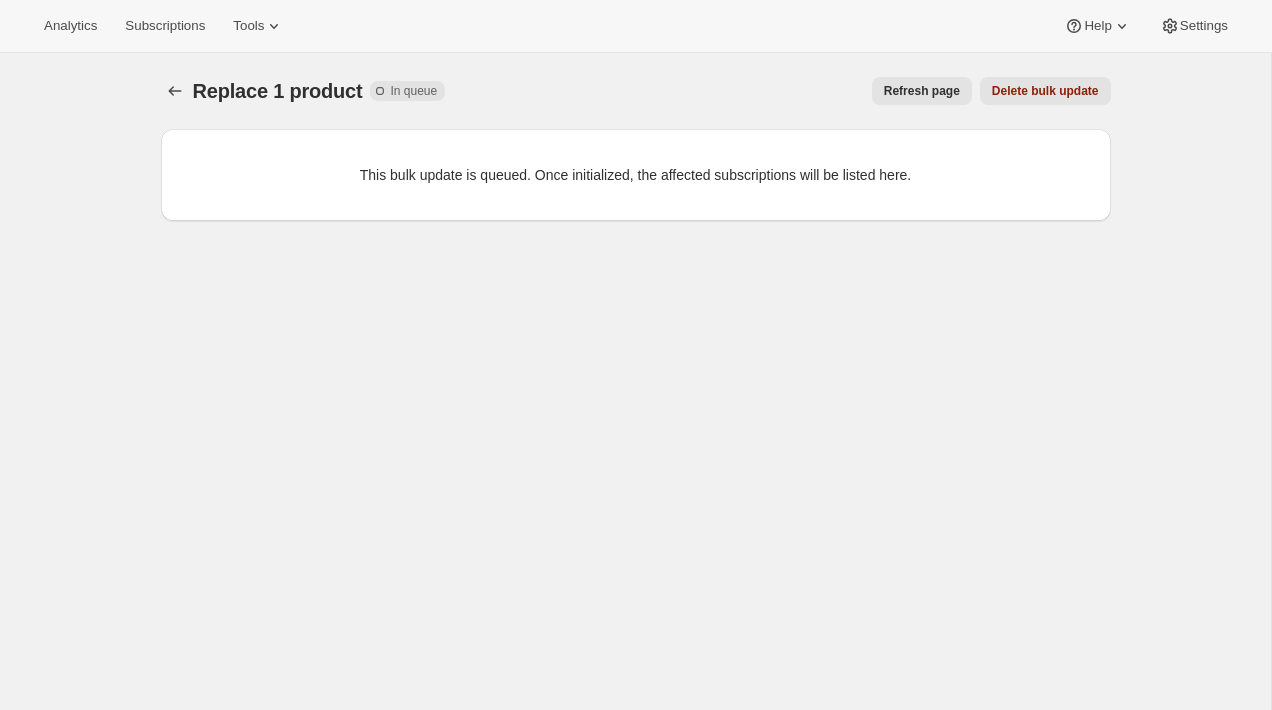 click on "Refresh page" at bounding box center (922, 91) 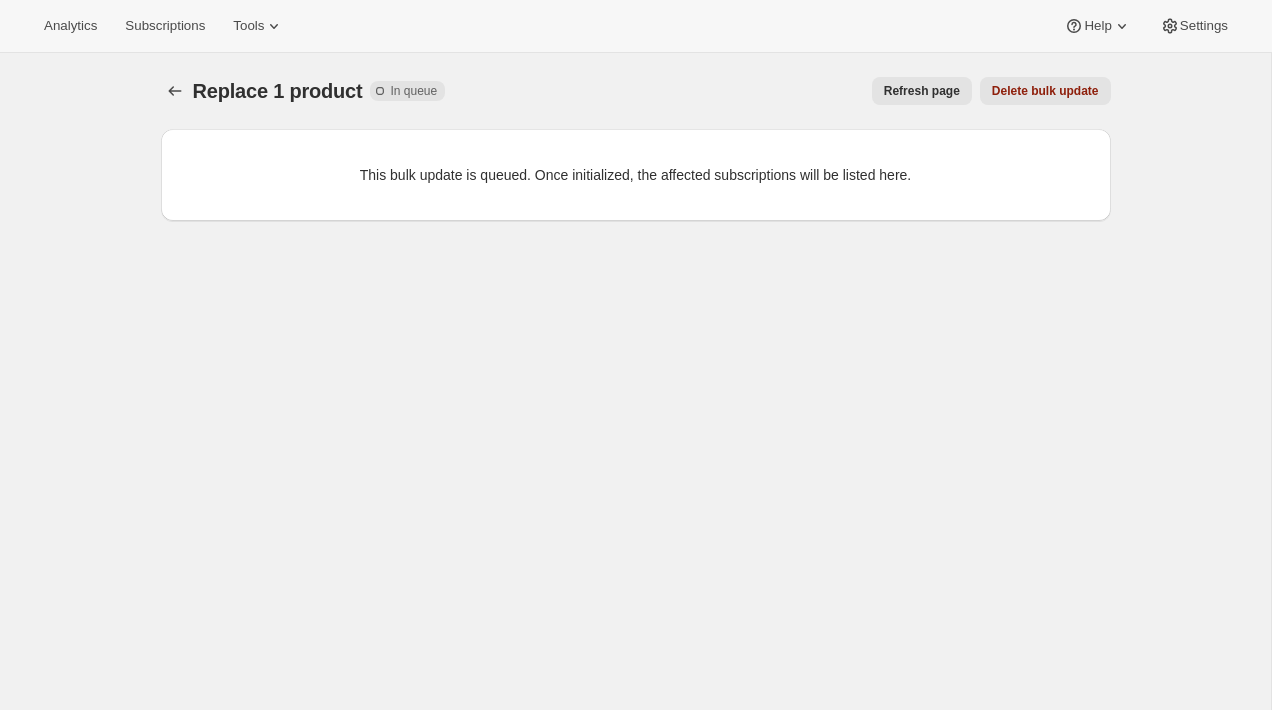 click on "Refresh page" at bounding box center (922, 91) 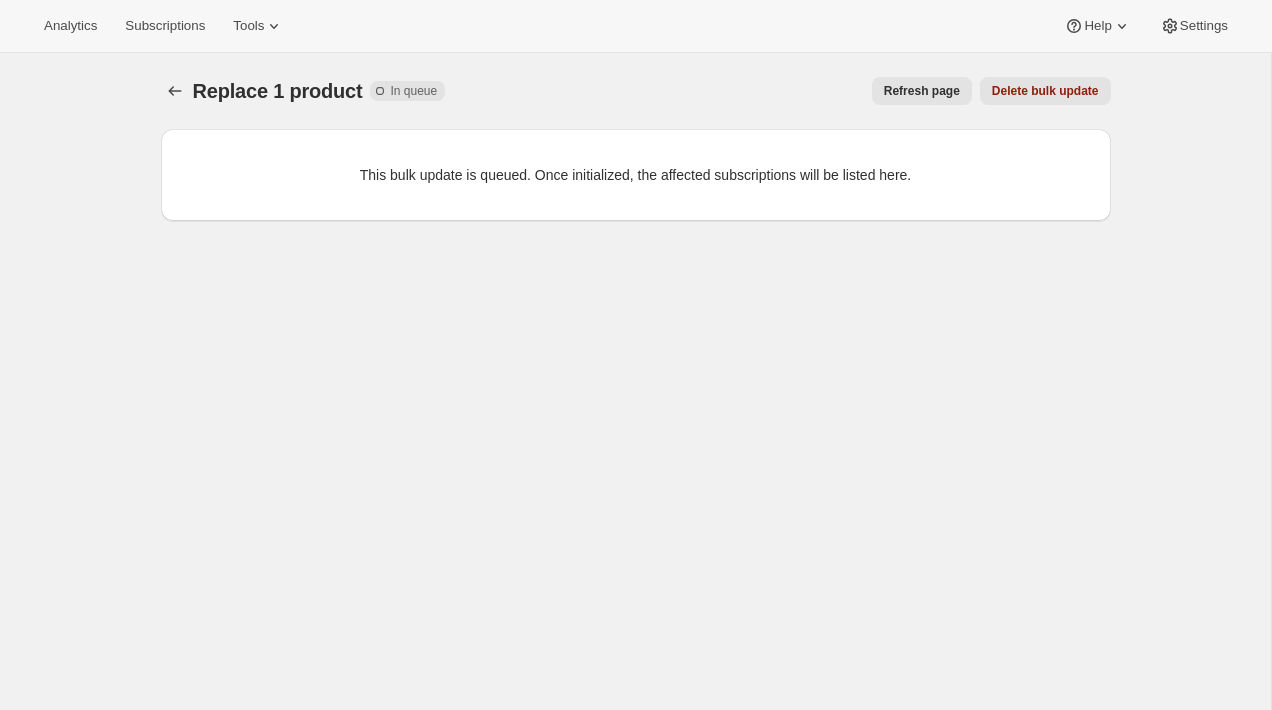 click on "Refresh page" at bounding box center (922, 91) 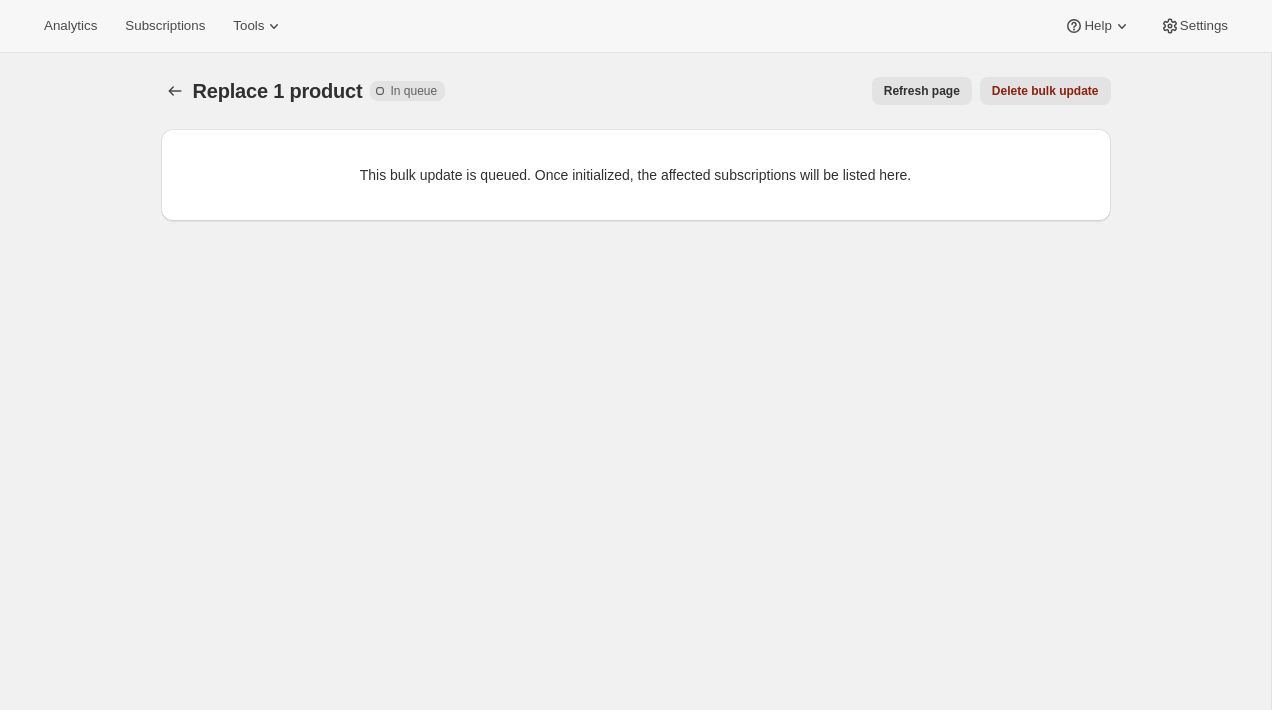 click on "Refresh page" at bounding box center (922, 91) 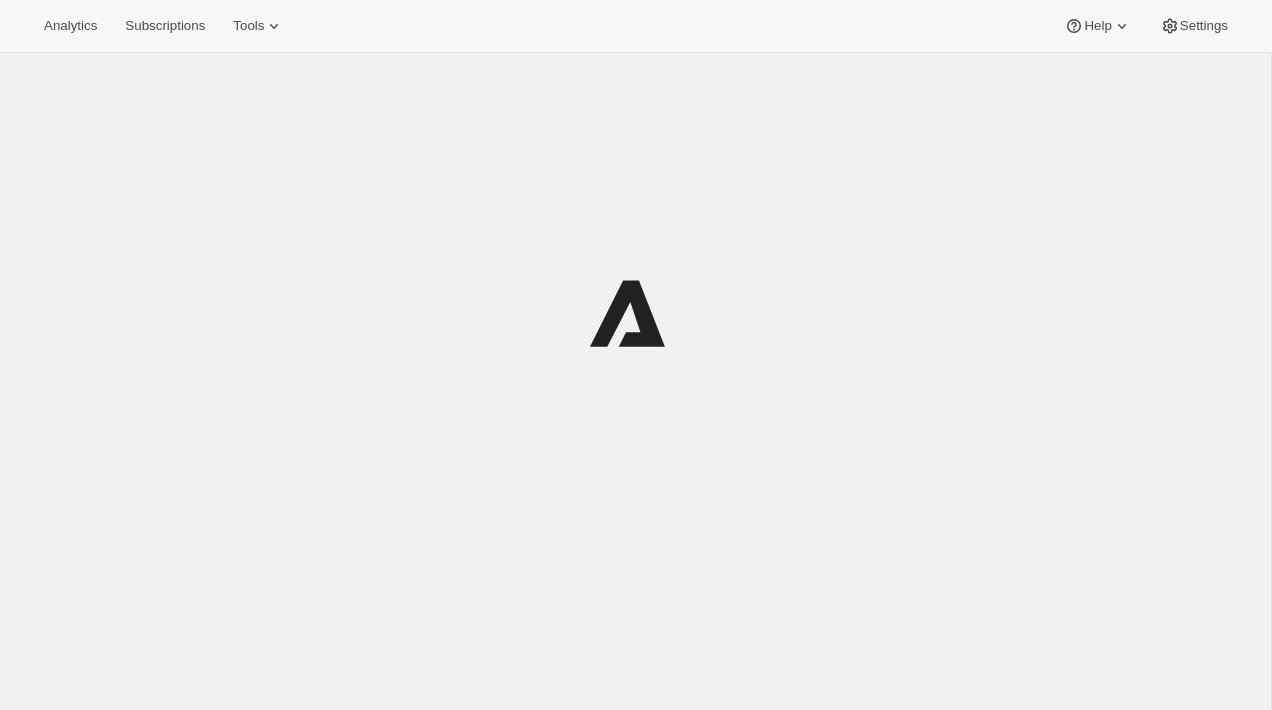 scroll, scrollTop: 0, scrollLeft: 0, axis: both 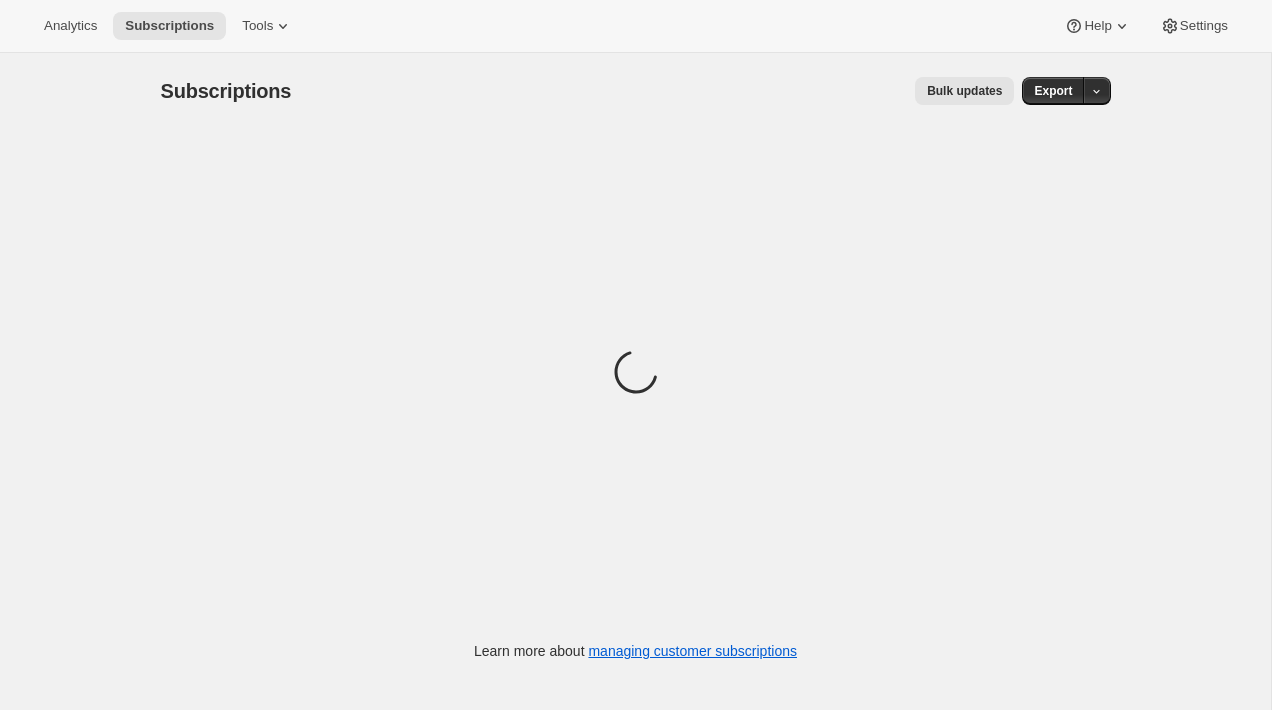 click on "Analytics Subscriptions Tools Help Settings" at bounding box center (636, 26) 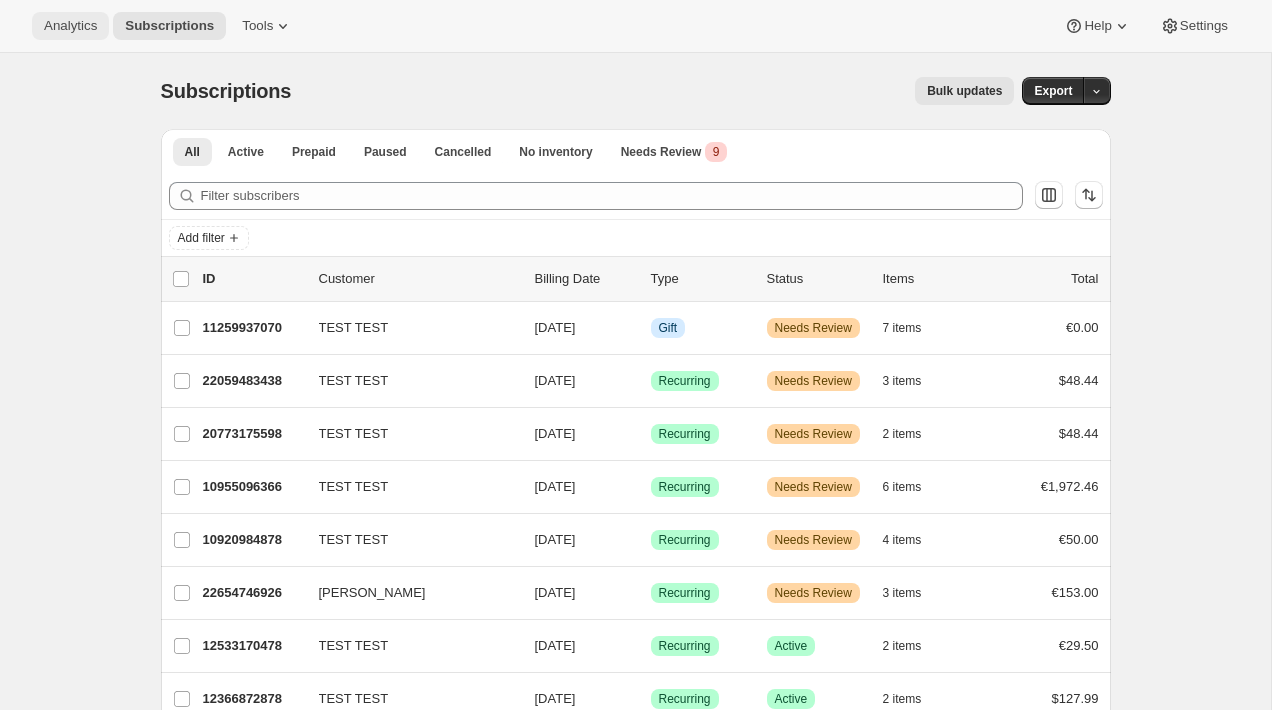 click on "Analytics" at bounding box center [70, 26] 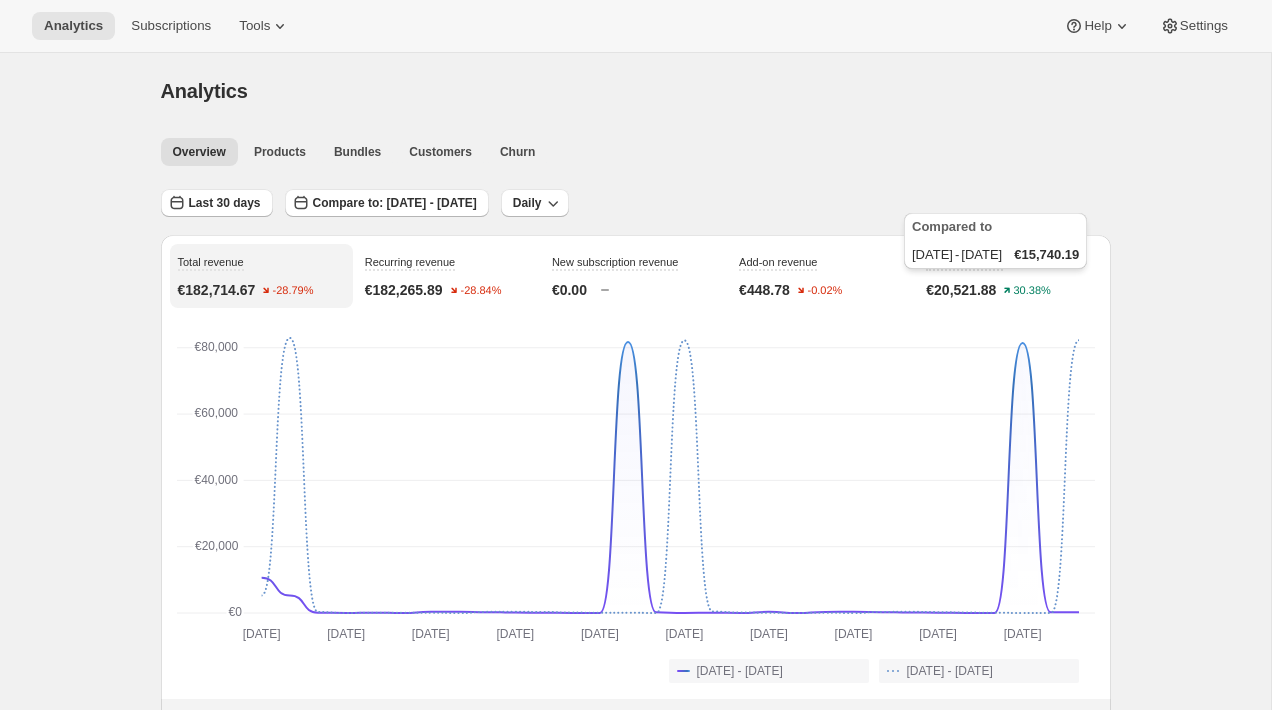 type 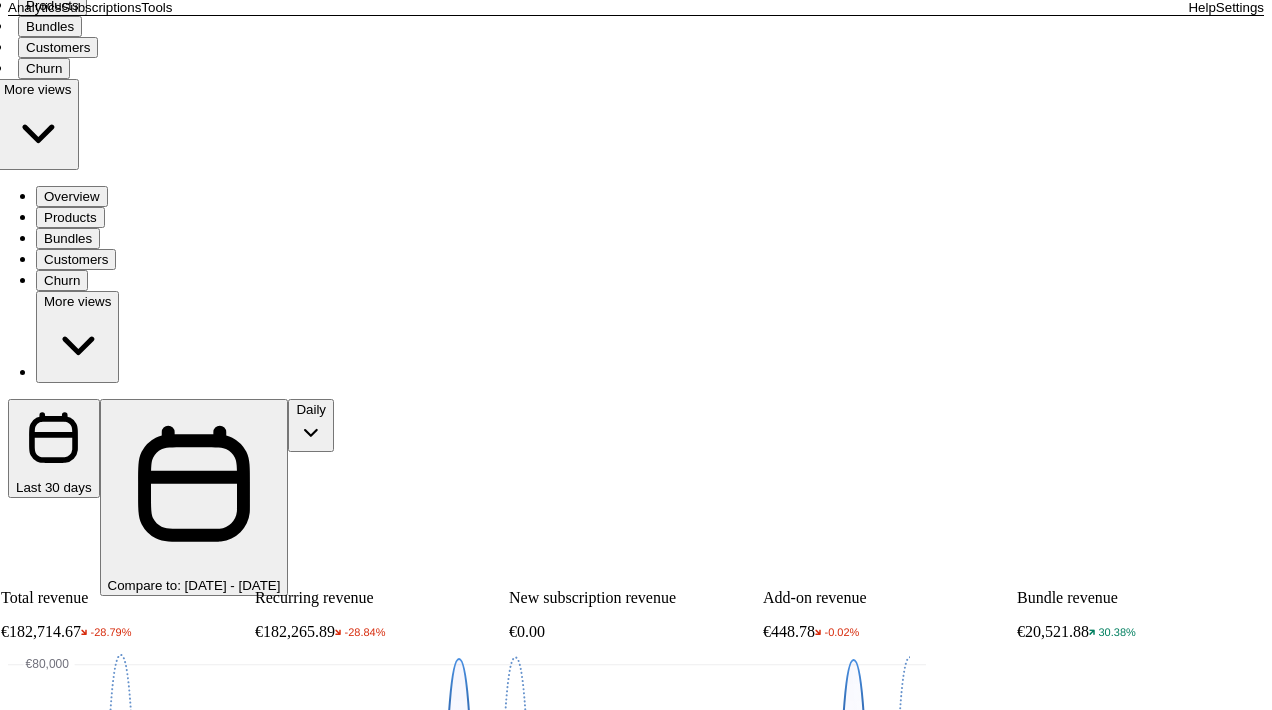 scroll, scrollTop: 0, scrollLeft: 0, axis: both 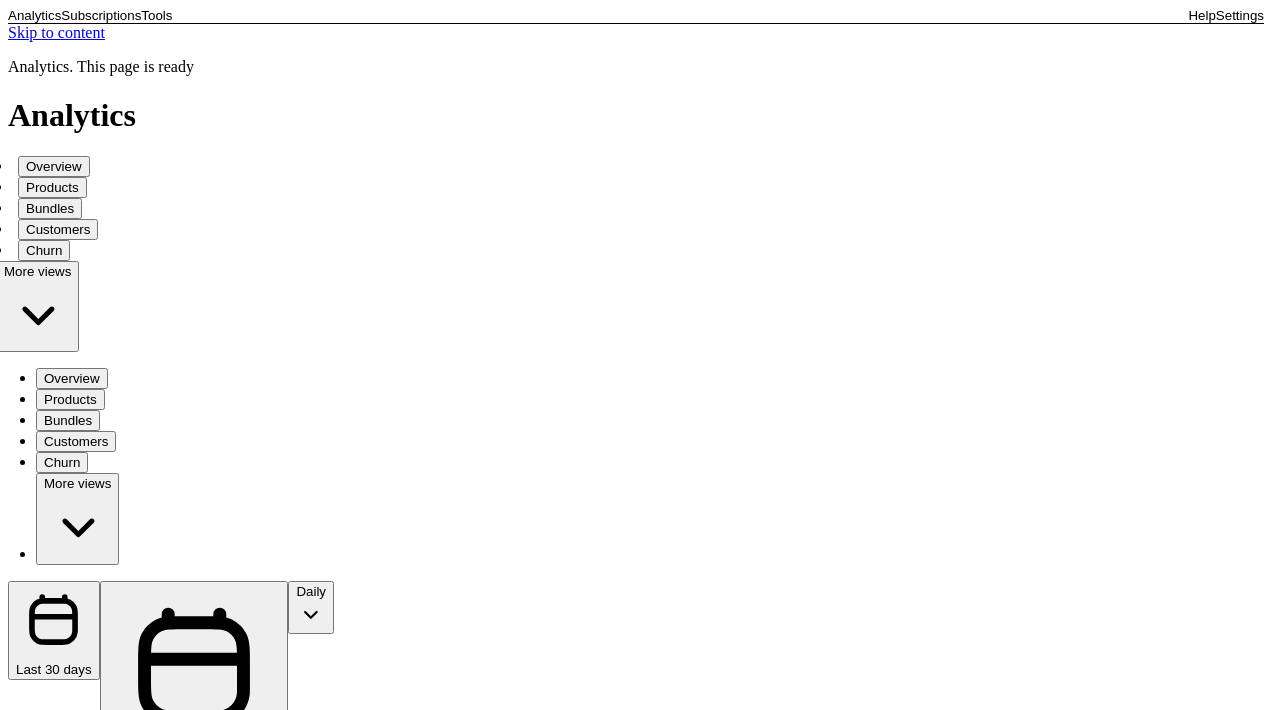 click on "Subscriptions" at bounding box center (101, 15) 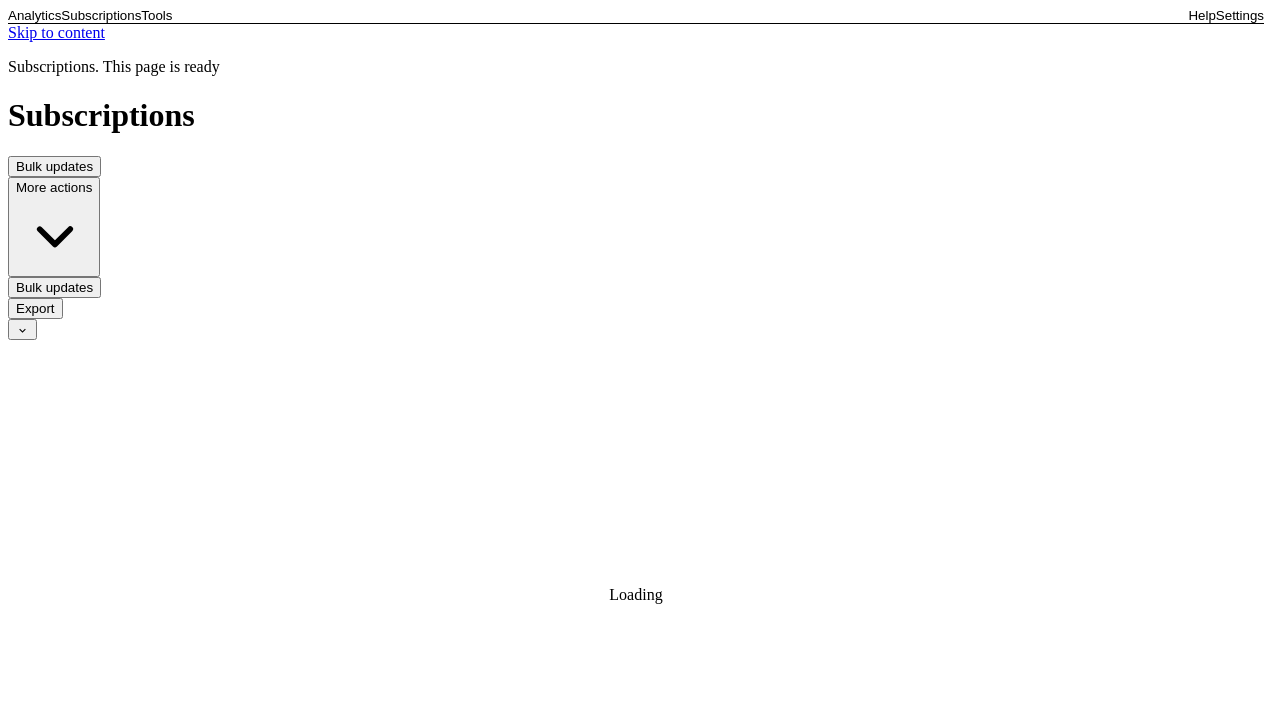 type 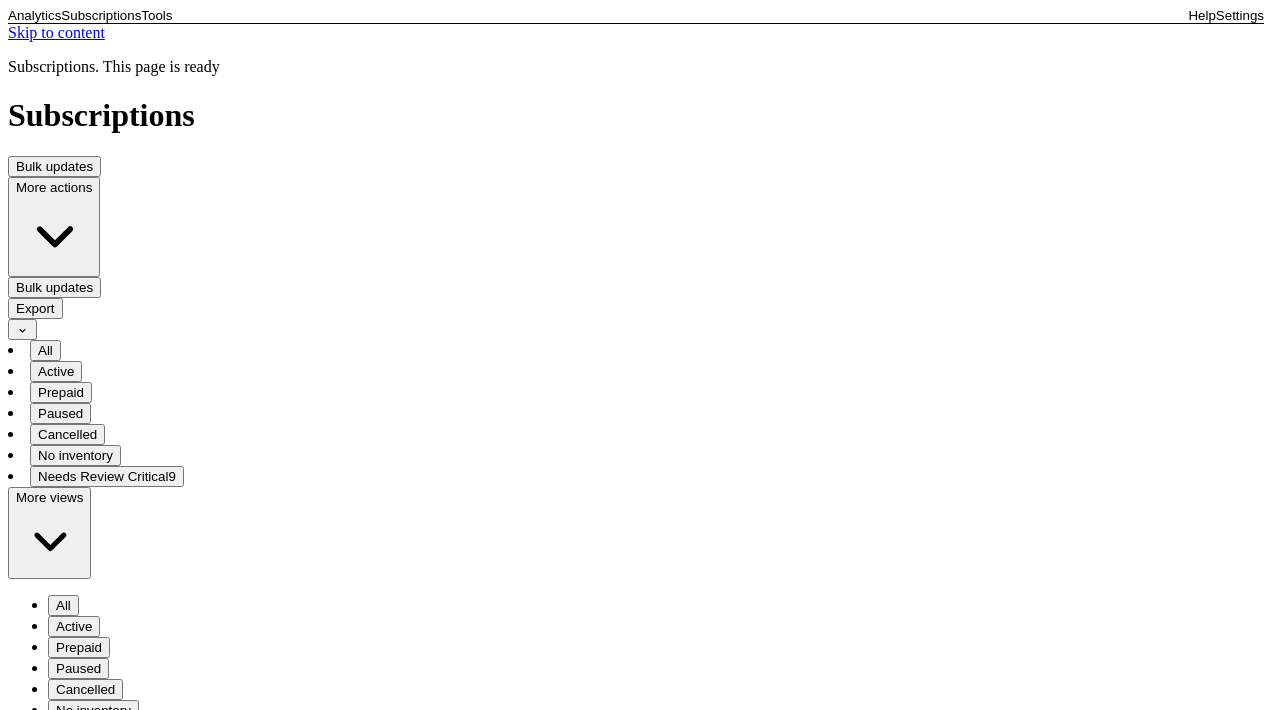 click on "22059483438 TEST TEST 11/26/2024 Success Recurring Warning Needs Review 3   items $48.44" at bounding box center [427, 3108] 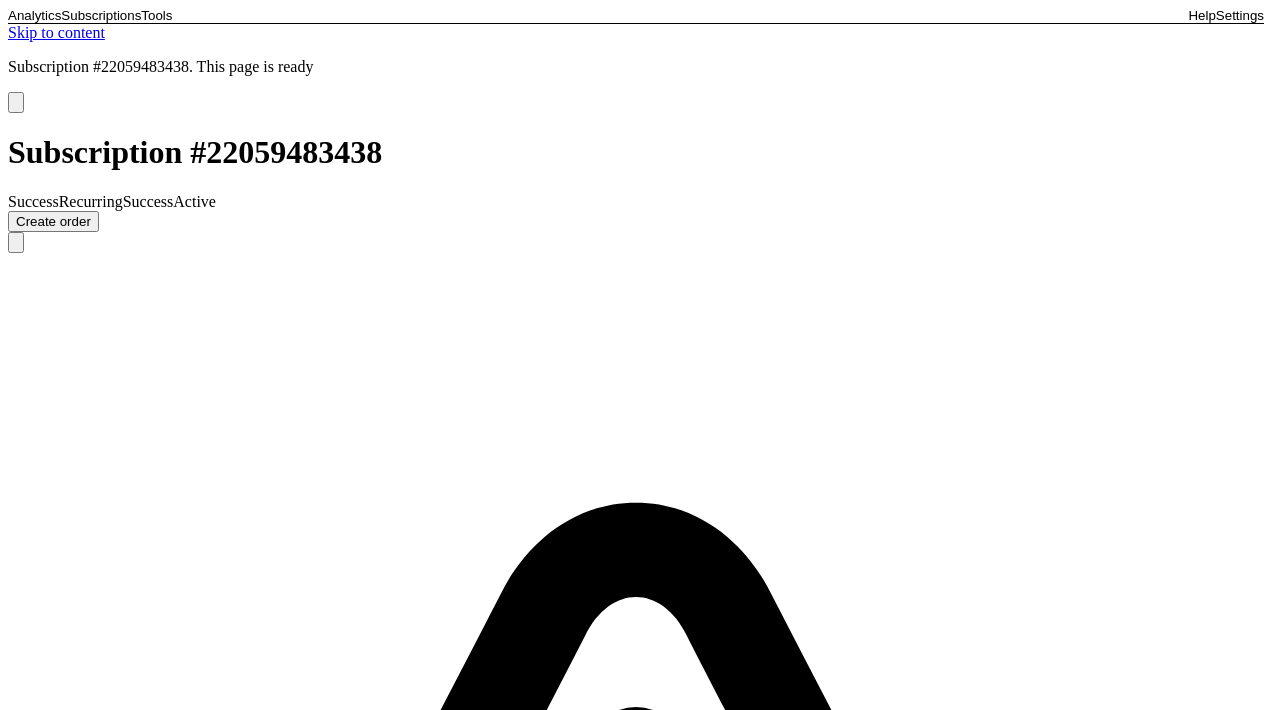 click 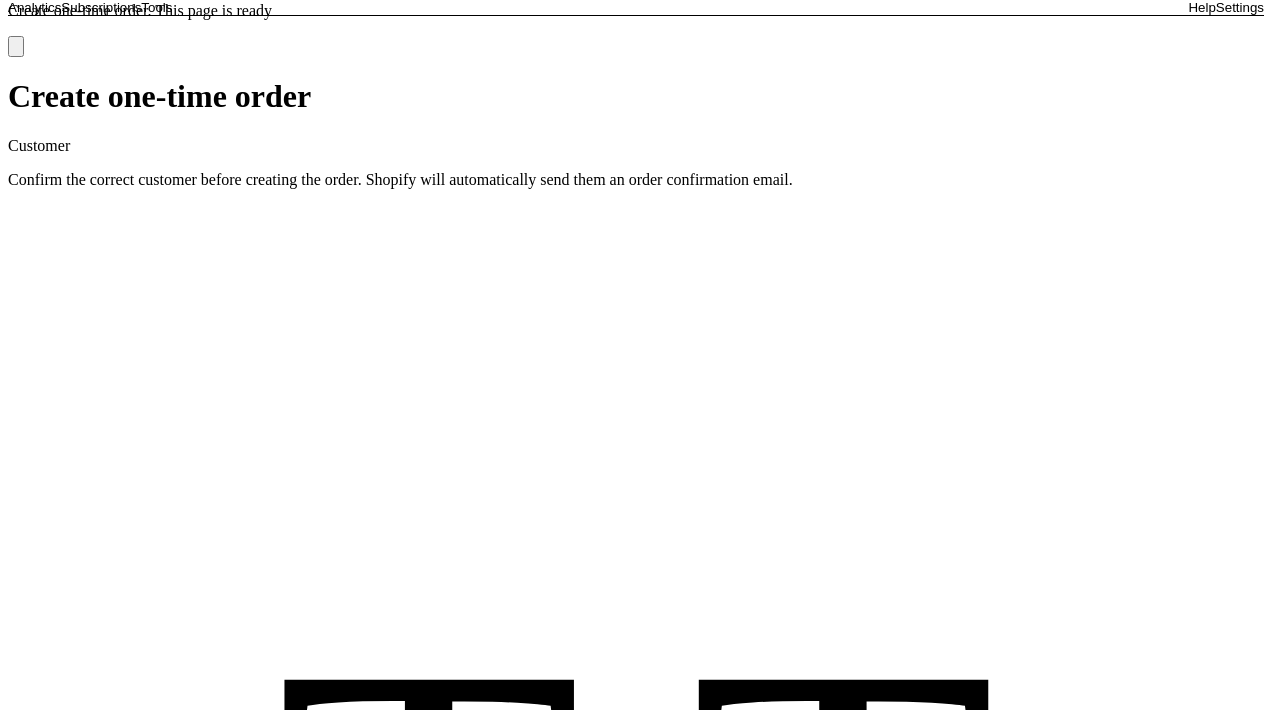scroll, scrollTop: 66, scrollLeft: 0, axis: vertical 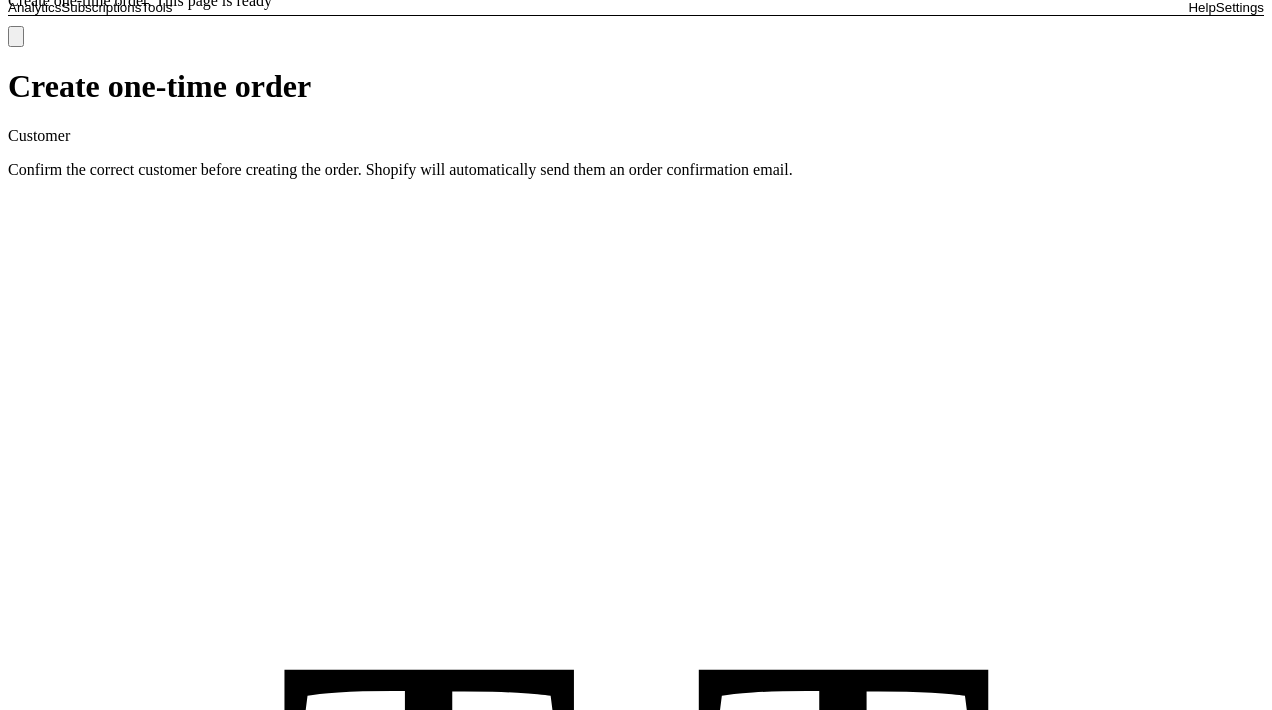 click on "Select products" at bounding box center (636, 4383) 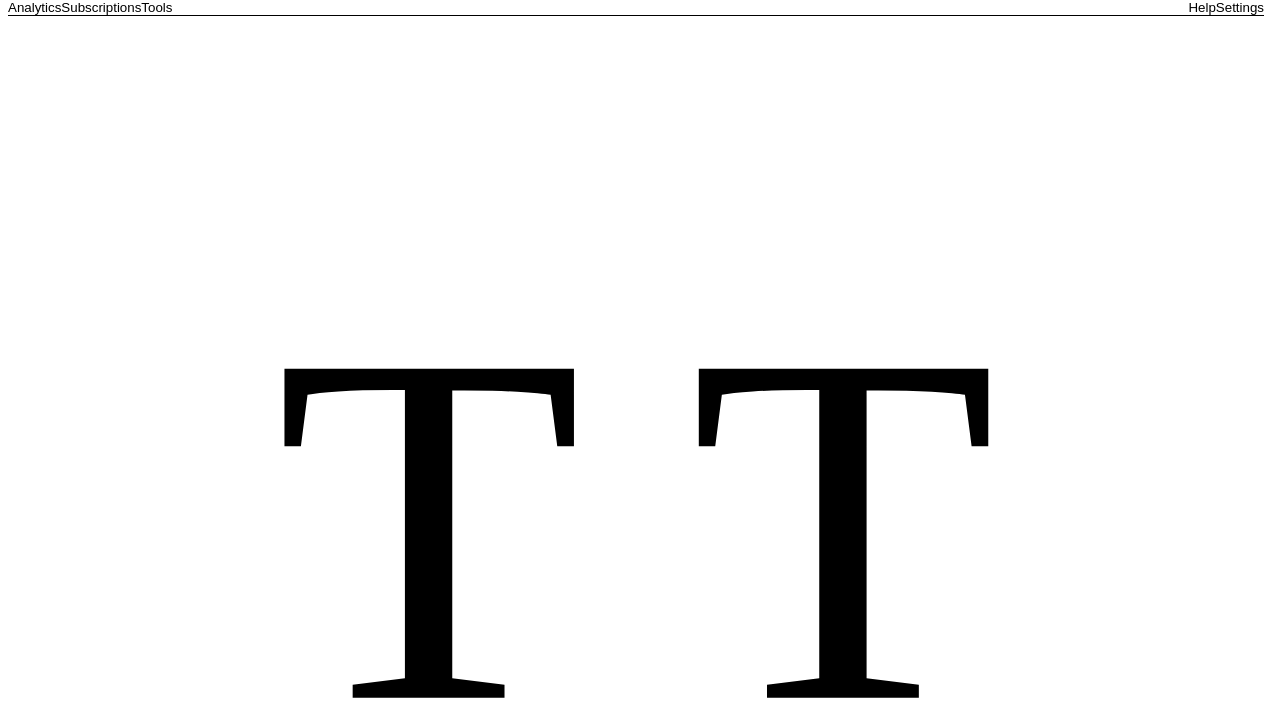 click on "Visa ending in 3246 Expires 02/28" at bounding box center (656, 5952) 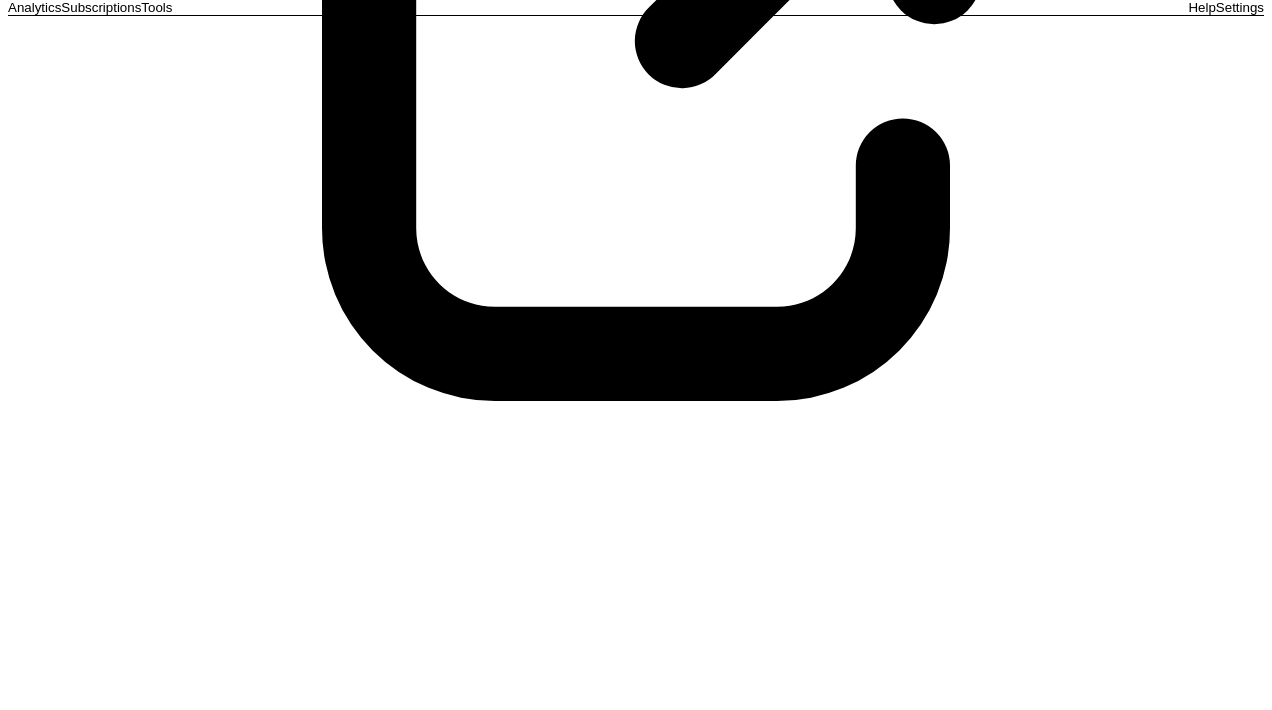 scroll, scrollTop: 2081, scrollLeft: 0, axis: vertical 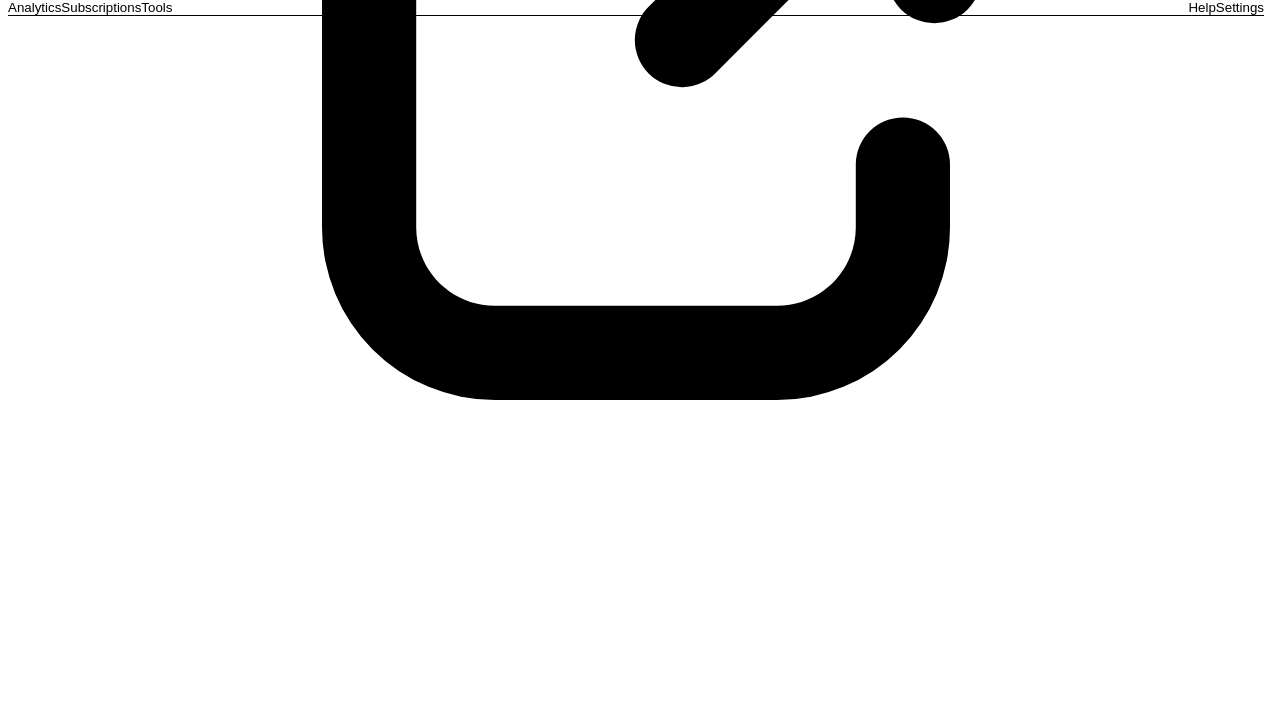 click 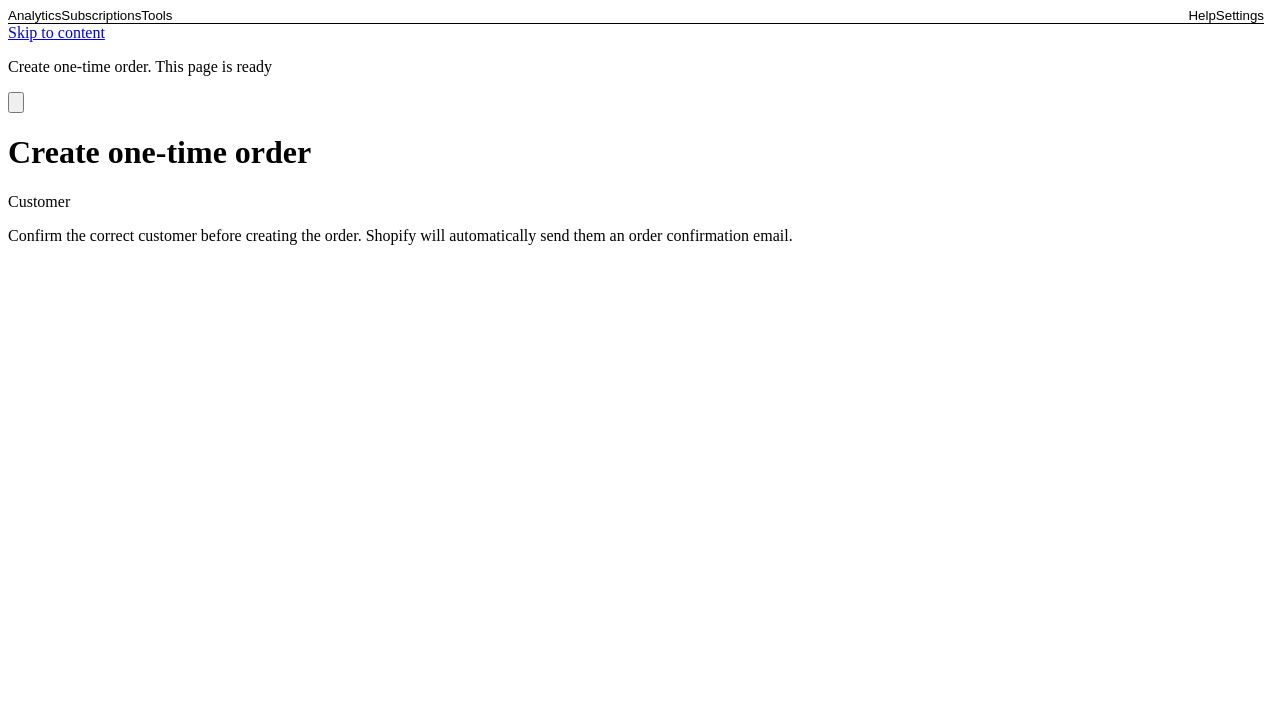 click at bounding box center [636, 14117] 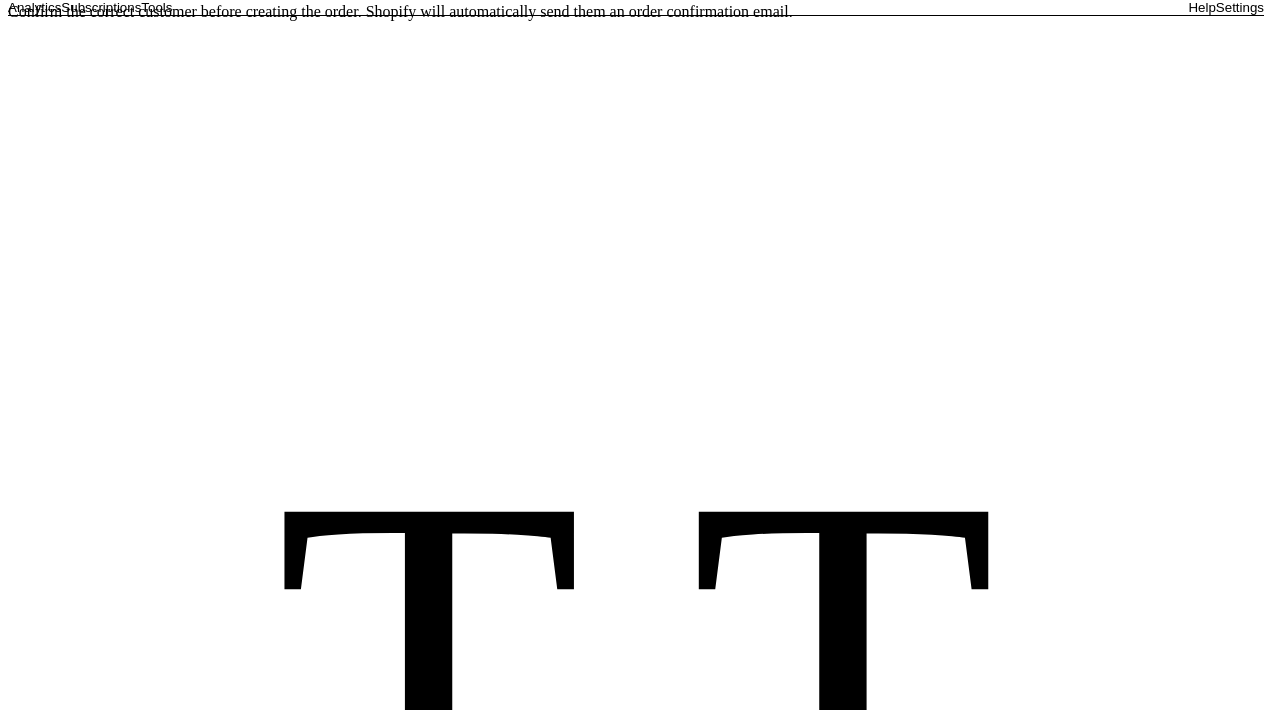 scroll, scrollTop: 154, scrollLeft: 0, axis: vertical 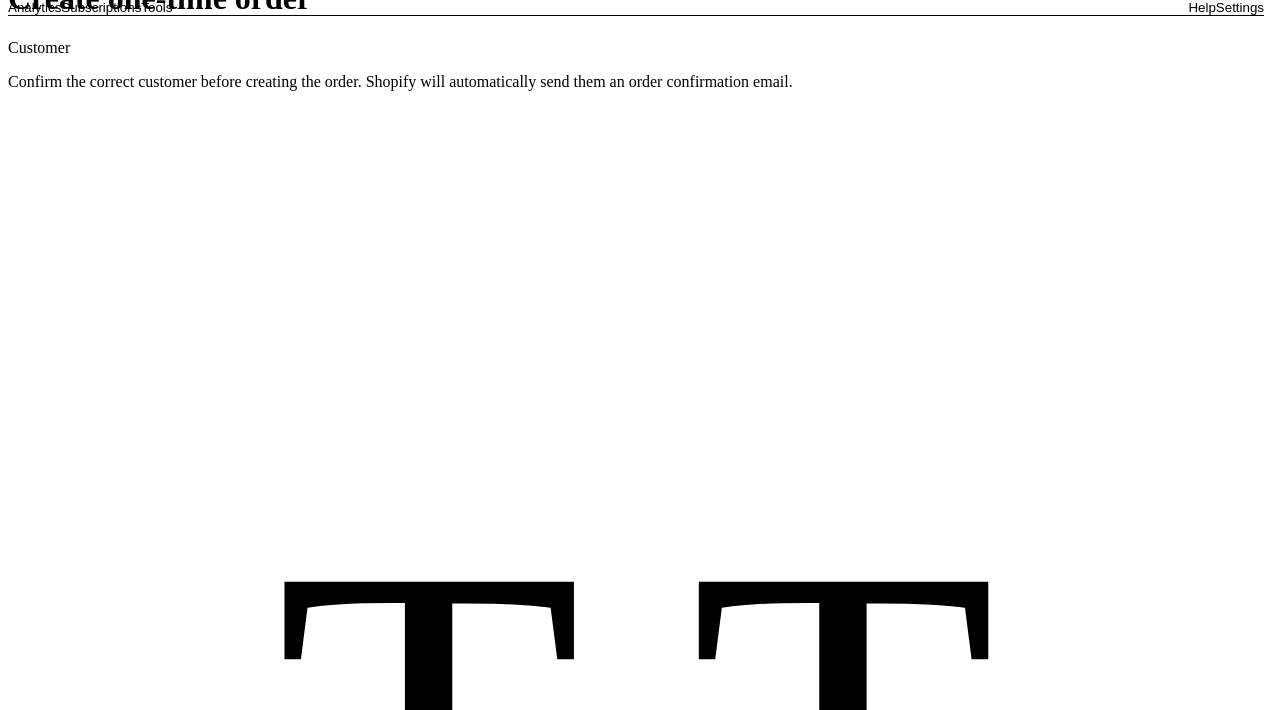 click 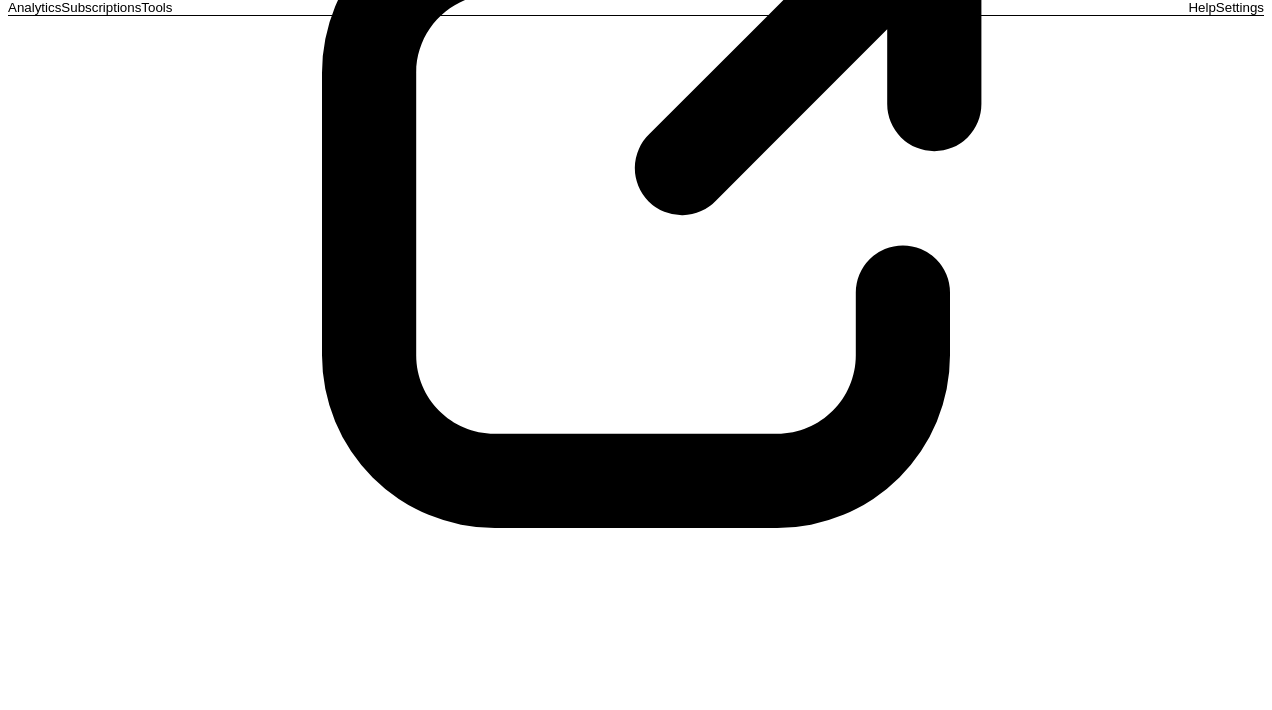scroll, scrollTop: 2103, scrollLeft: 0, axis: vertical 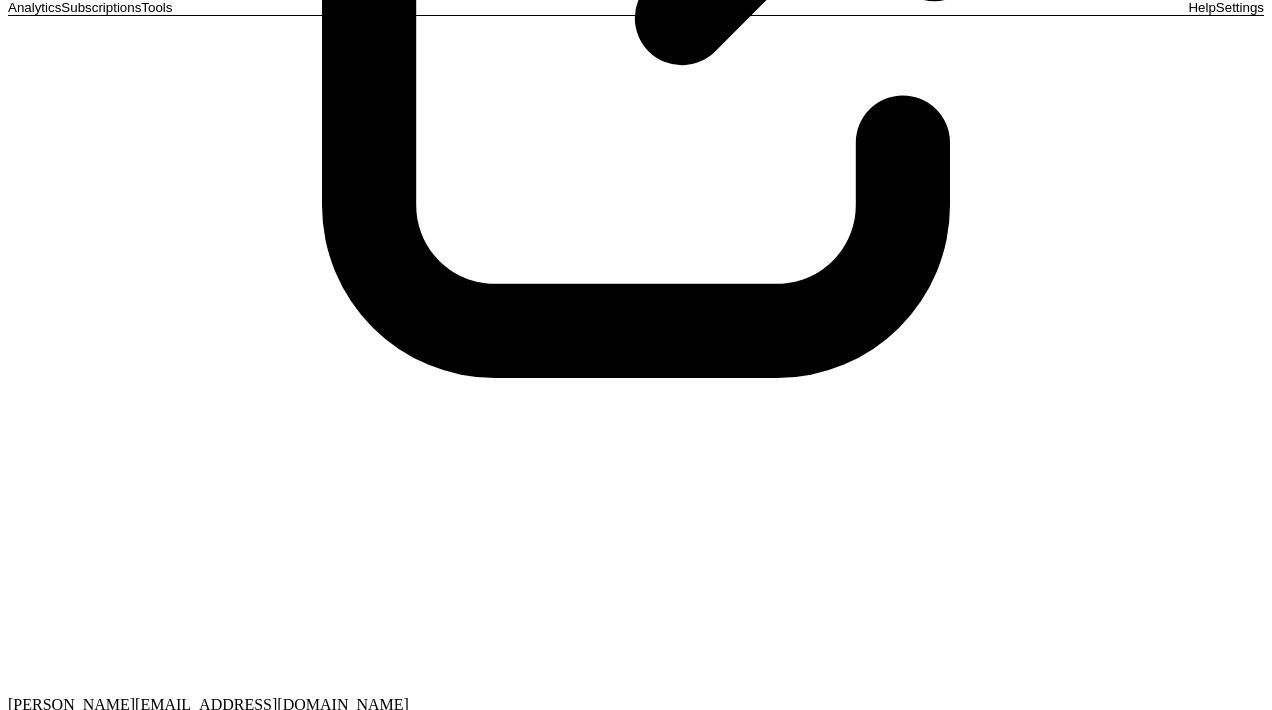 click on "Create order" at bounding box center (53, 11401) 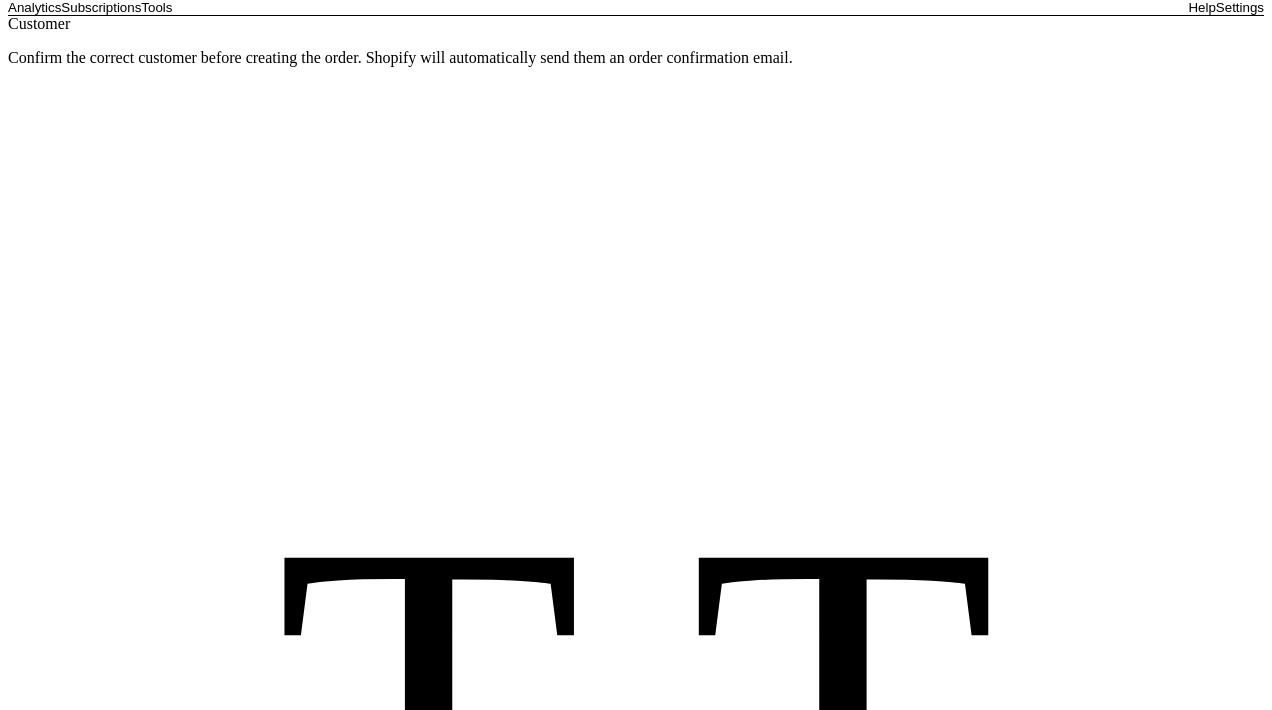 scroll, scrollTop: 86, scrollLeft: 0, axis: vertical 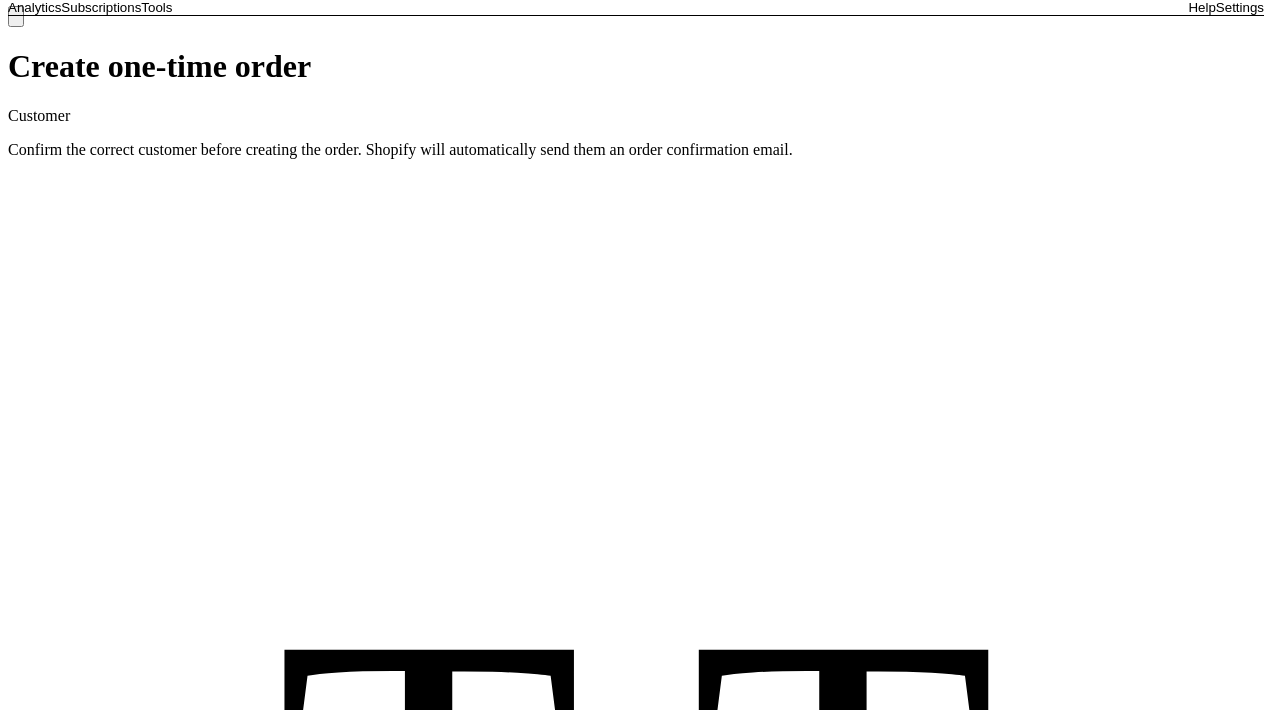 click 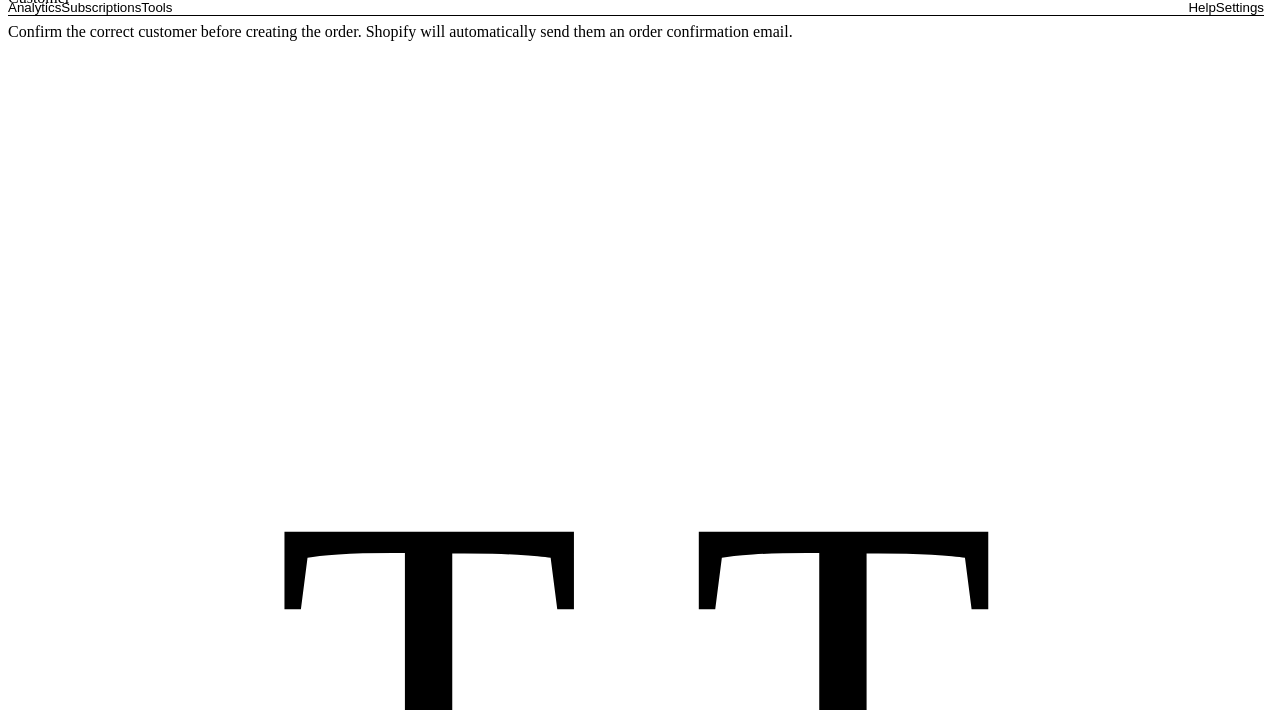 scroll, scrollTop: 229, scrollLeft: 0, axis: vertical 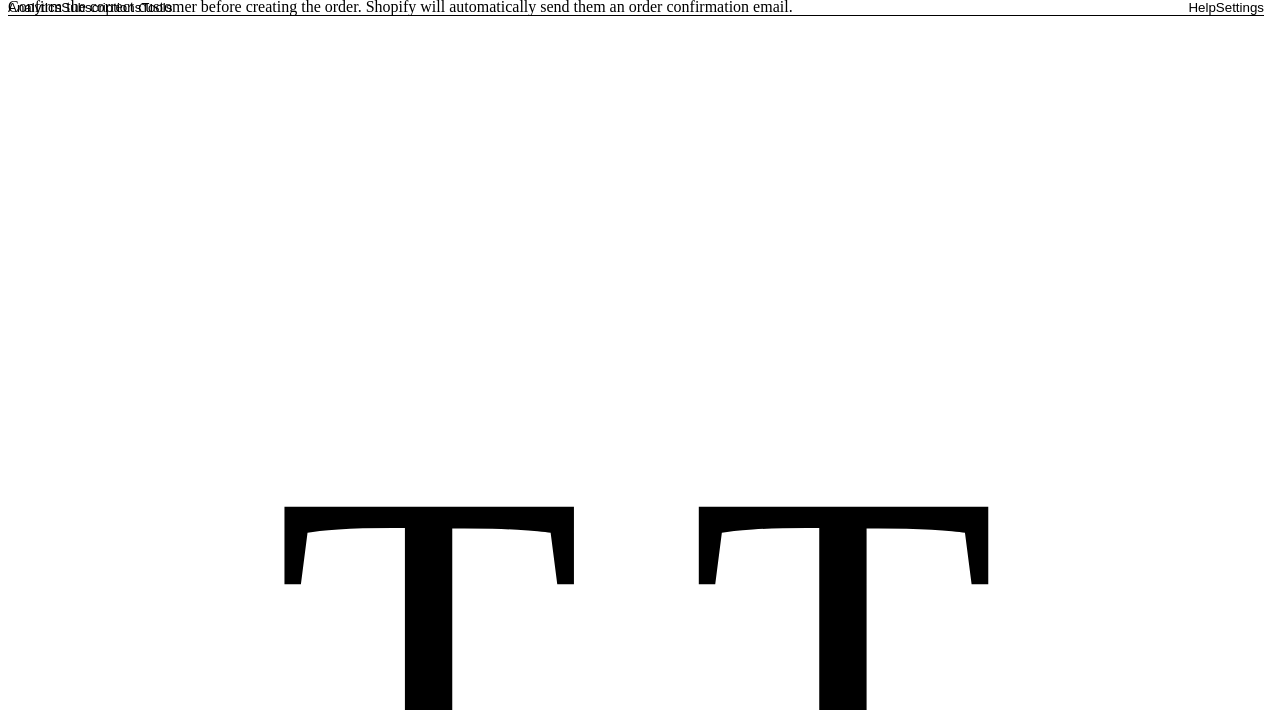 click on "Plaza de la Republica del Ecuador 4, Madrid, M, 28016, Spain" at bounding box center (656, 5182) 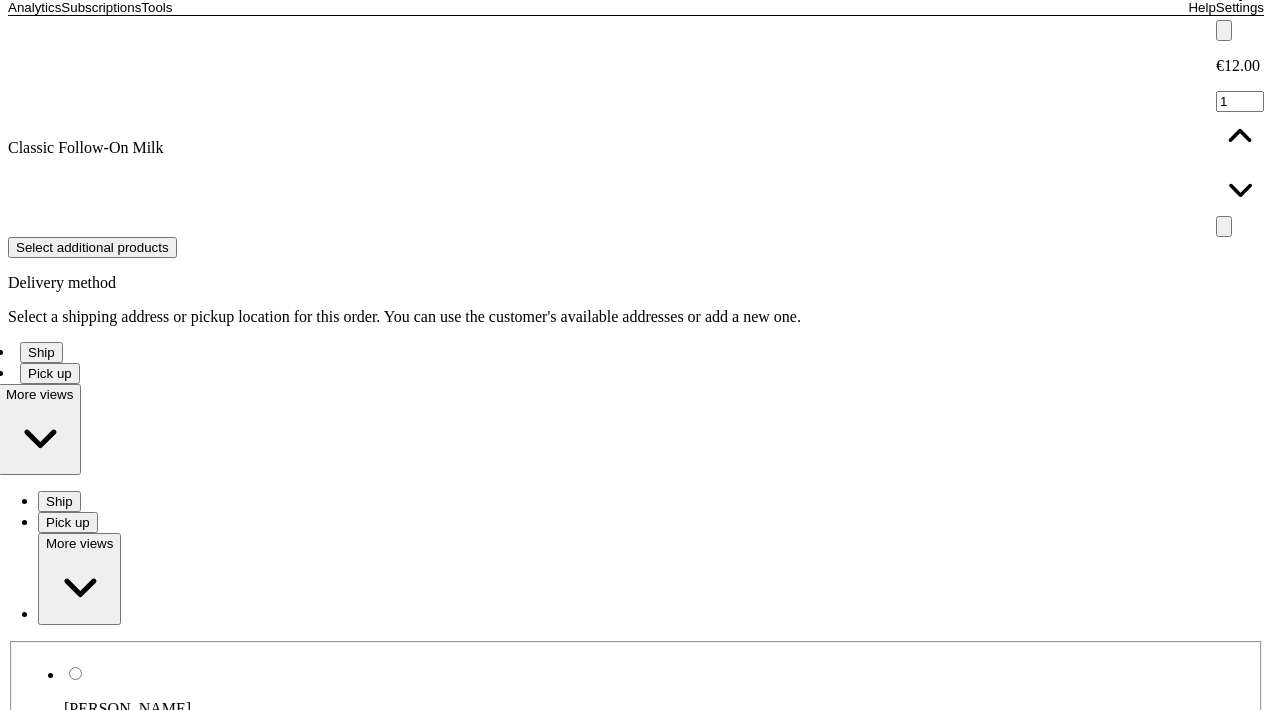 scroll, scrollTop: 5383, scrollLeft: 0, axis: vertical 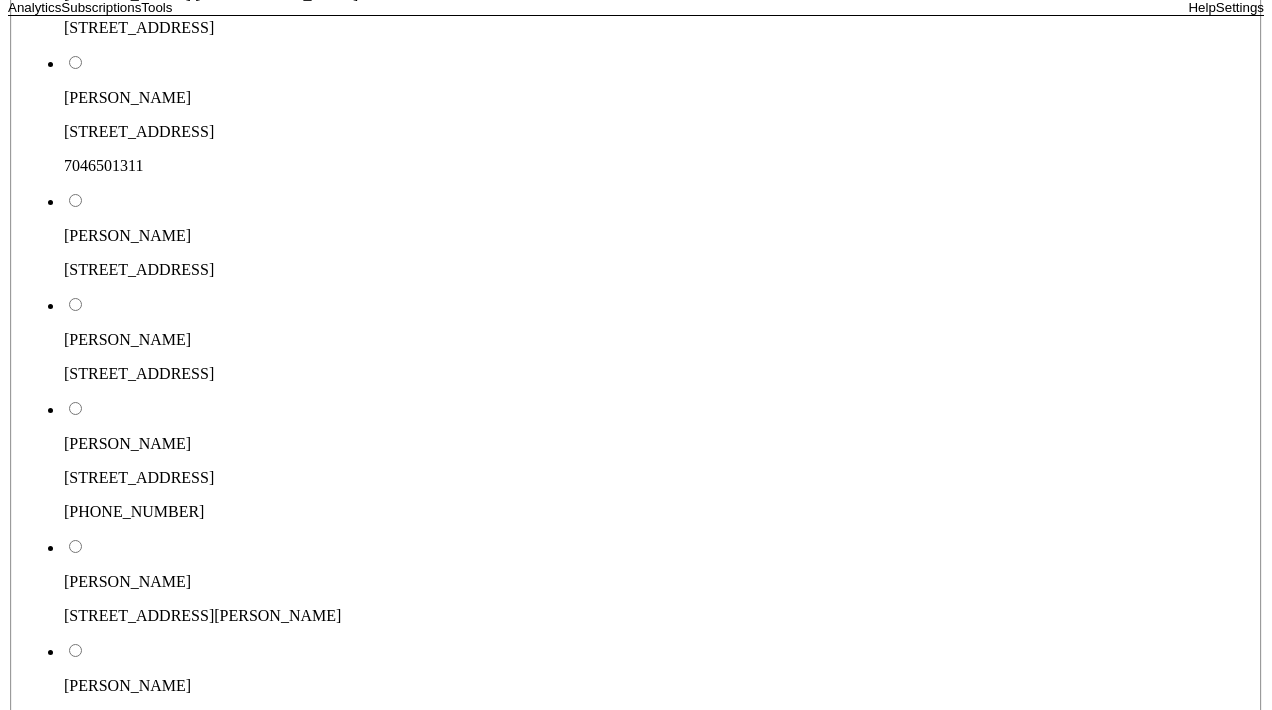 click 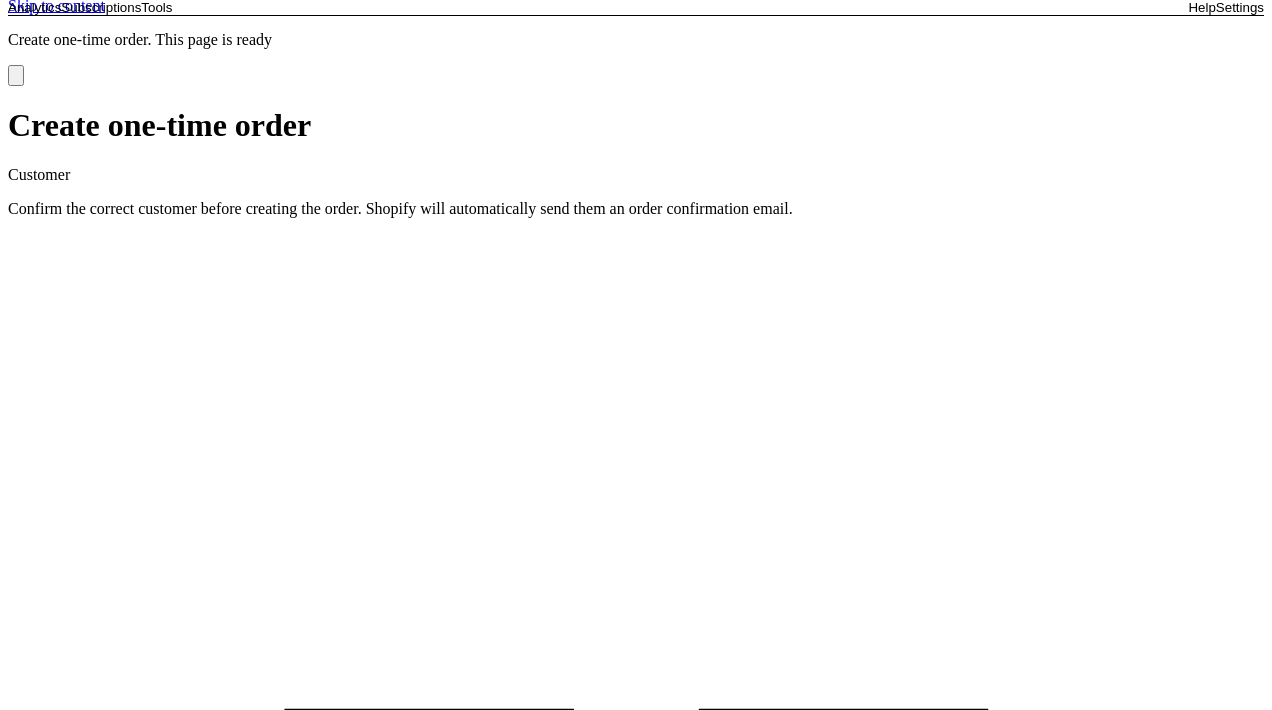 scroll, scrollTop: 37, scrollLeft: 0, axis: vertical 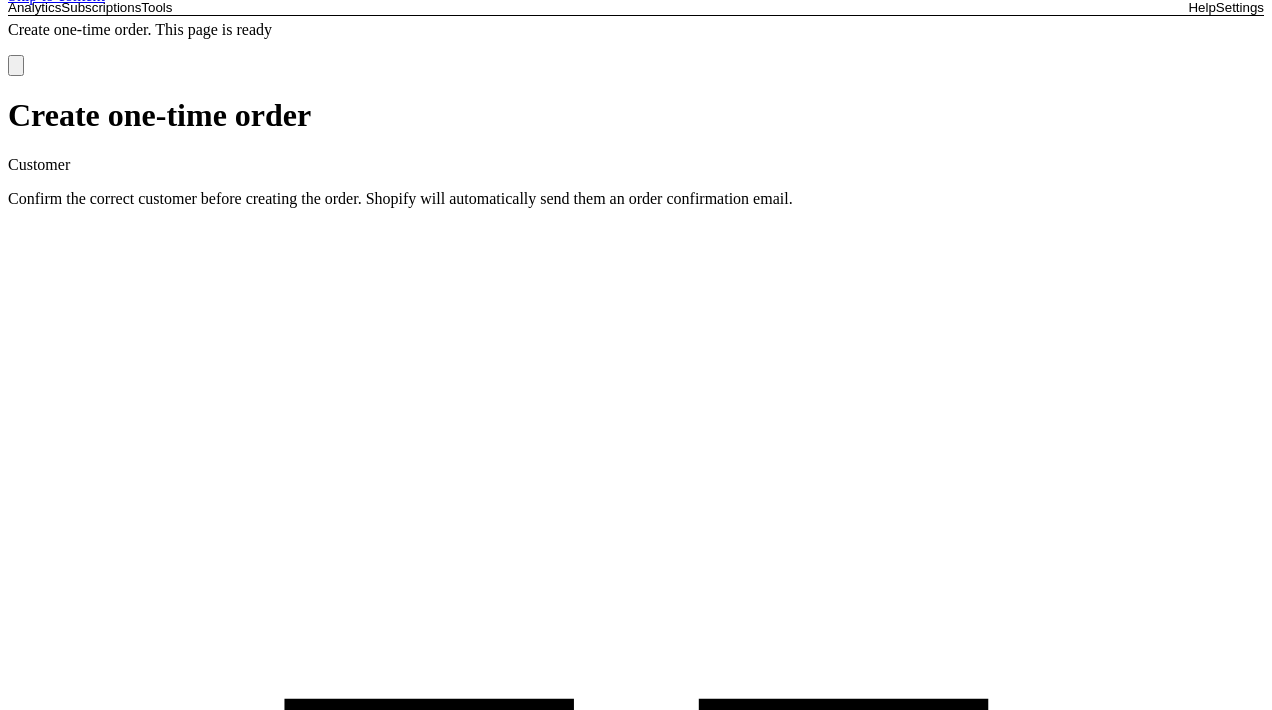 click on "Pick up" at bounding box center [68, 5049] 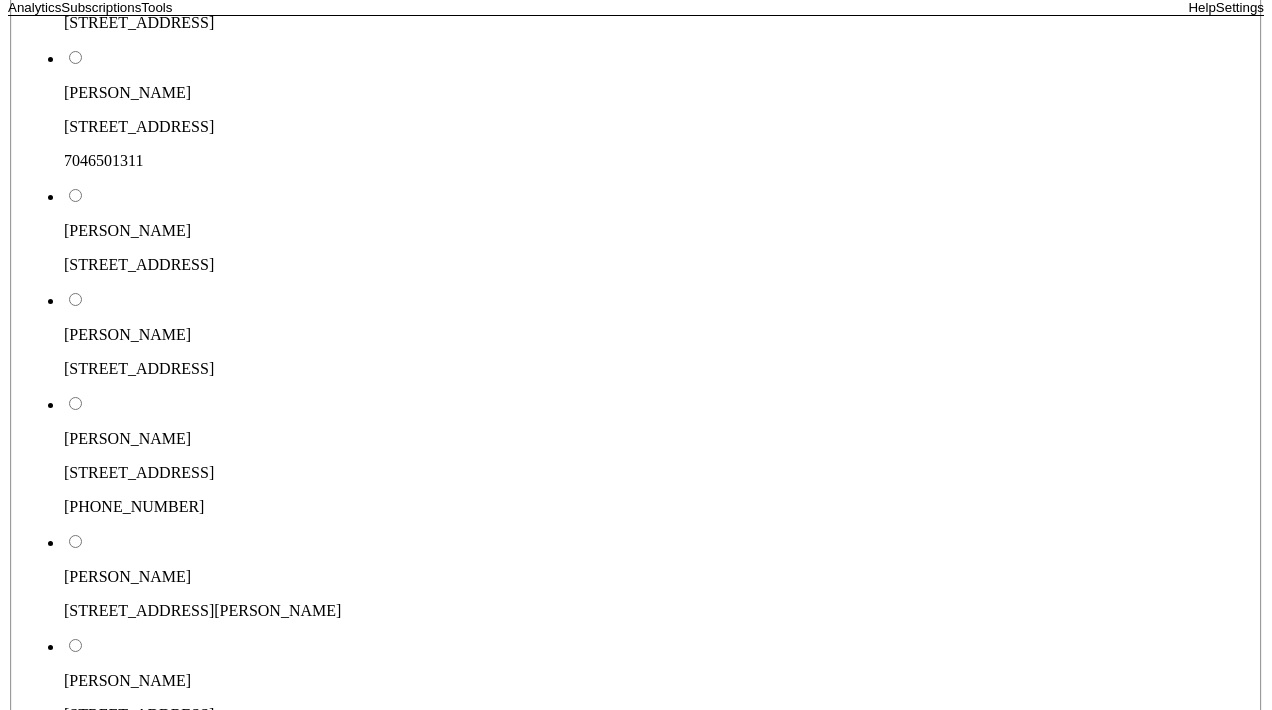 scroll, scrollTop: 5383, scrollLeft: 0, axis: vertical 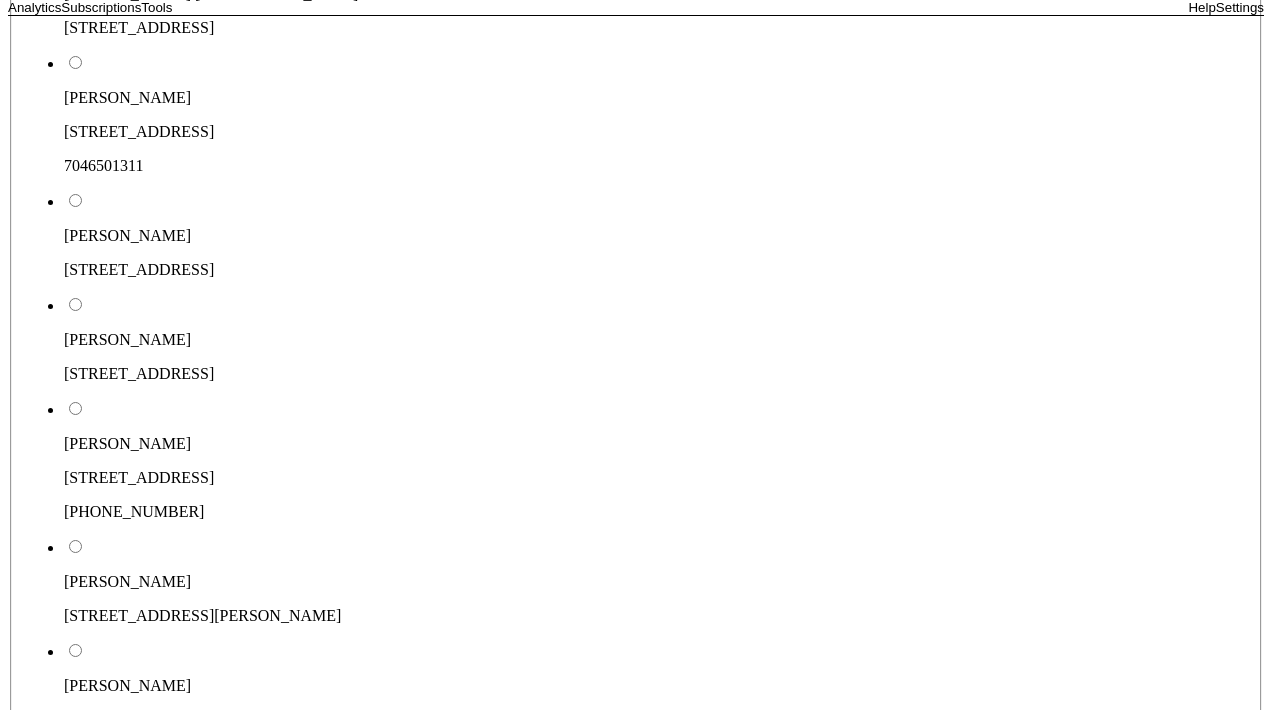 click 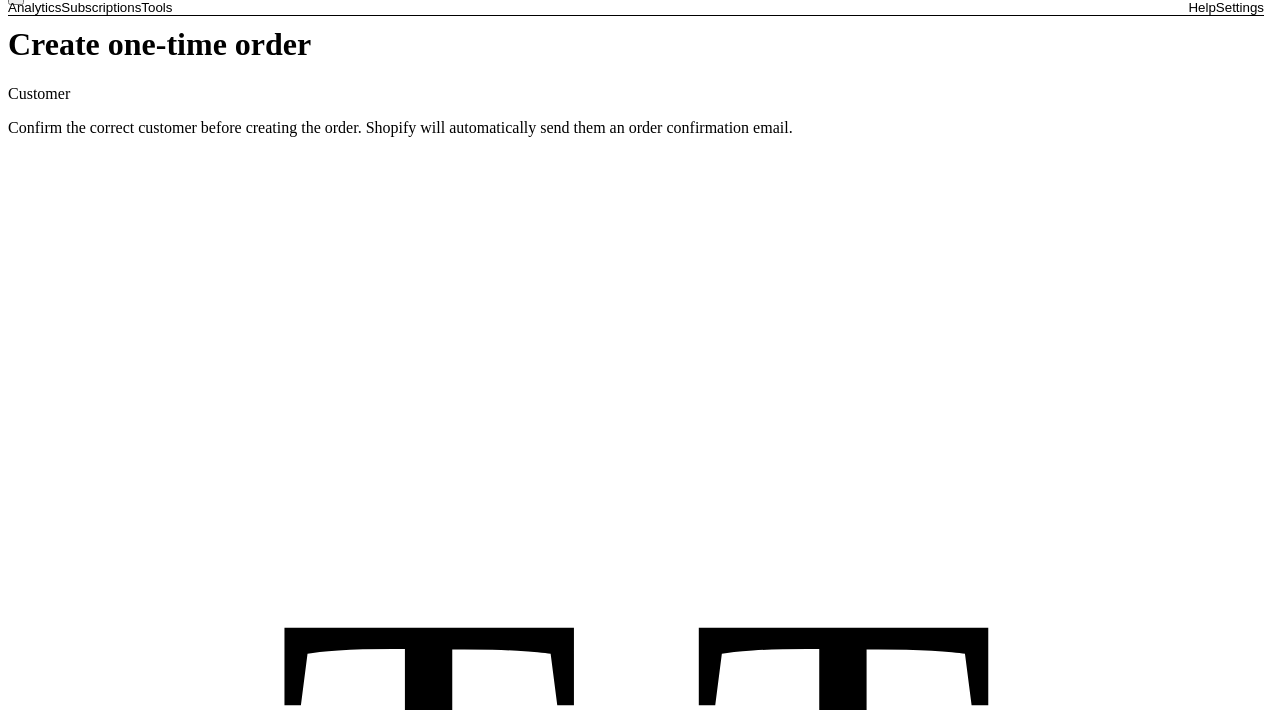 scroll, scrollTop: 0, scrollLeft: 0, axis: both 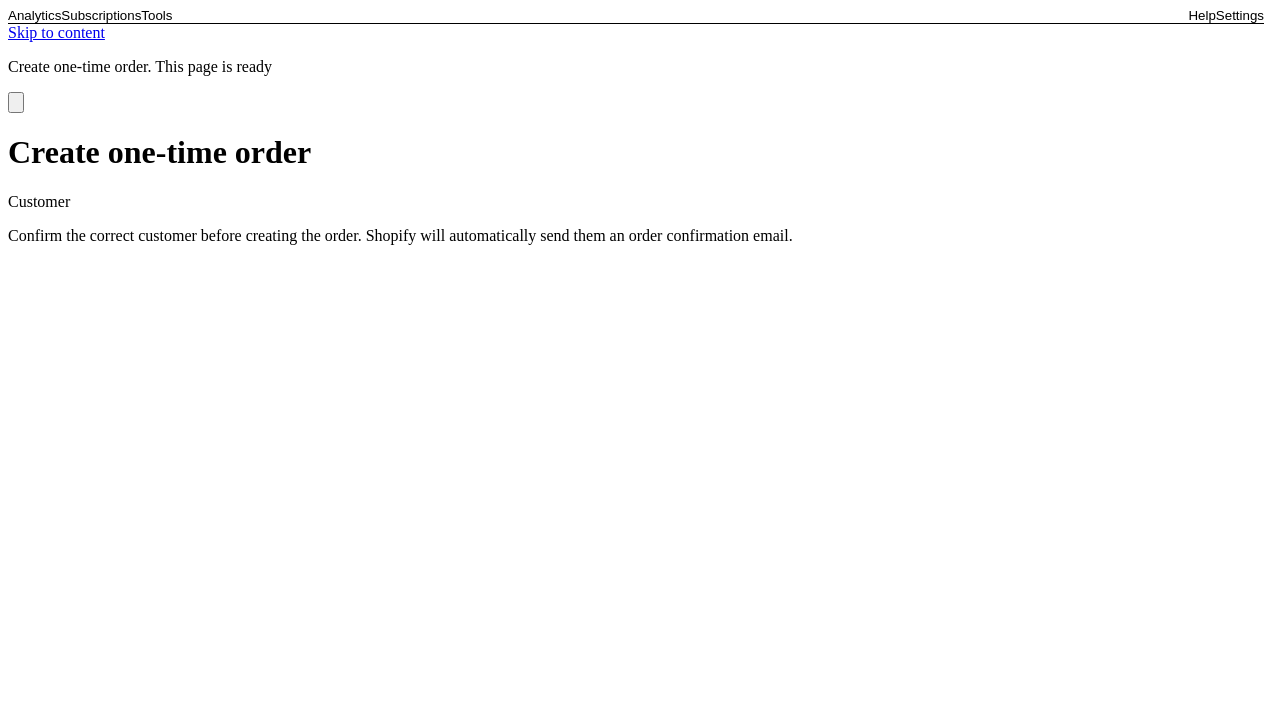 click on "Customer Confirm the correct customer before creating the order. Shopify will automatically send them an order confirmation email. T T TEST TEST brian+archive@shopbundle.co Please confirm customer before continuing Products Select the products to include in this order. Bundles are not supported at this time, so please add individual items. Order's products 3D Shark Tee WHITE / 4 €29.50 1 Active Double Short MULTI / 4 €36.50 1 Classic Follow-On Milk €12.00 1 Select additional products Delivery method Select a shipping address or pickup location for this order. You can use the customer's available addresses or add a new one. Ship Pick up More views Ship Pick up More views Barbara Singer 18 Falcon Point Rd, Kiawah Island, SC, 29455, United States Brian Singer Spain Plaza de la Republica del Ecuador 4, Madrid, M, 28016, Spain Brian Singer 163 Dorset Rd, Scarborough, ON, M1M 2T5, Canada 7046501311 Brian Singer 5940 Claremont Ave, Oakland, CA, 94618, United States Brian Singer Brian Singer +17046501310 b S s" at bounding box center (636, 8839) 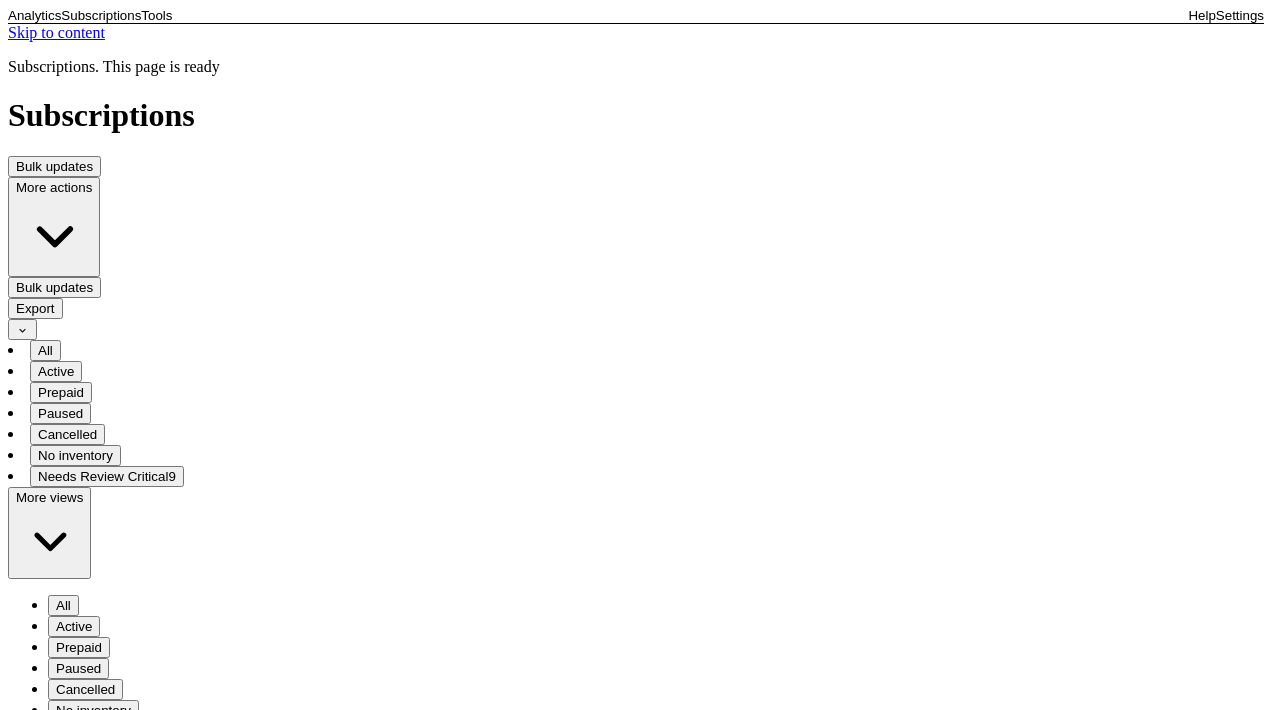 click on "12533170478" at bounding box center [98, 4617] 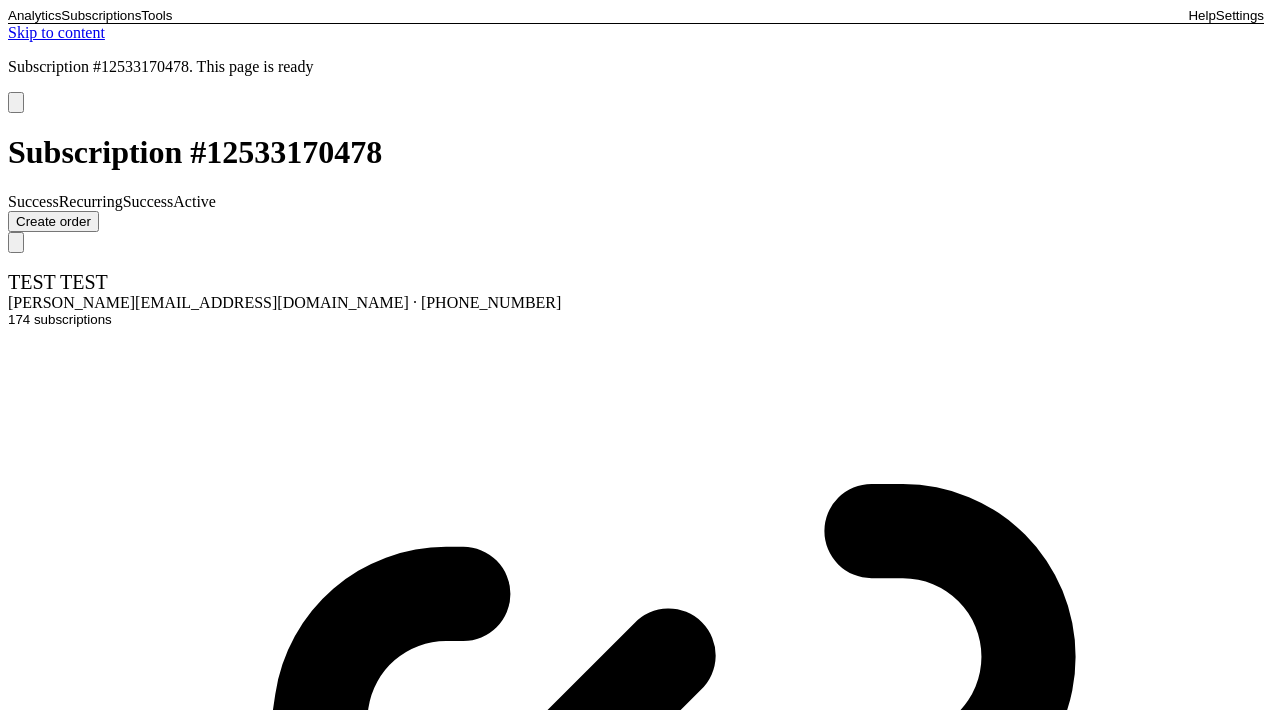click on "TEST   TEST brian+archive@shopbundle.co · +17046501310 174 subscriptions" at bounding box center (636, 290) 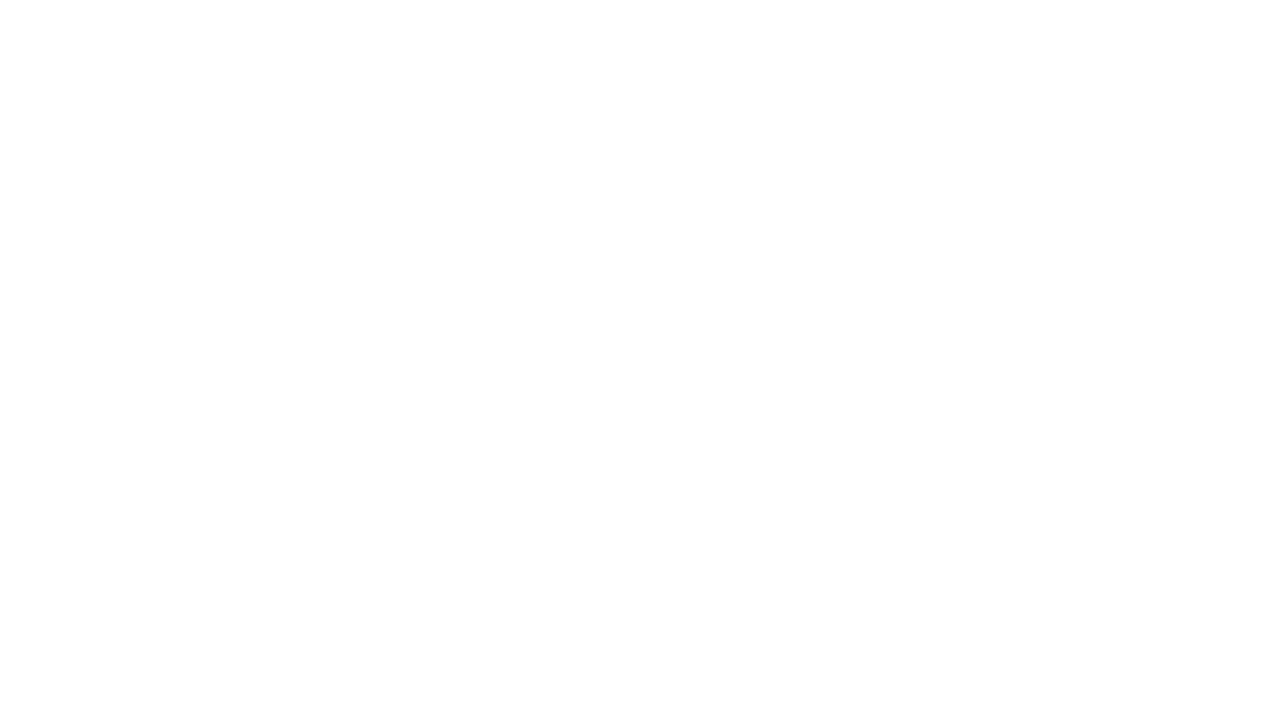 scroll, scrollTop: 0, scrollLeft: 0, axis: both 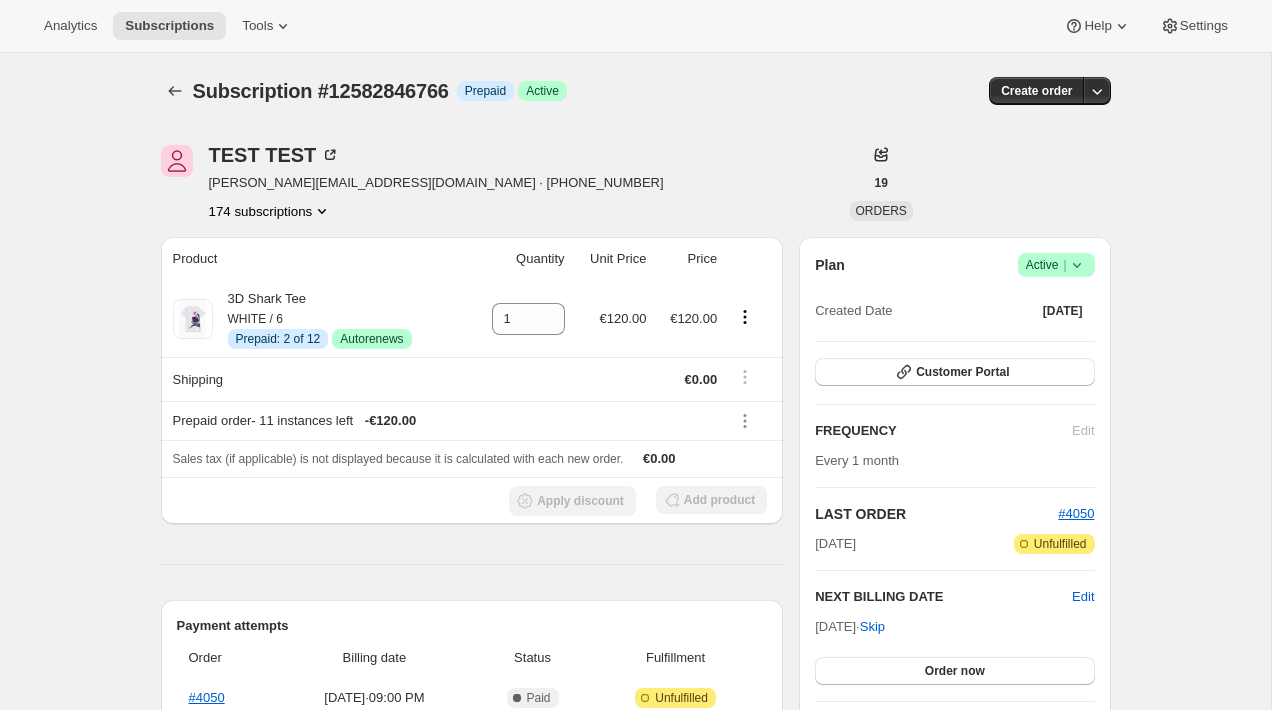 click on "Plan Success Active | Created Date [DATE] Customer Portal FREQUENCY Edit Every 1 month LAST ORDER #4050 [DATE] Attention Incomplete Unfulfilled NEXT BILLING DATE Edit [DATE]   ·  Skip Order now Batching Settings Add" at bounding box center [954, 495] 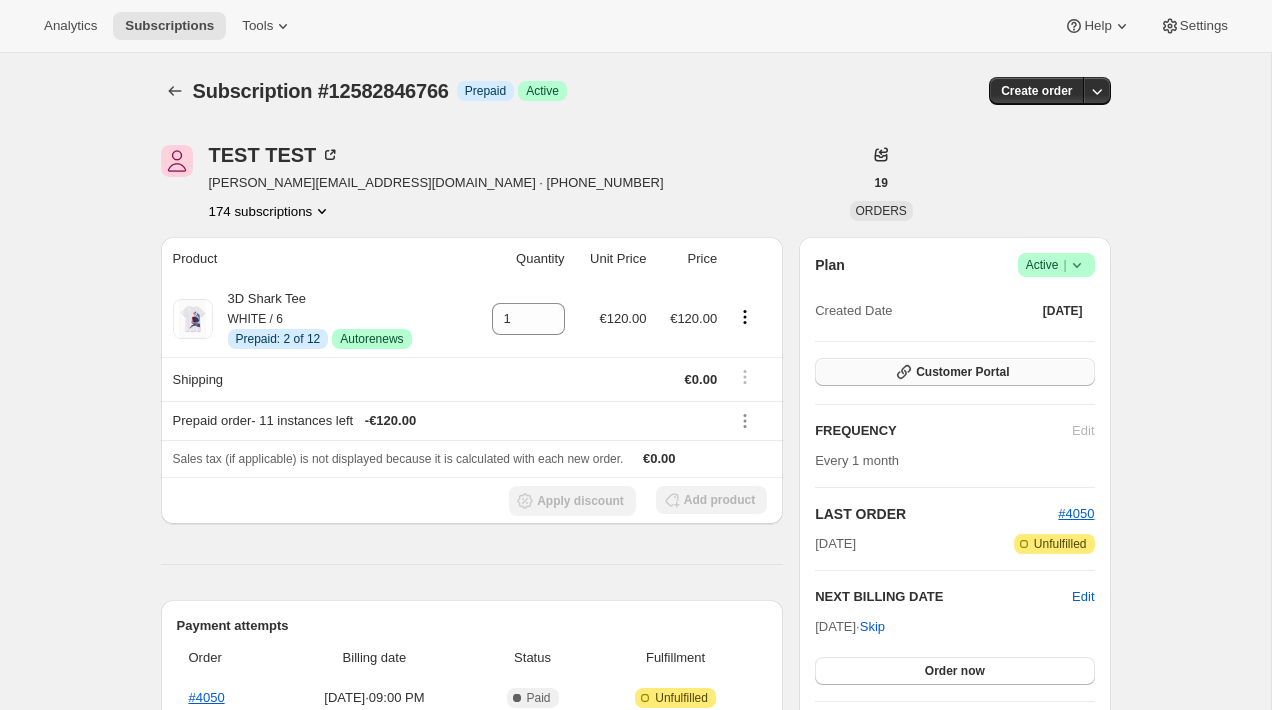 click on "Customer Portal" at bounding box center (954, 372) 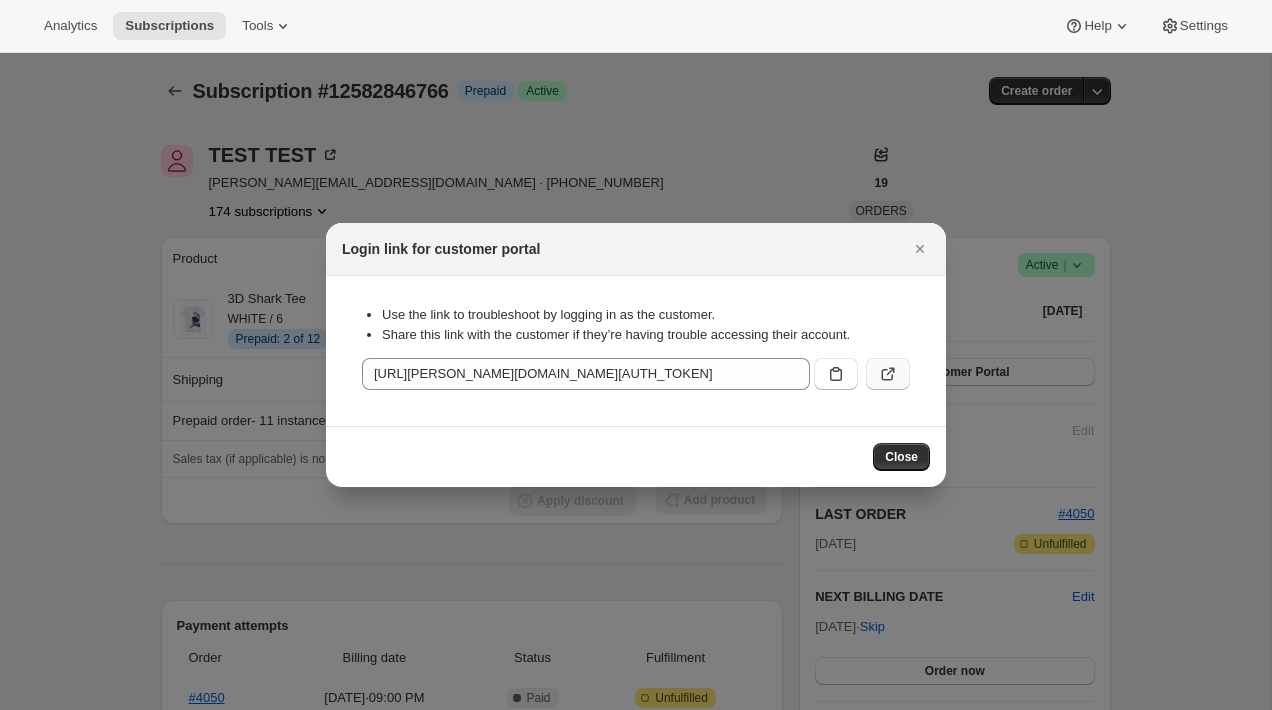 click at bounding box center [888, 374] 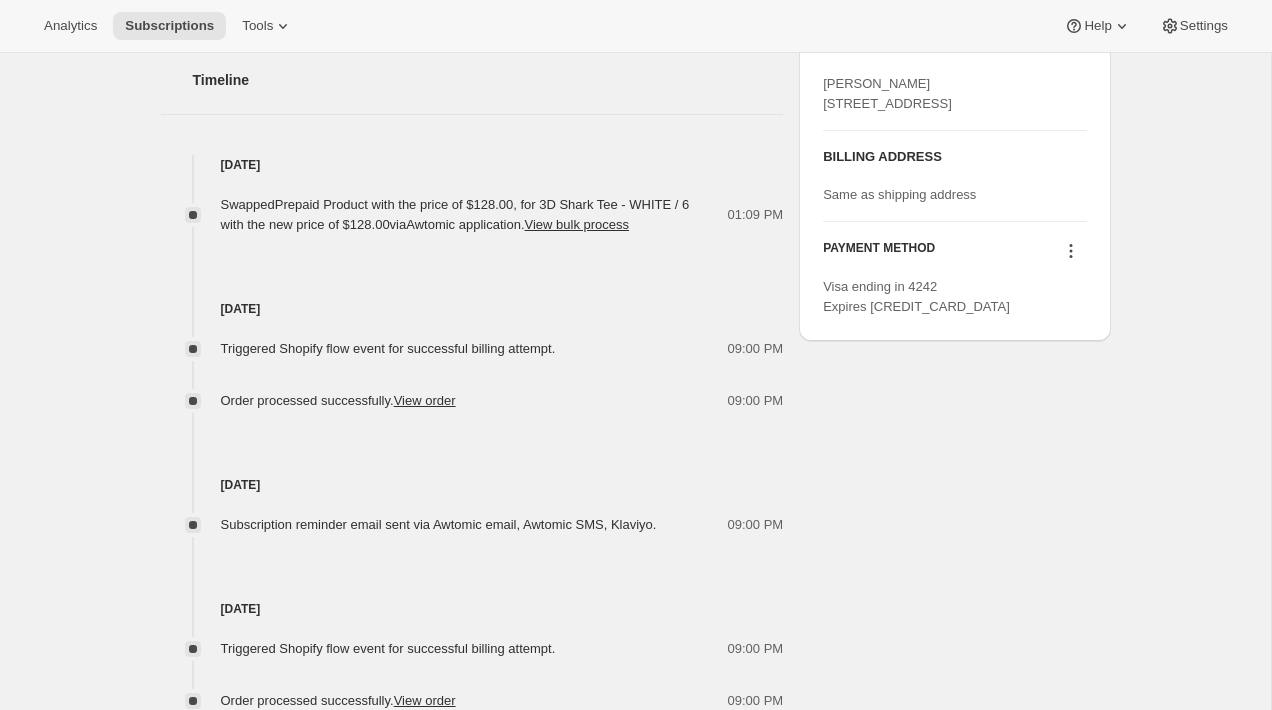 scroll, scrollTop: 825, scrollLeft: 0, axis: vertical 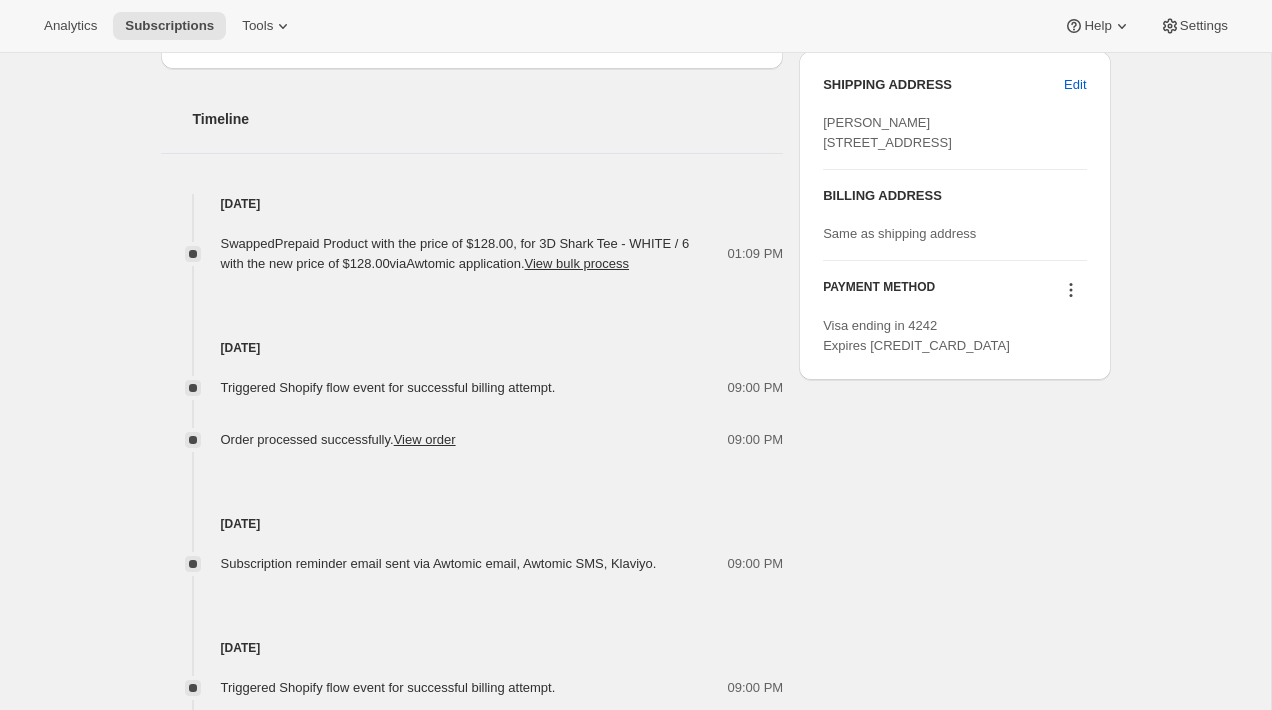 click 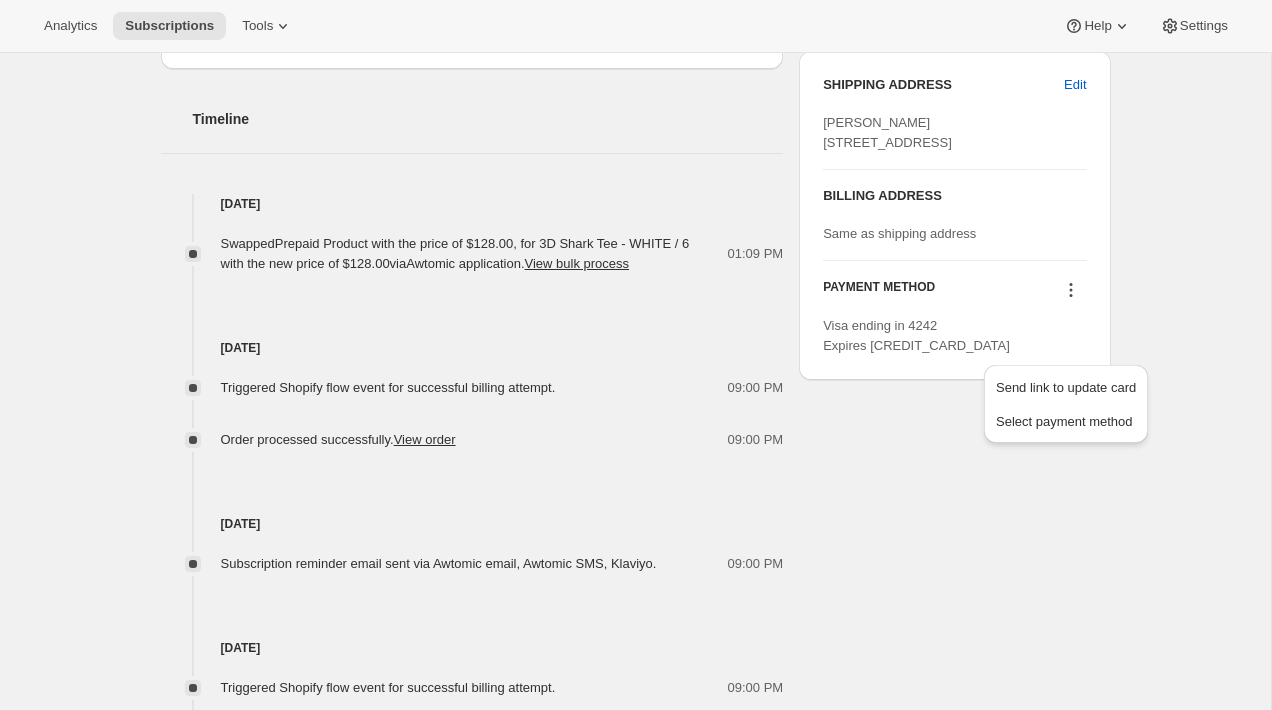 click on "PAYMENT METHOD" at bounding box center [954, 292] 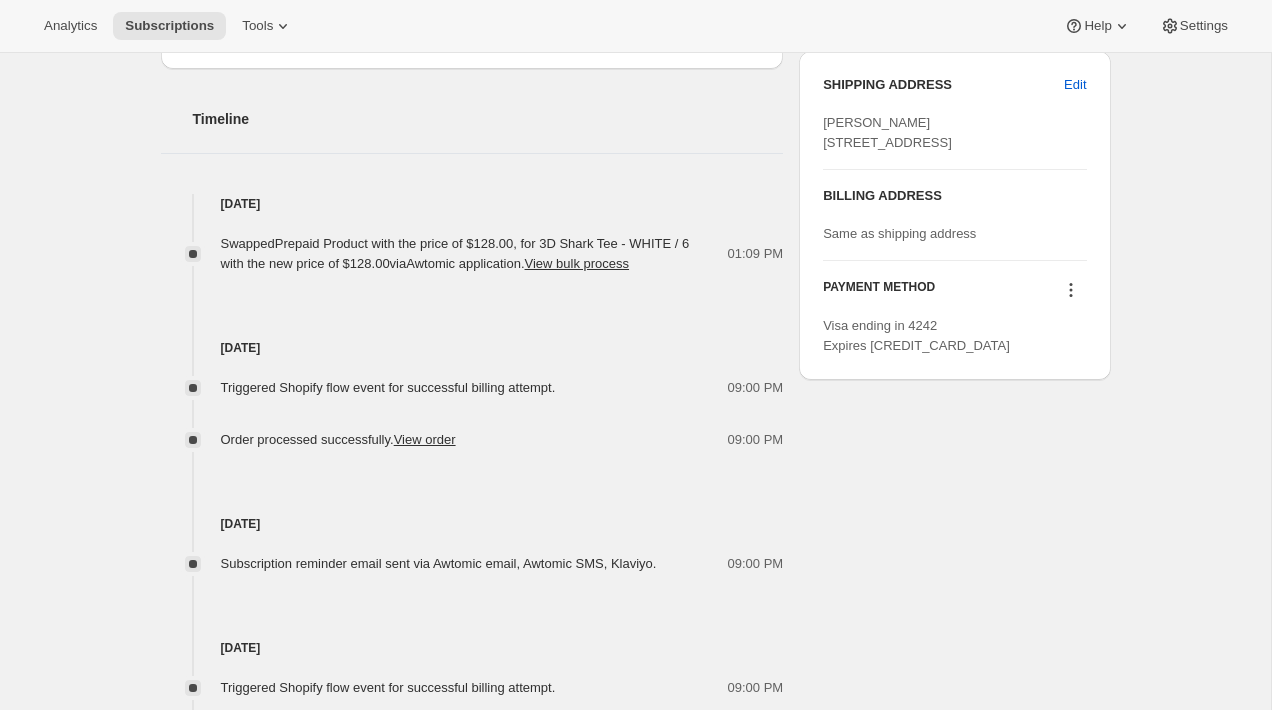 click 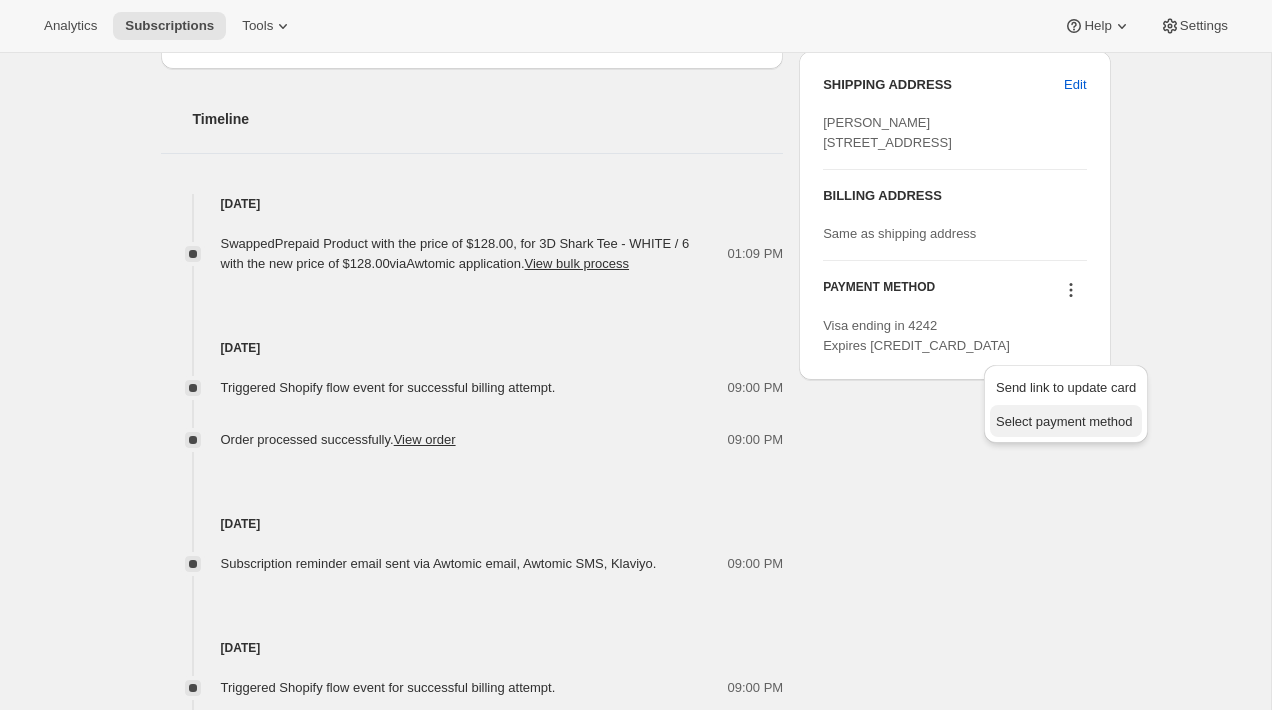 click on "Select payment method" at bounding box center [1064, 421] 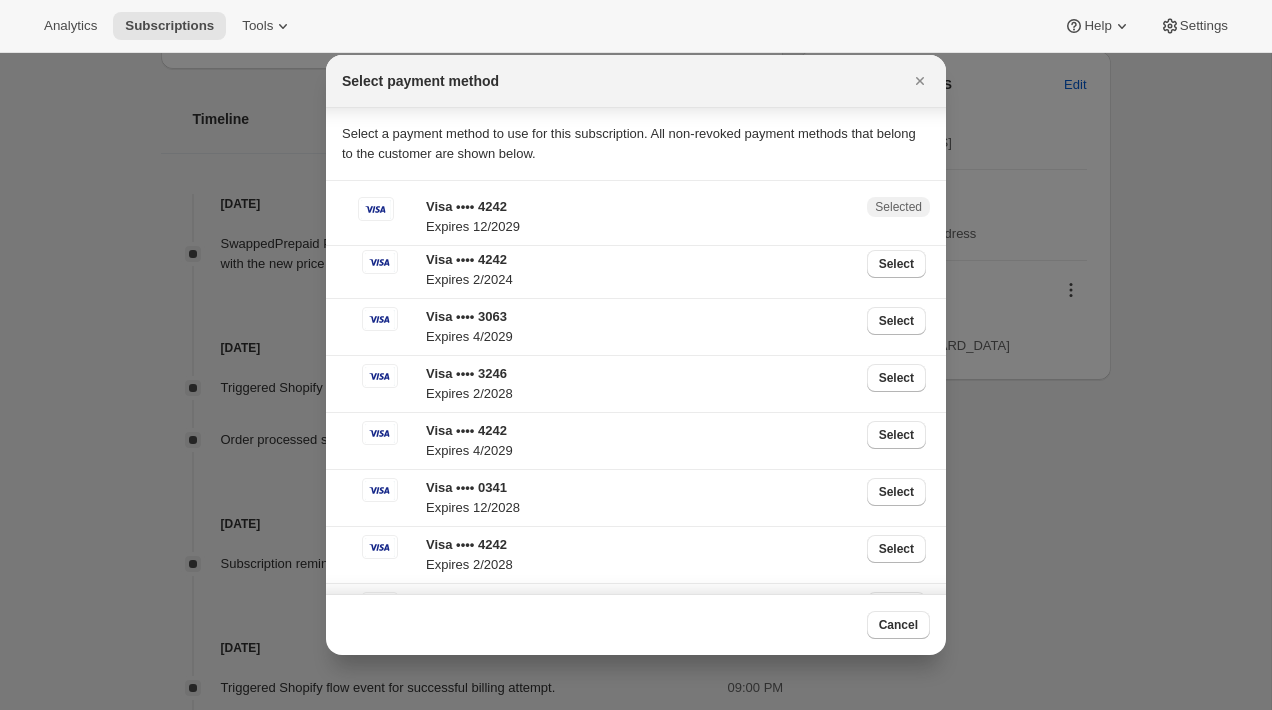 scroll, scrollTop: 922, scrollLeft: 0, axis: vertical 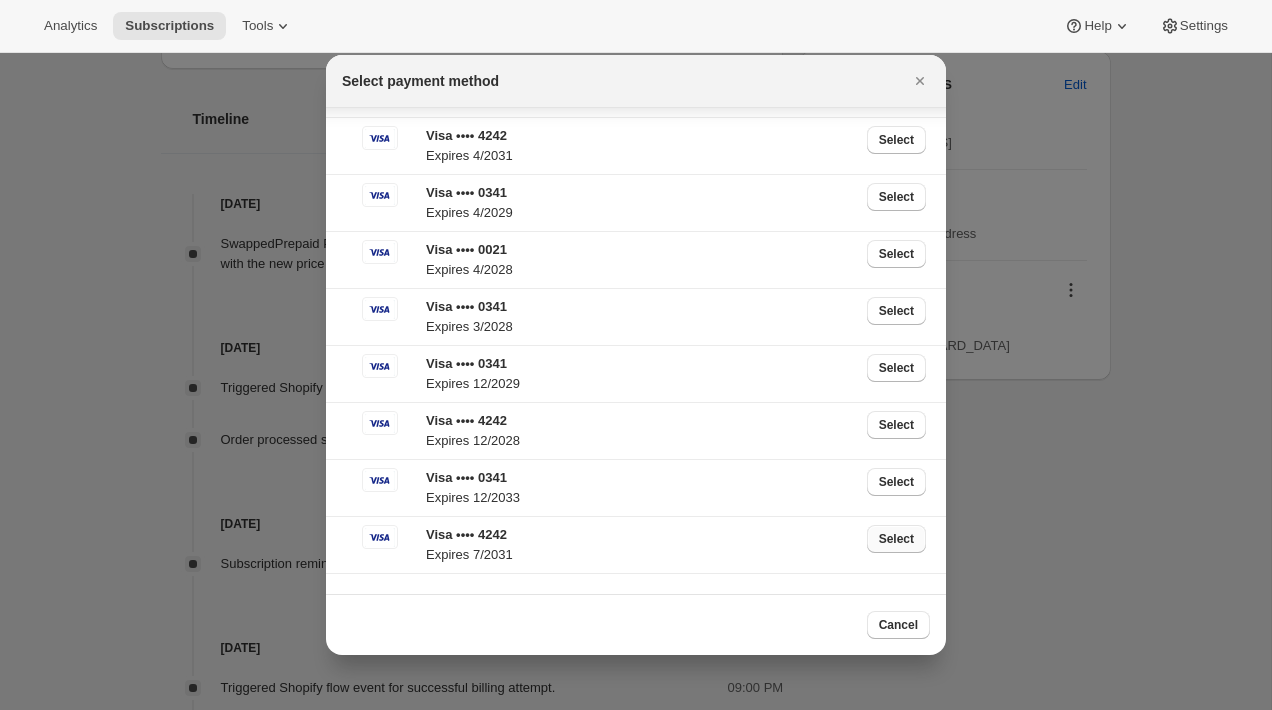 click on "Select" at bounding box center [896, 539] 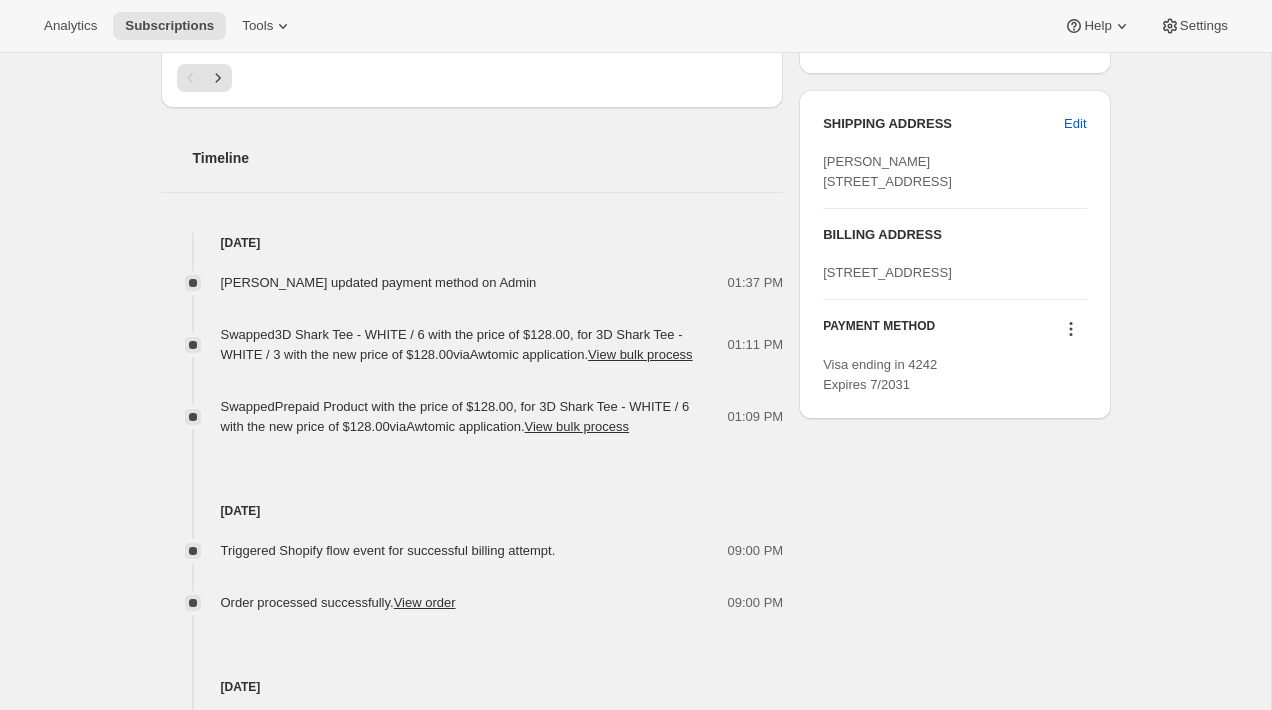 scroll, scrollTop: 879, scrollLeft: 0, axis: vertical 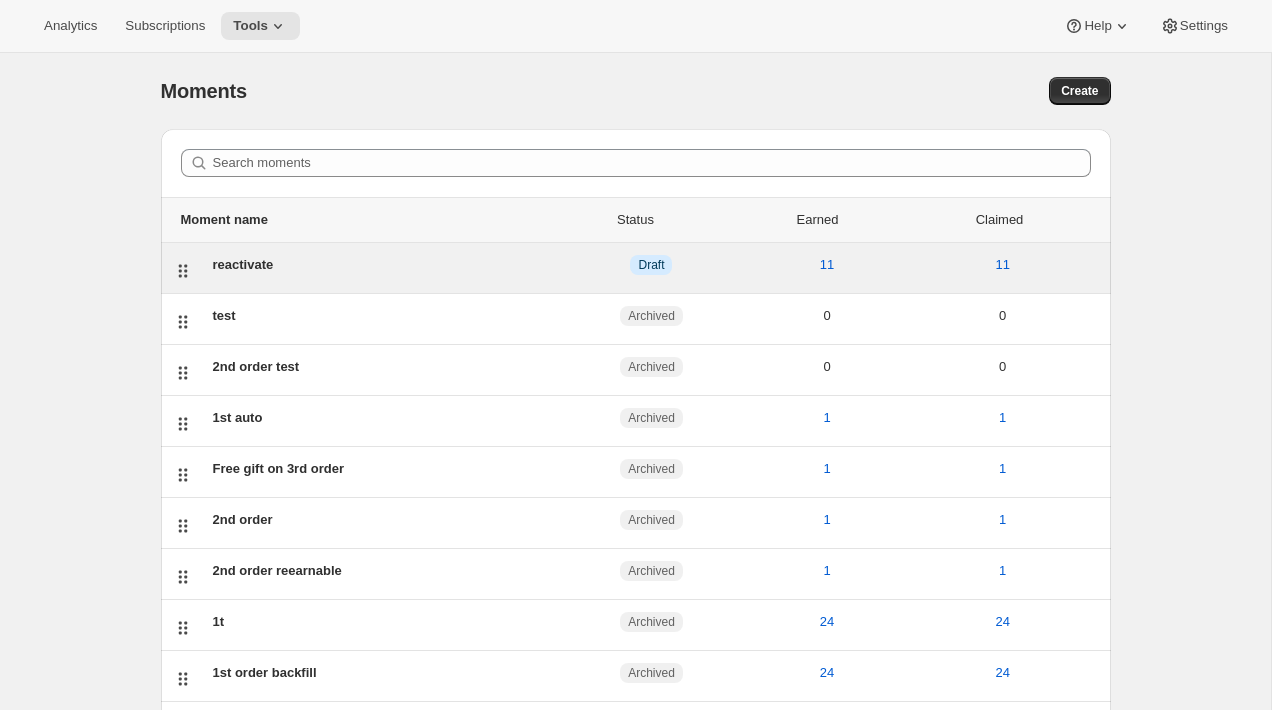 click on "reactivate" at bounding box center (388, 265) 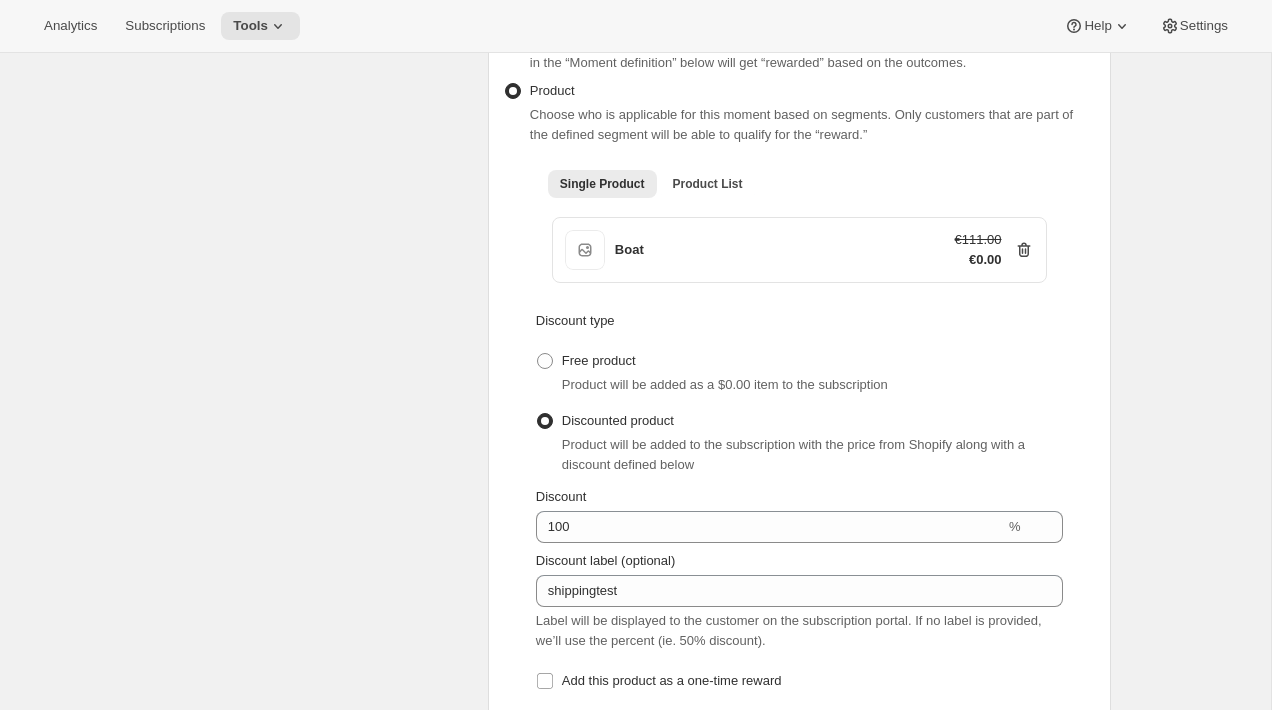 scroll, scrollTop: 853, scrollLeft: 0, axis: vertical 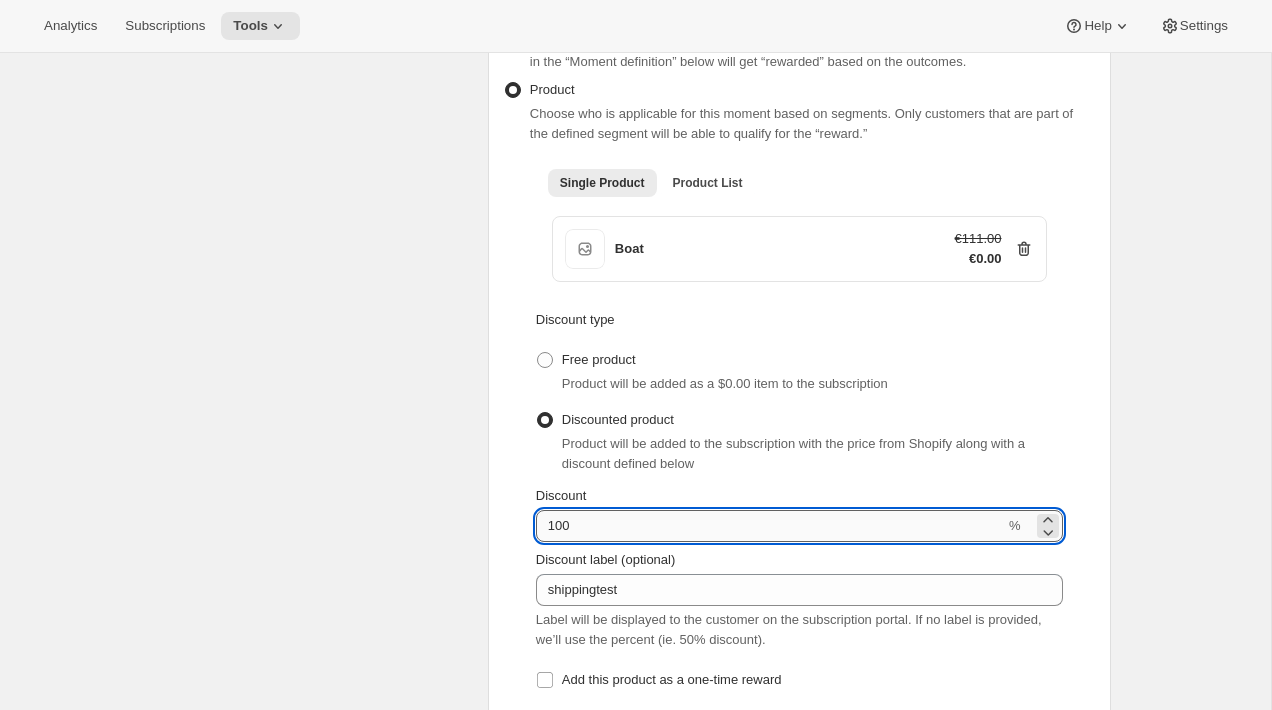 click on "Discount" at bounding box center (770, 526) 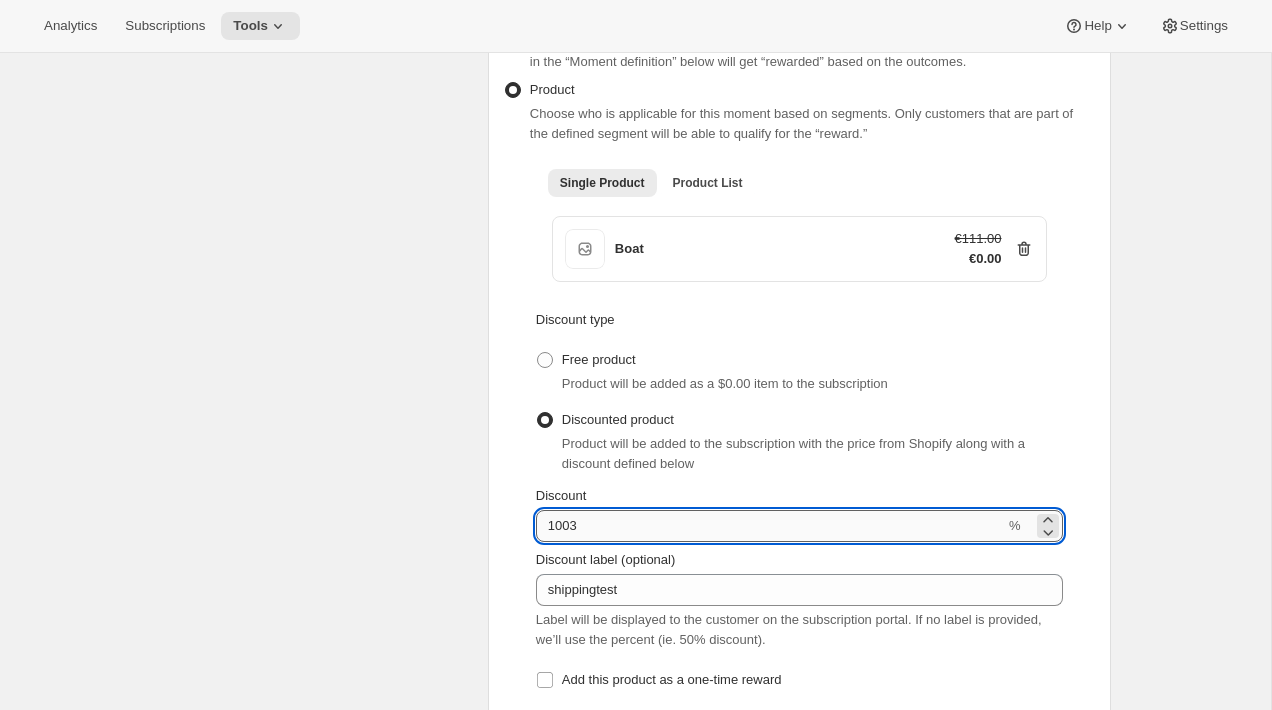 type on "1003" 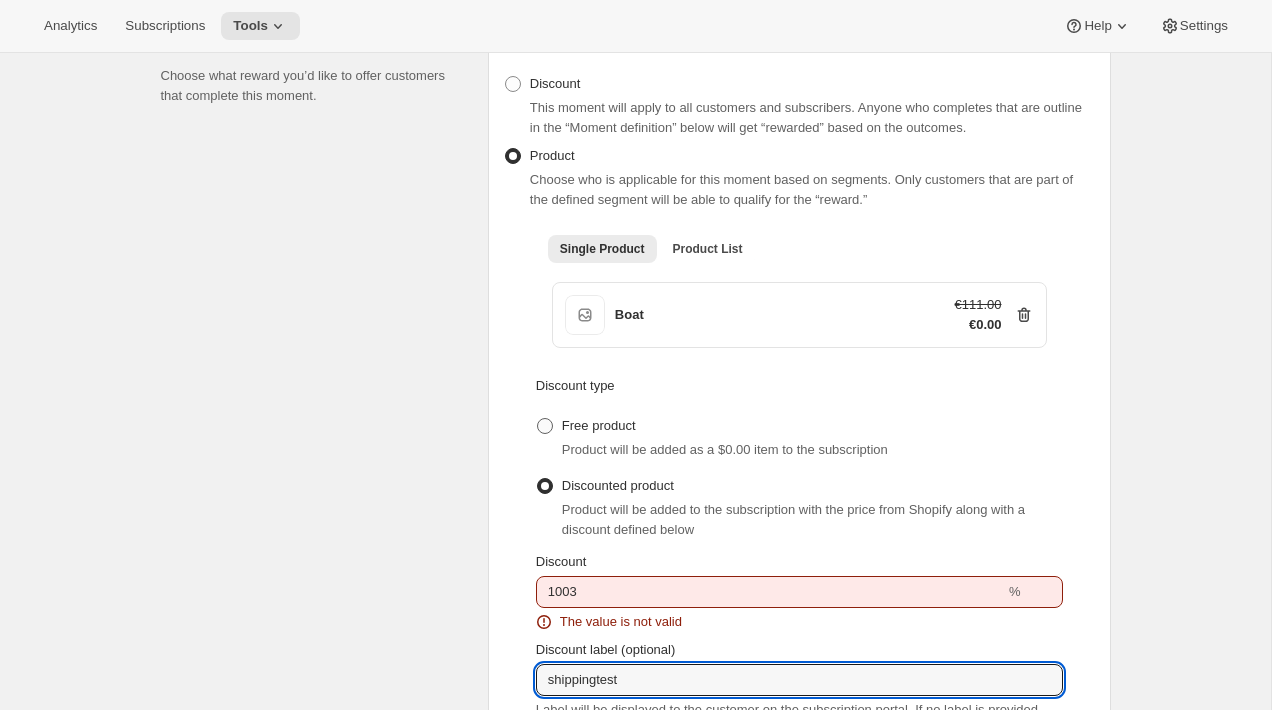 scroll, scrollTop: 571, scrollLeft: 0, axis: vertical 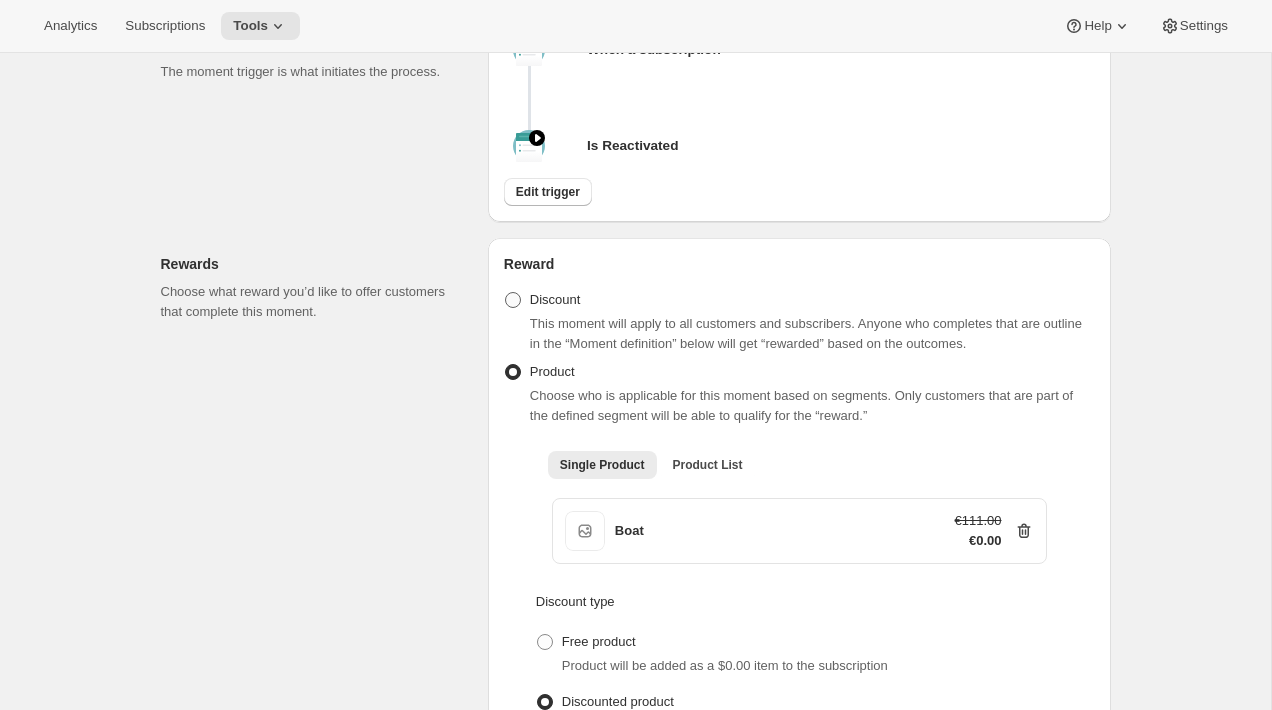 click on "Discount" at bounding box center [555, 299] 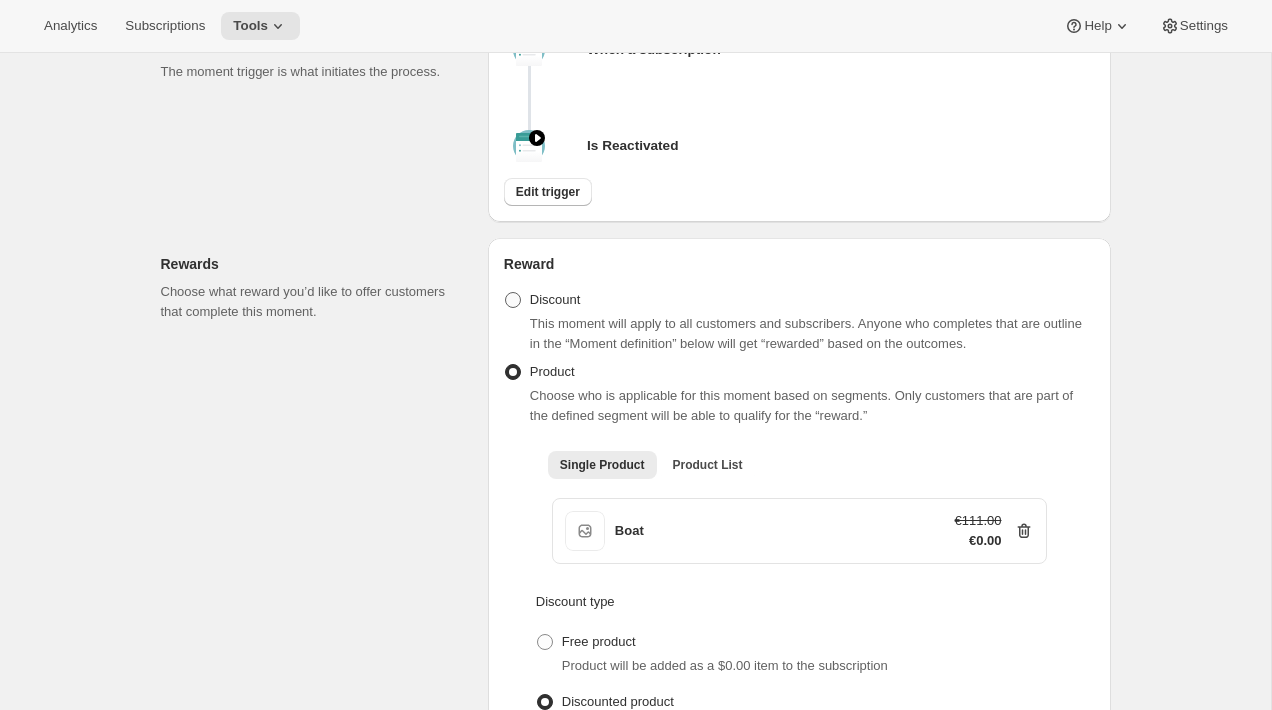 radio on "true" 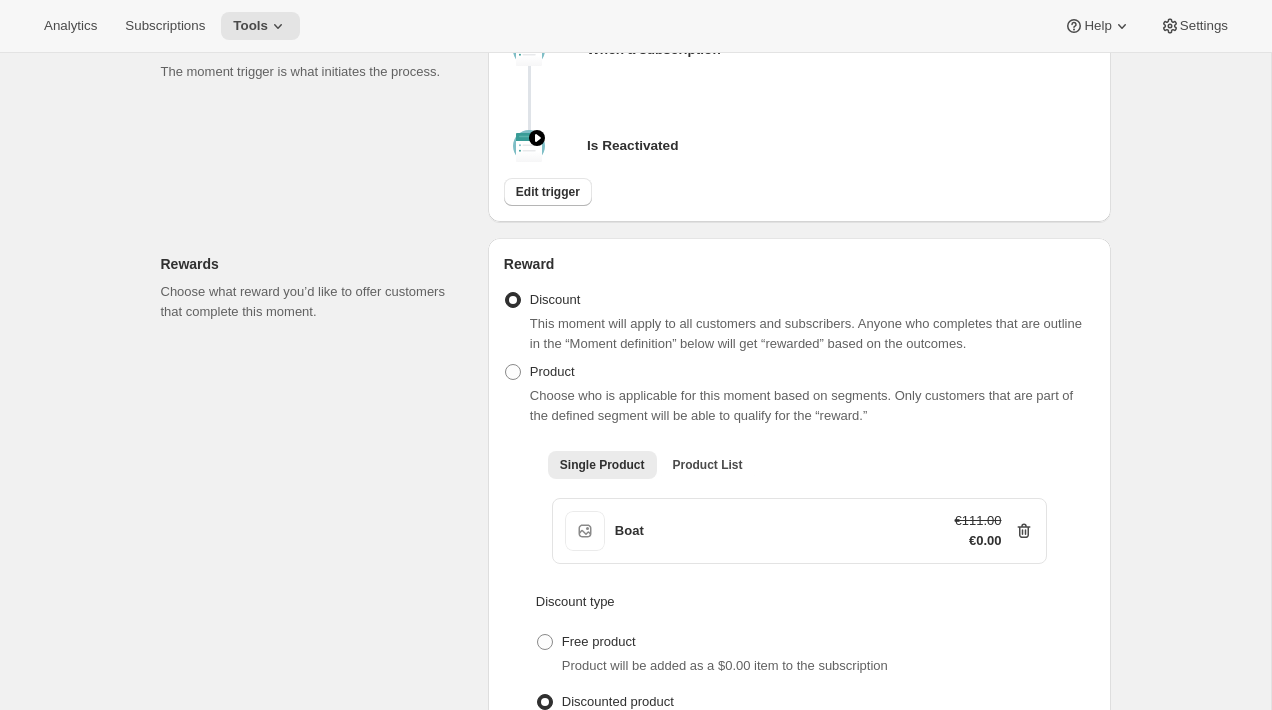 select on "INDEFINETELY" 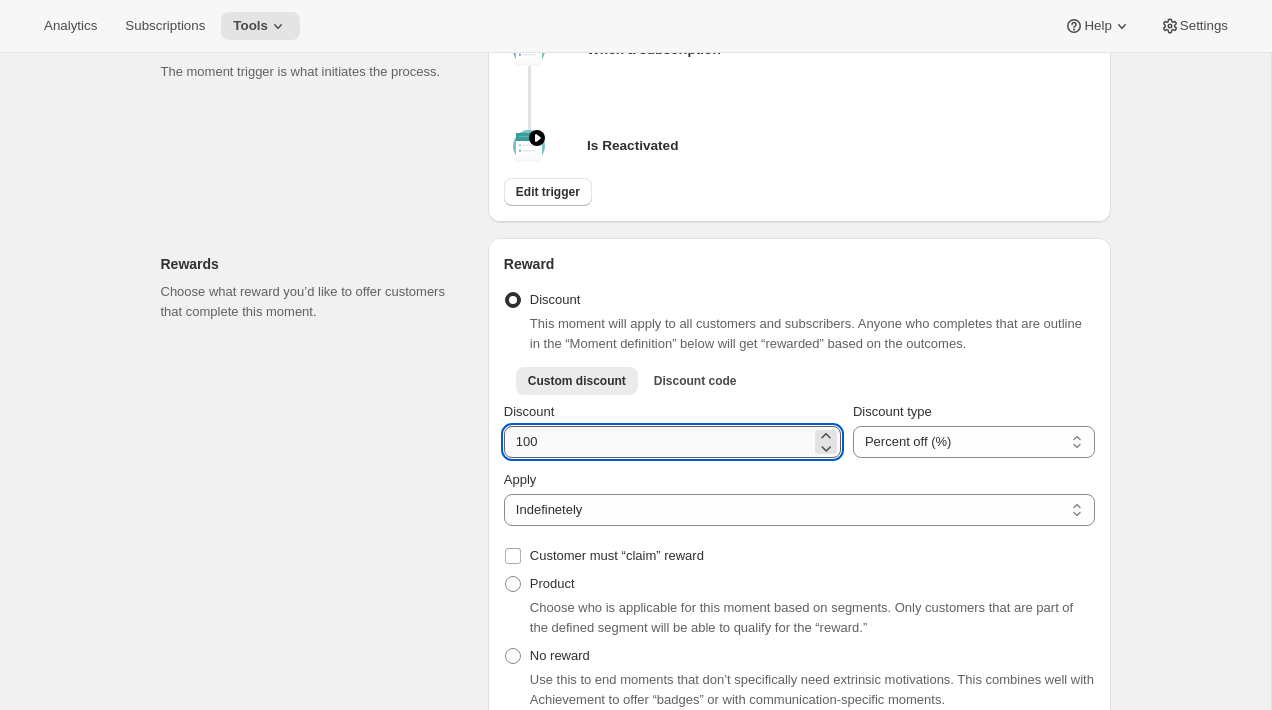 click on "100" at bounding box center [657, 442] 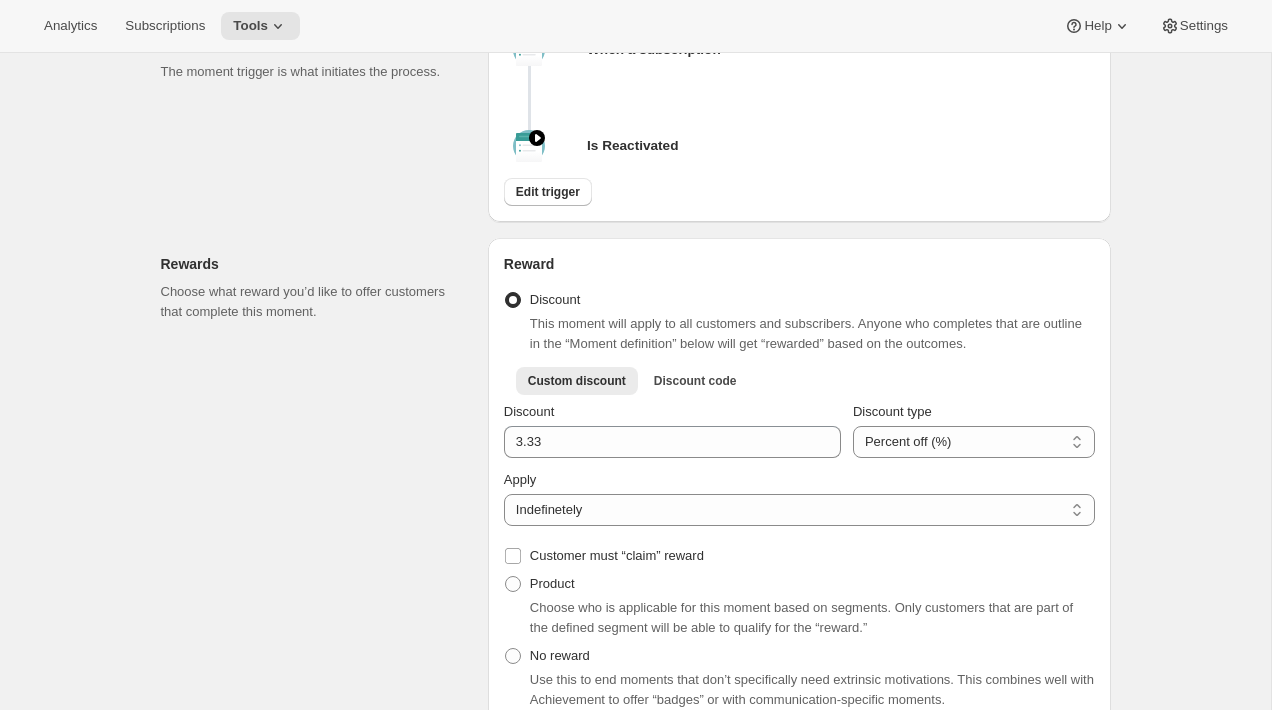 click on "Rewards Choose what reward you’d like to offer customers that complete this moment." at bounding box center [316, 708] 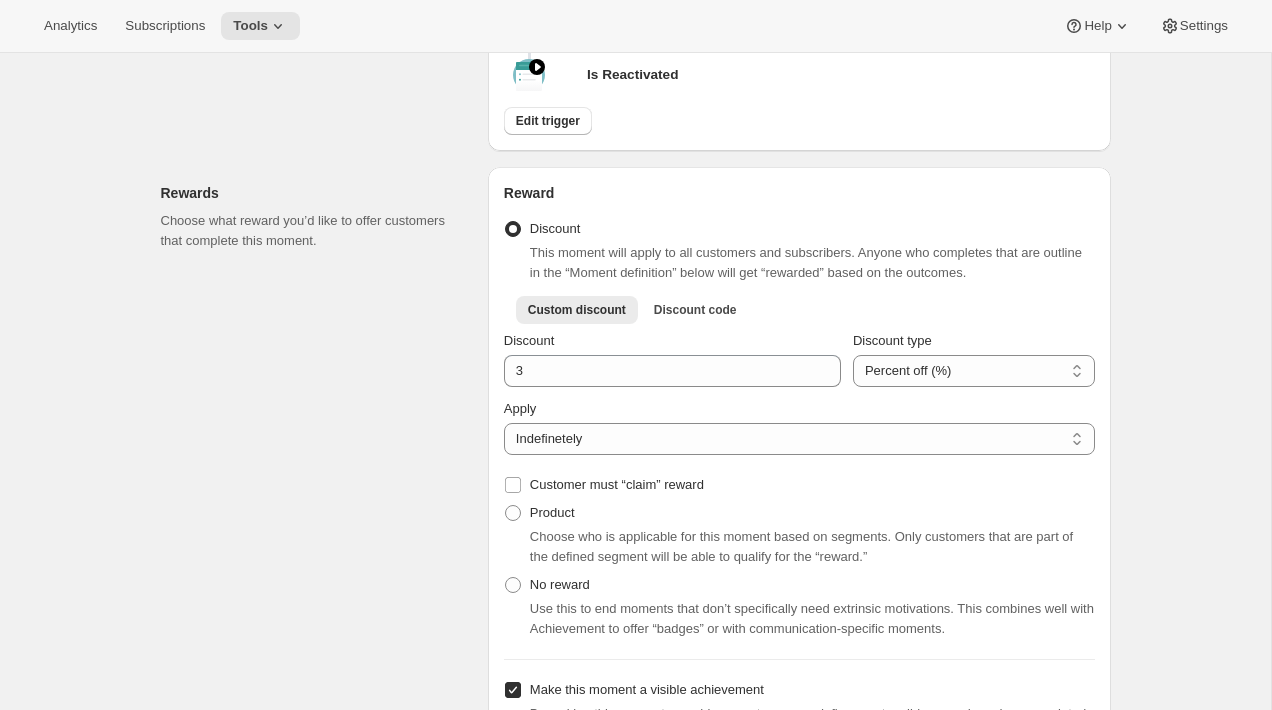 scroll, scrollTop: 646, scrollLeft: 0, axis: vertical 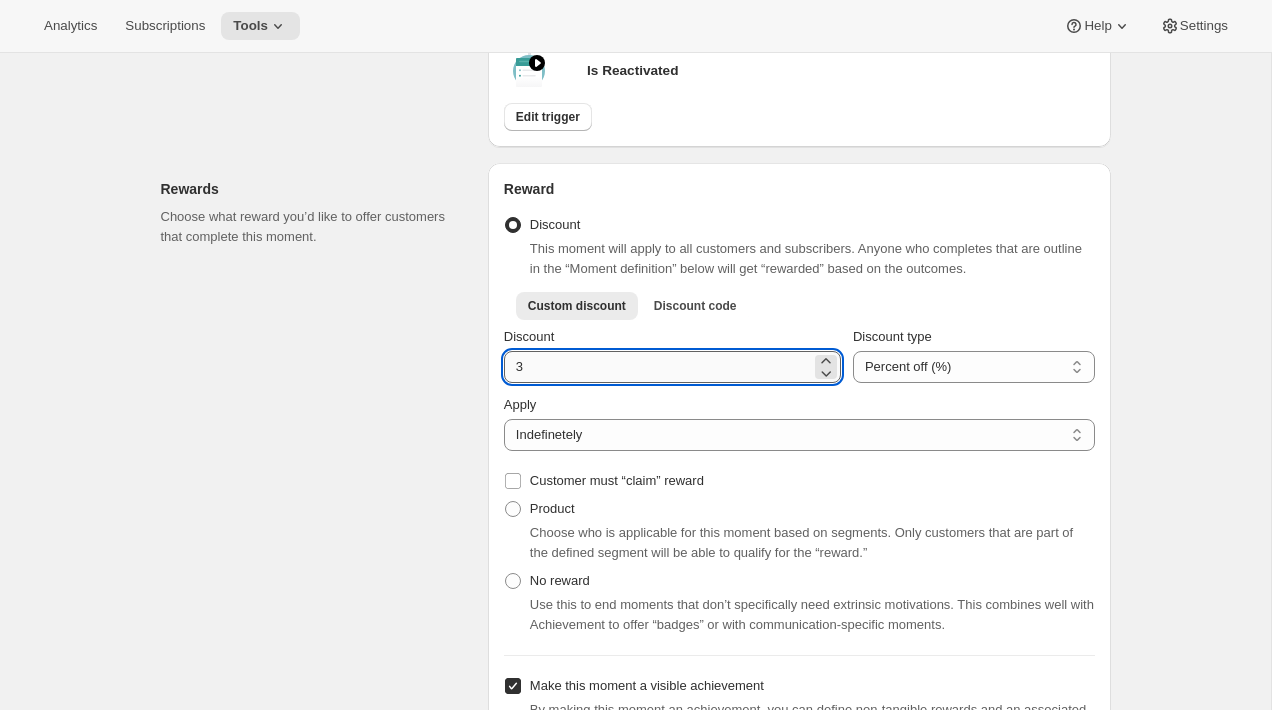 click on "Discount" at bounding box center (657, 367) 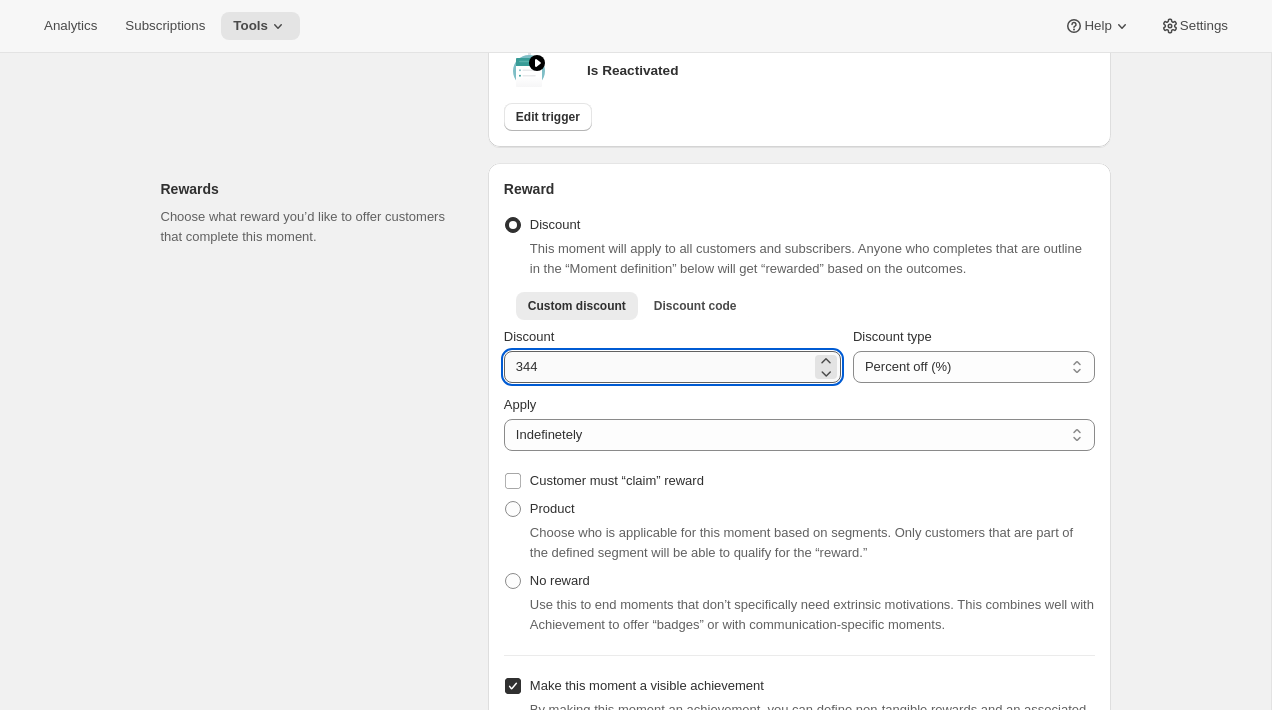 type on "3444" 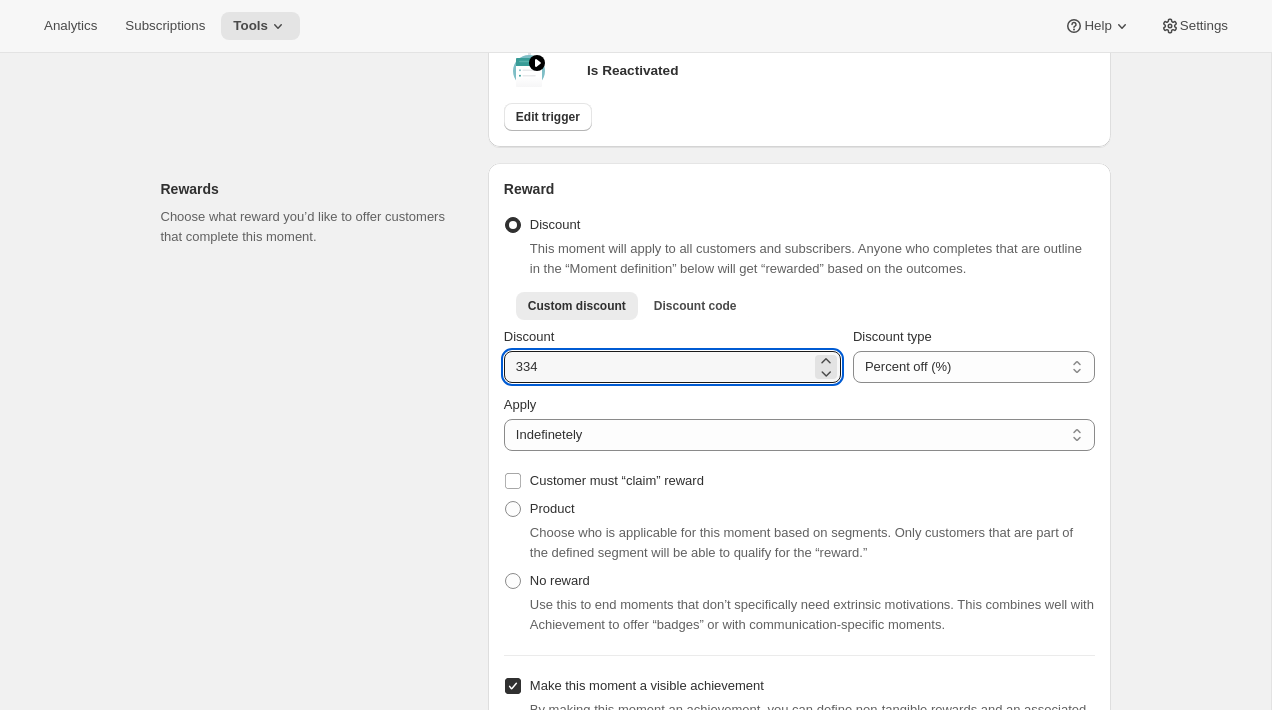 type on "334" 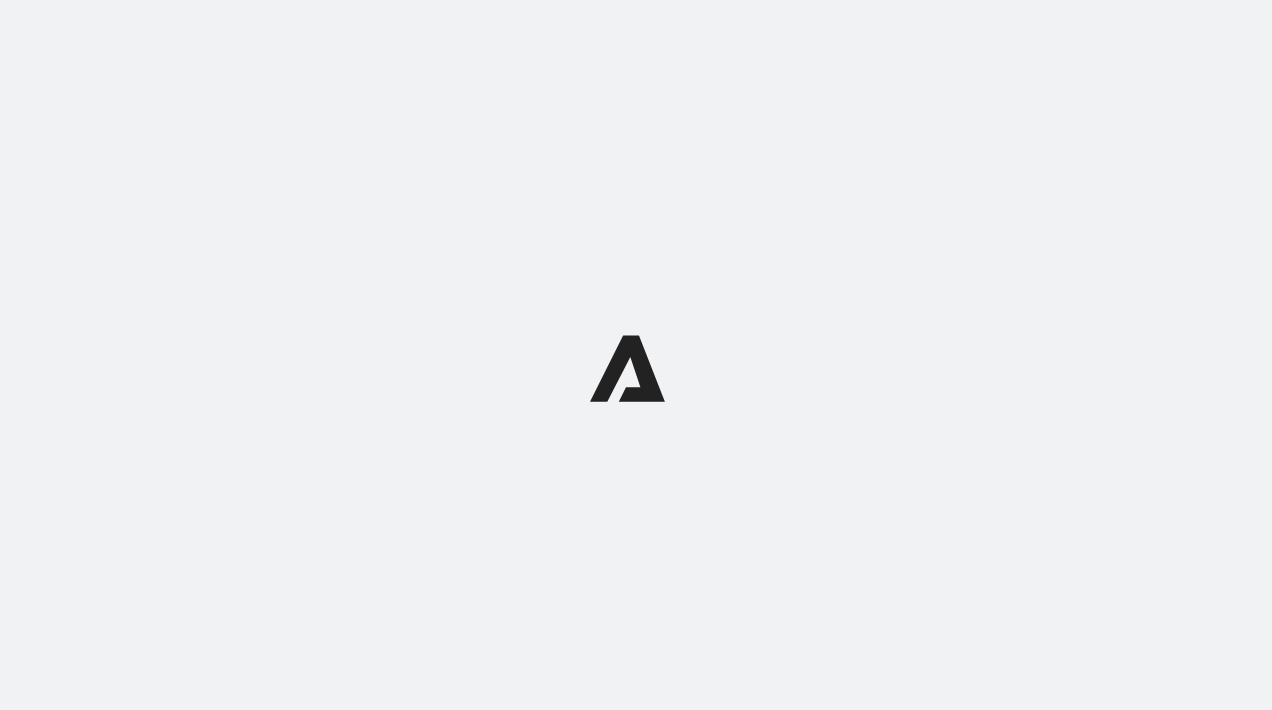 scroll, scrollTop: 0, scrollLeft: 0, axis: both 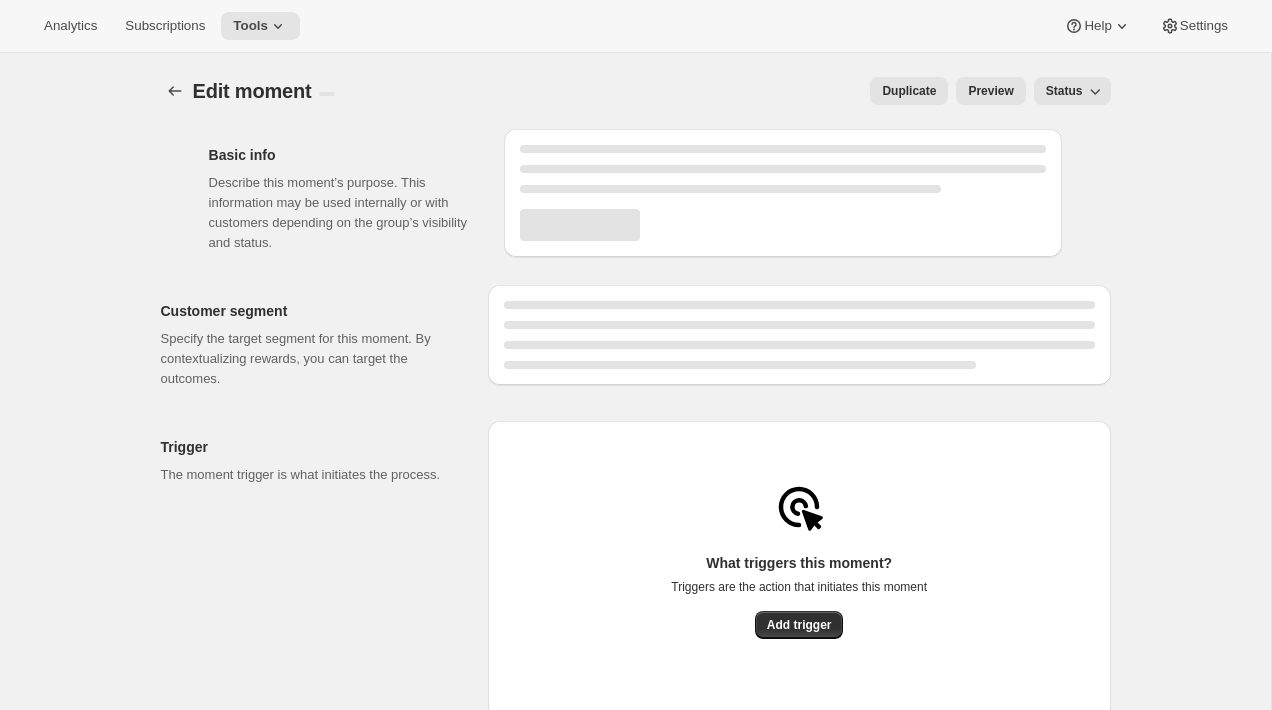 select on "INDEFINETELY" 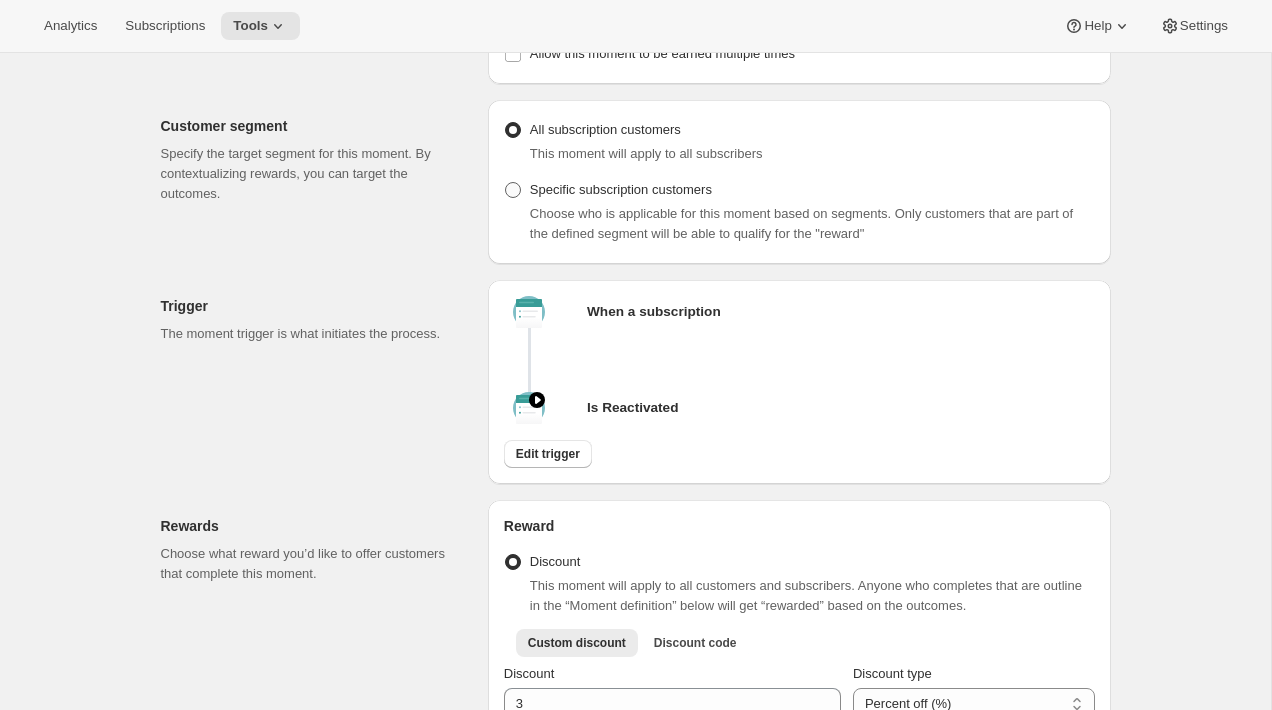 scroll, scrollTop: 401, scrollLeft: 0, axis: vertical 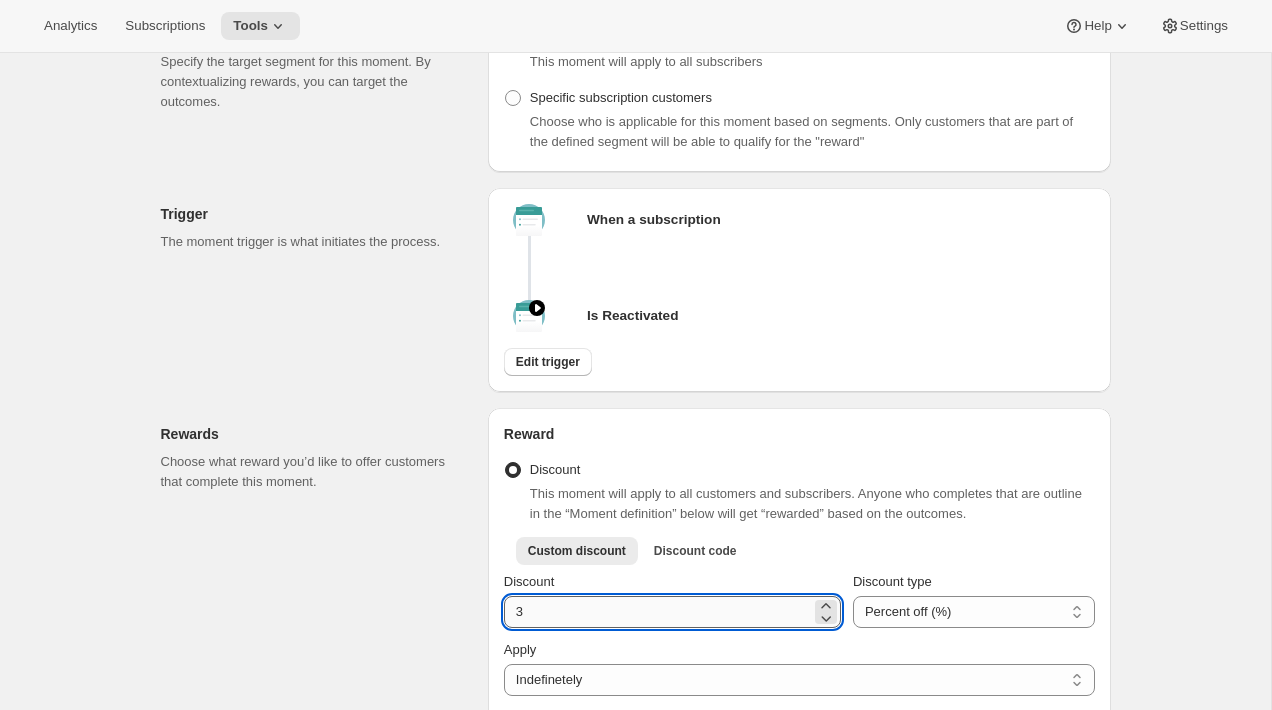 click on "Discount" 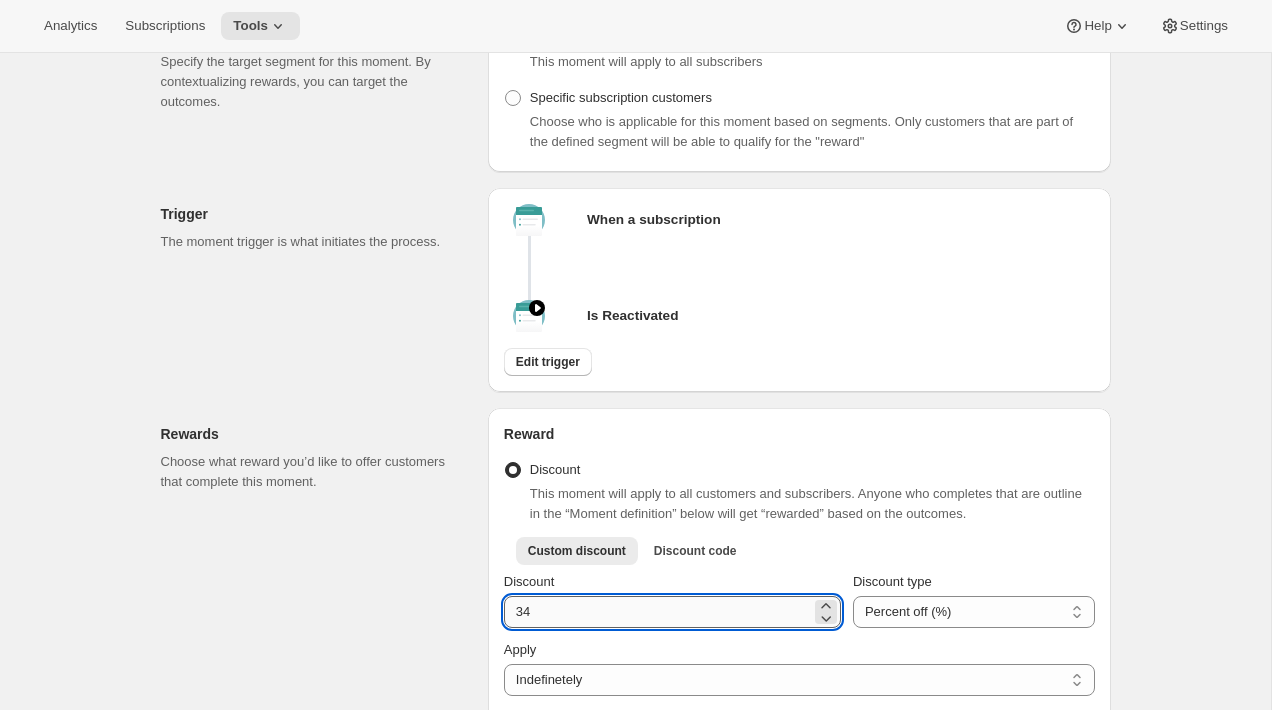 type on "34" 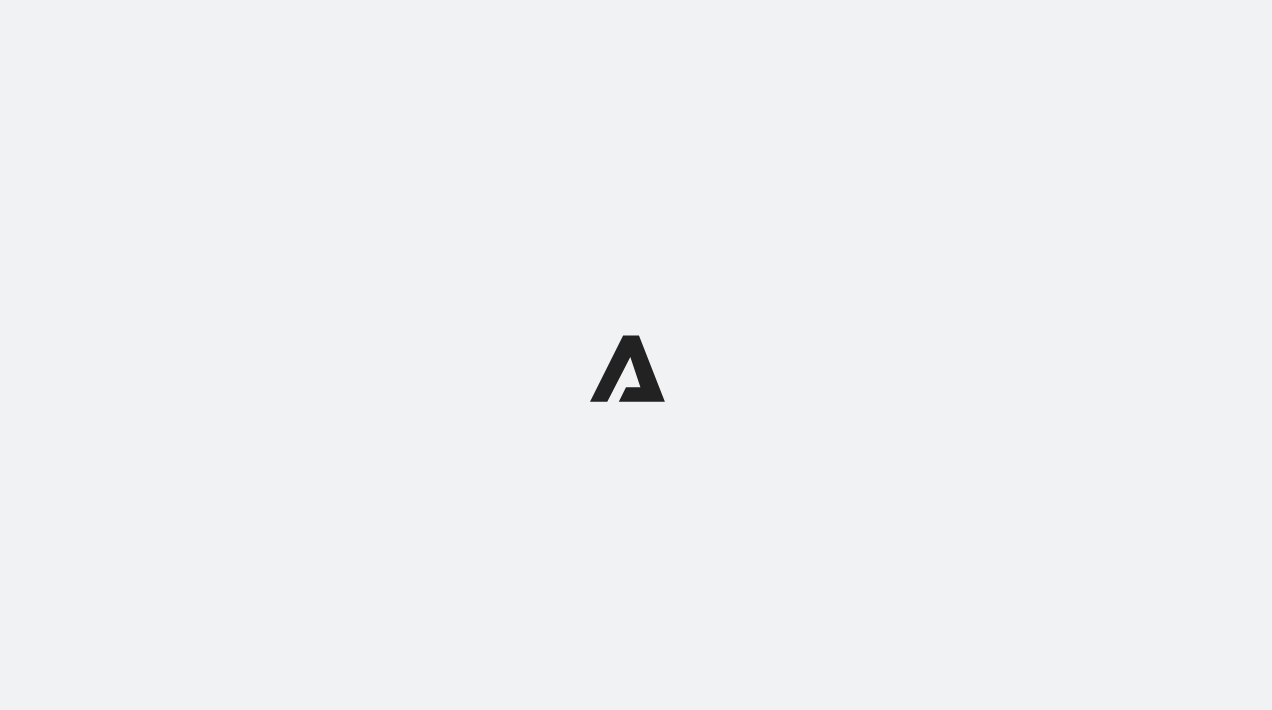 scroll, scrollTop: 0, scrollLeft: 0, axis: both 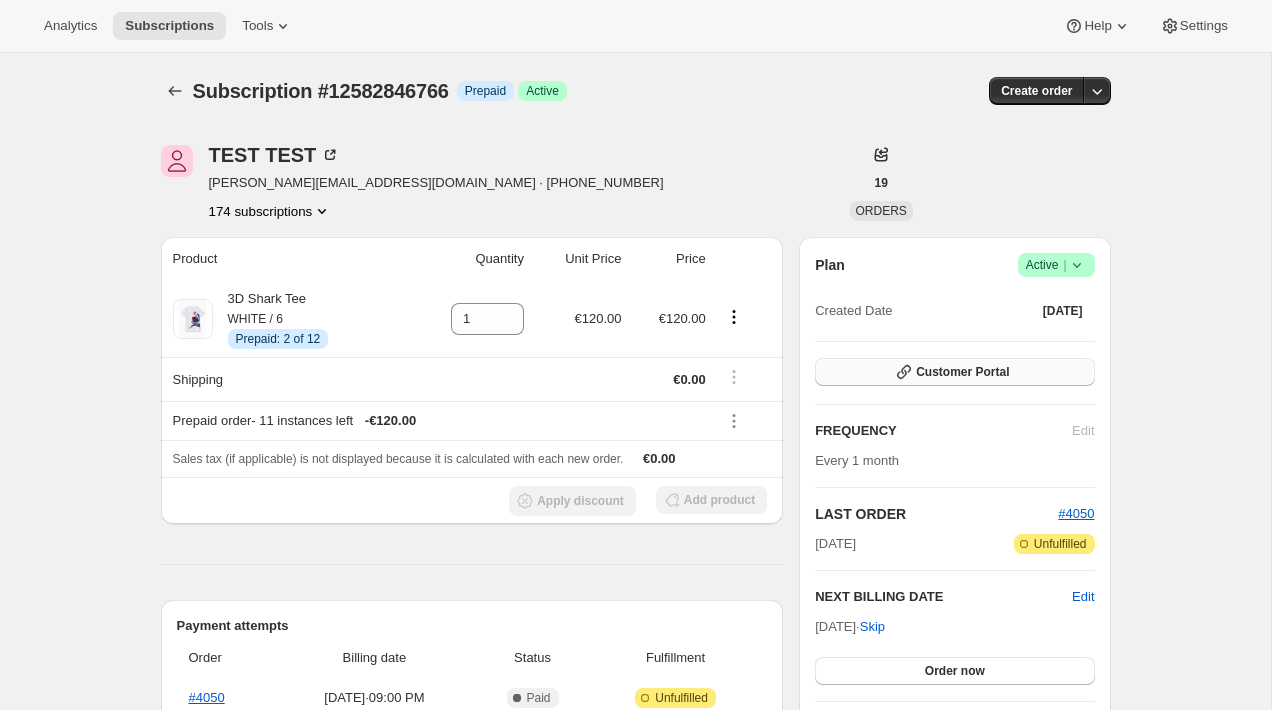 click on "Customer Portal" at bounding box center (954, 372) 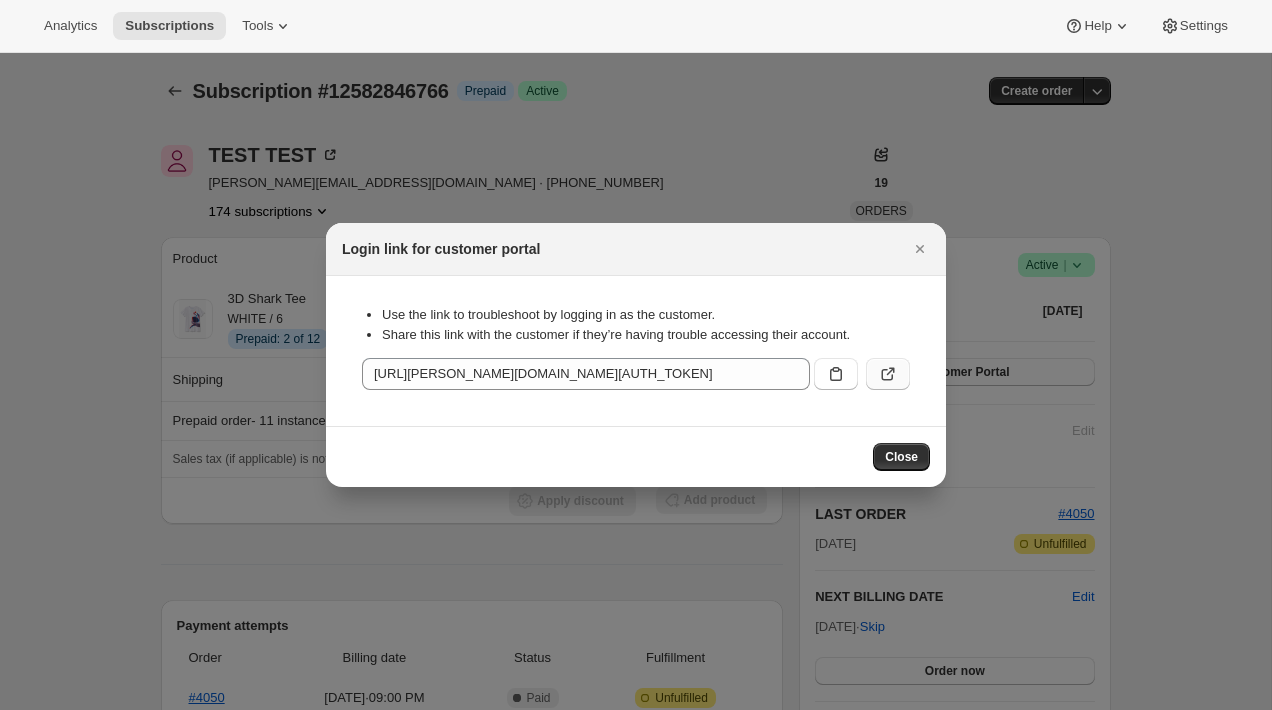 click at bounding box center [888, 374] 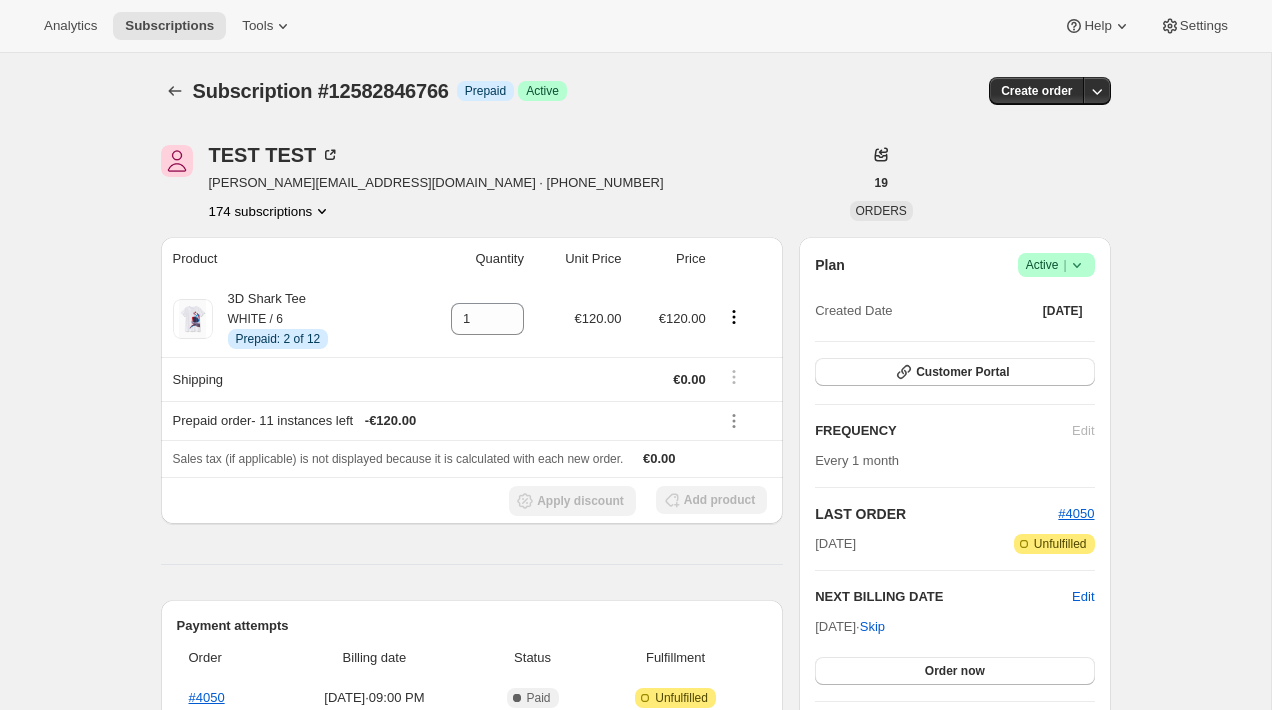 click 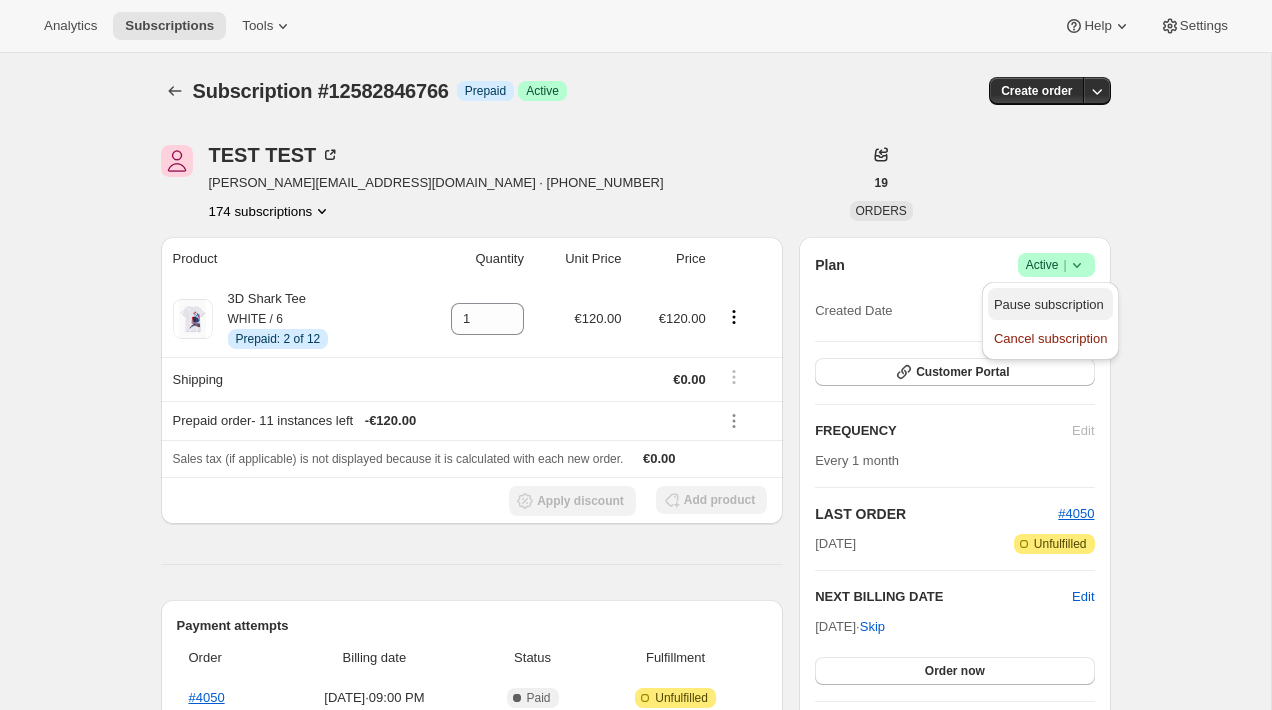 click on "Pause subscription" at bounding box center [1049, 304] 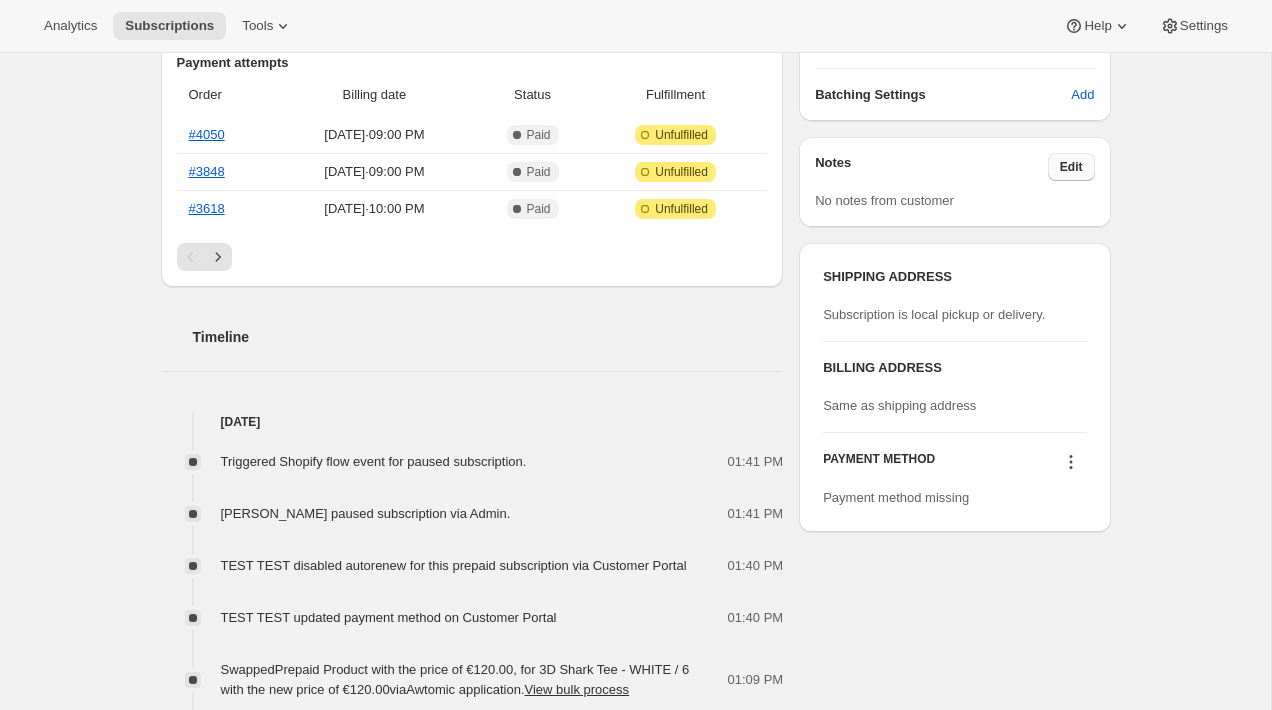 scroll, scrollTop: 528, scrollLeft: 0, axis: vertical 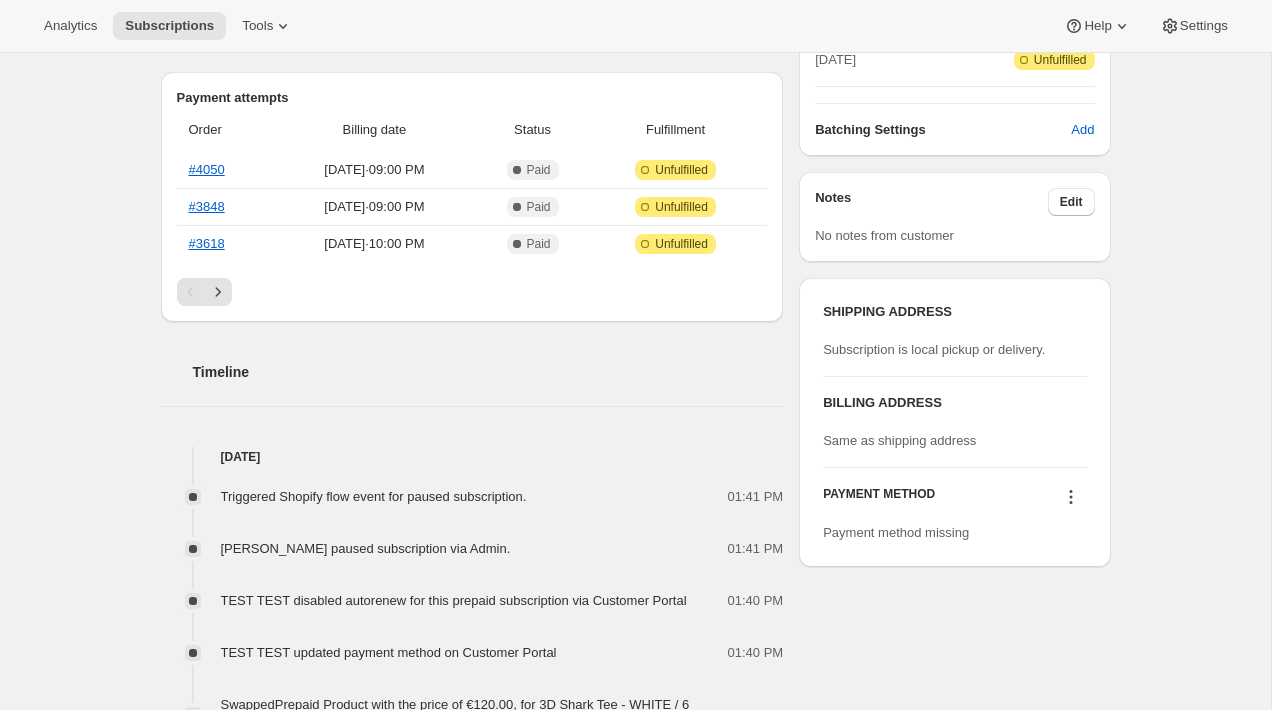 click 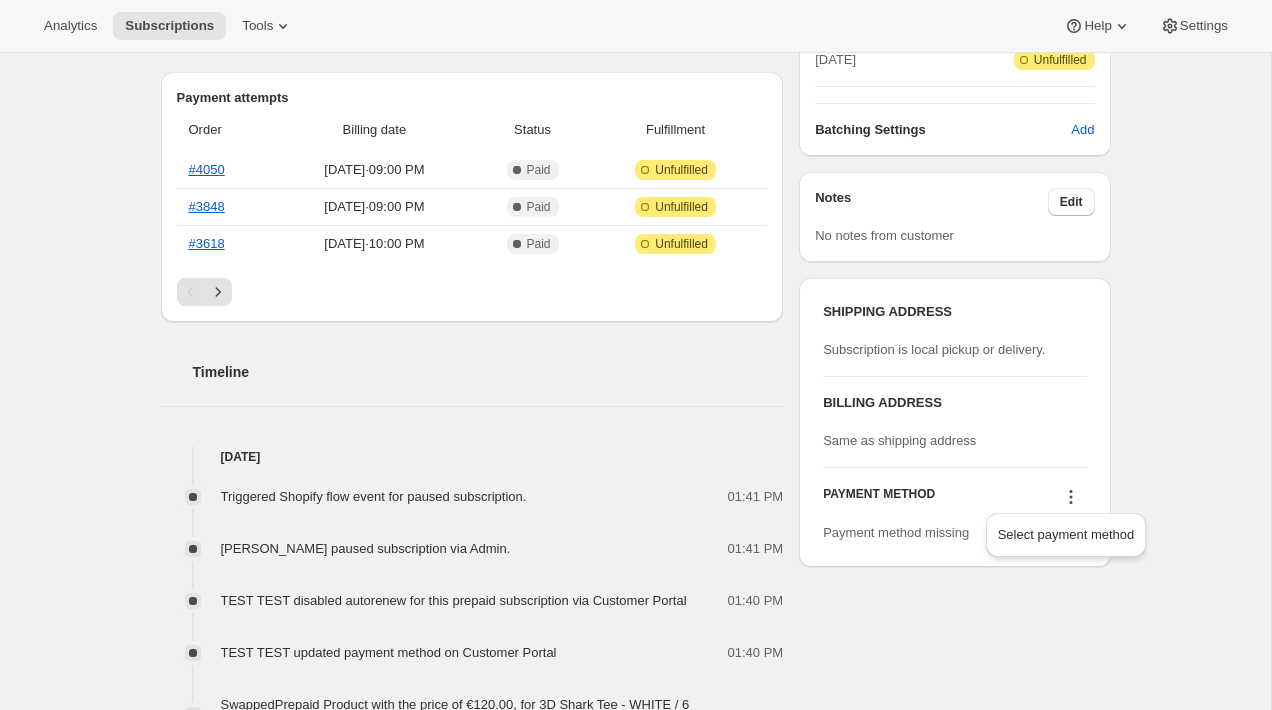 click on "SHIPPING ADDRESS Subscription is local pickup or delivery. BILLING ADDRESS Same as shipping address PAYMENT METHOD Payment method missing" at bounding box center (954, 422) 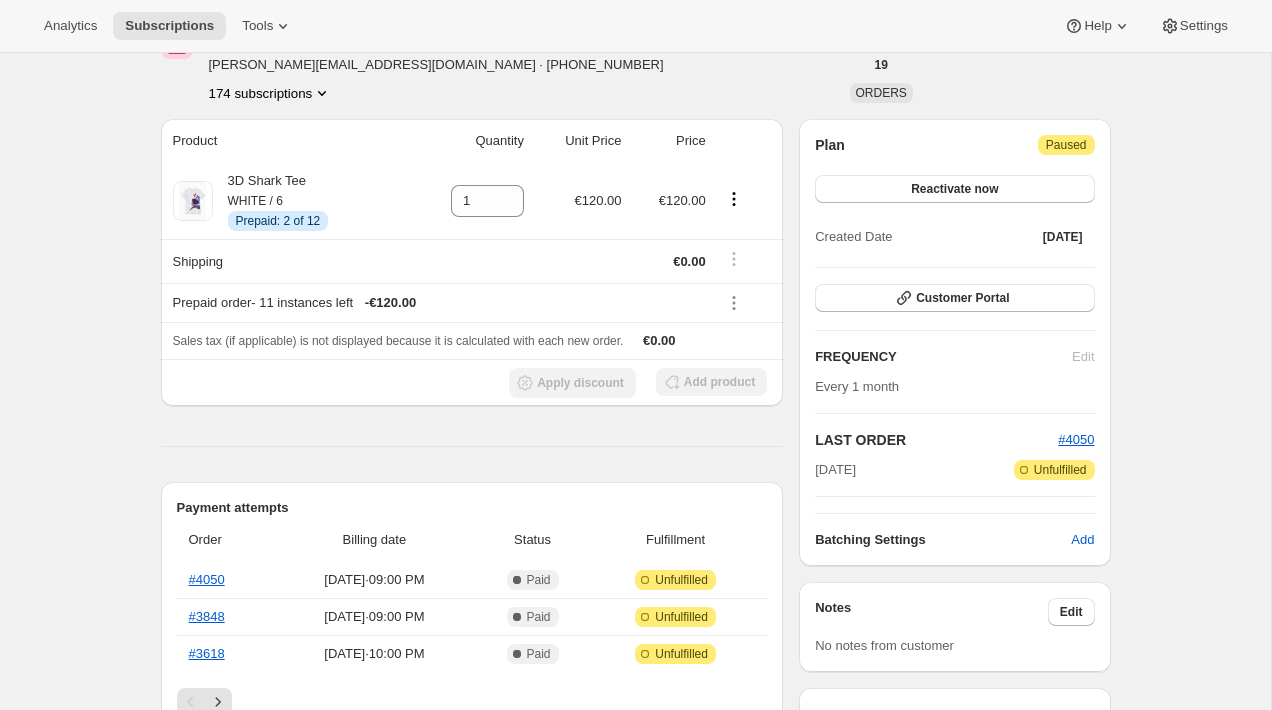 scroll, scrollTop: 0, scrollLeft: 0, axis: both 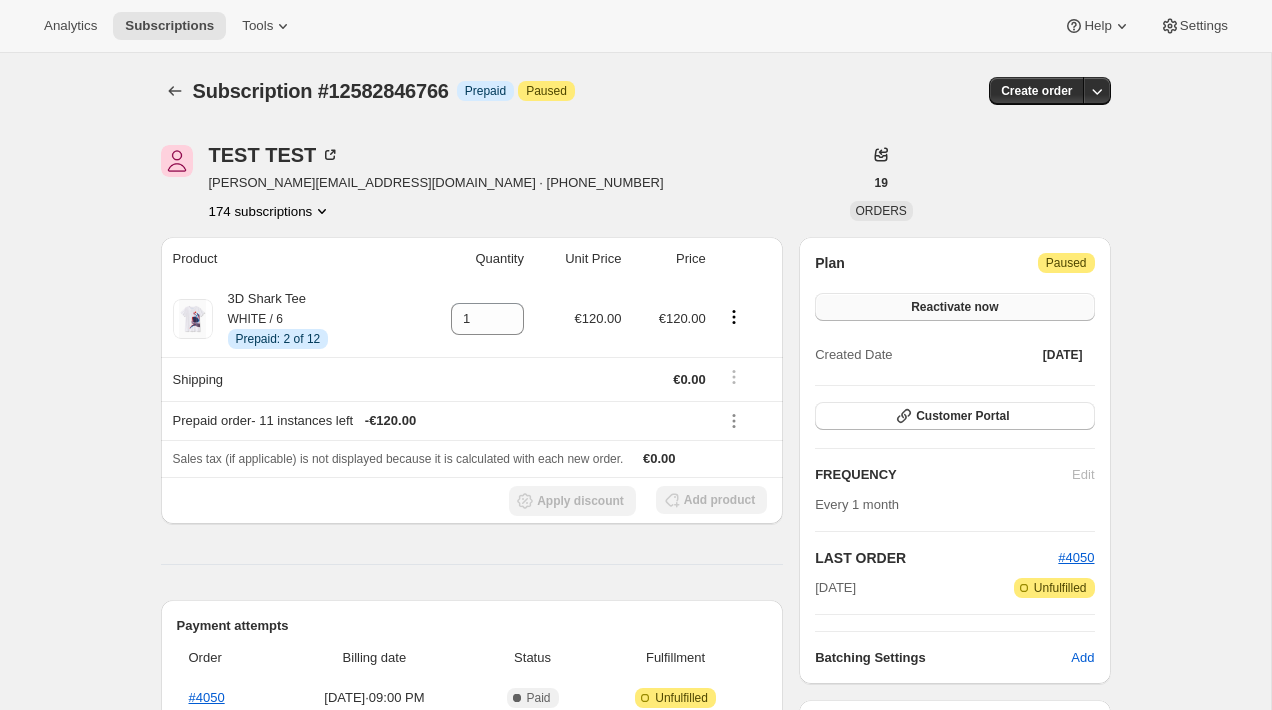 click on "Reactivate now" at bounding box center [954, 307] 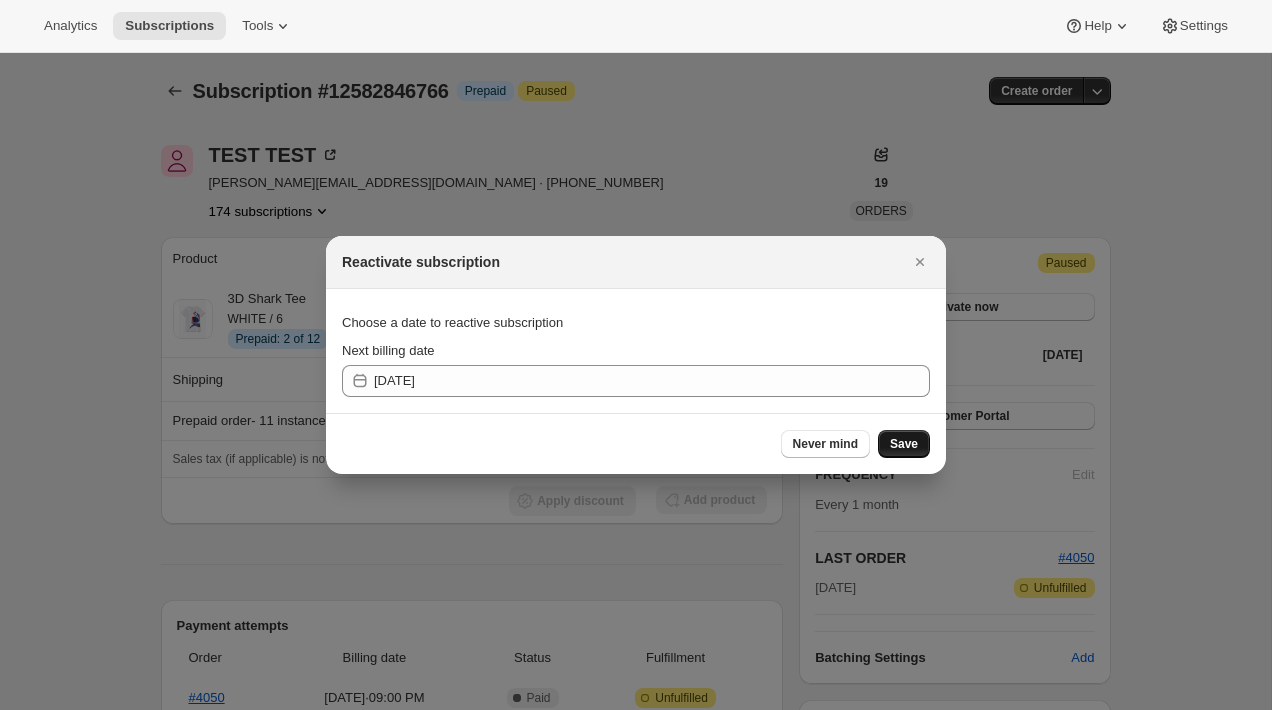 click on "Save" at bounding box center (904, 444) 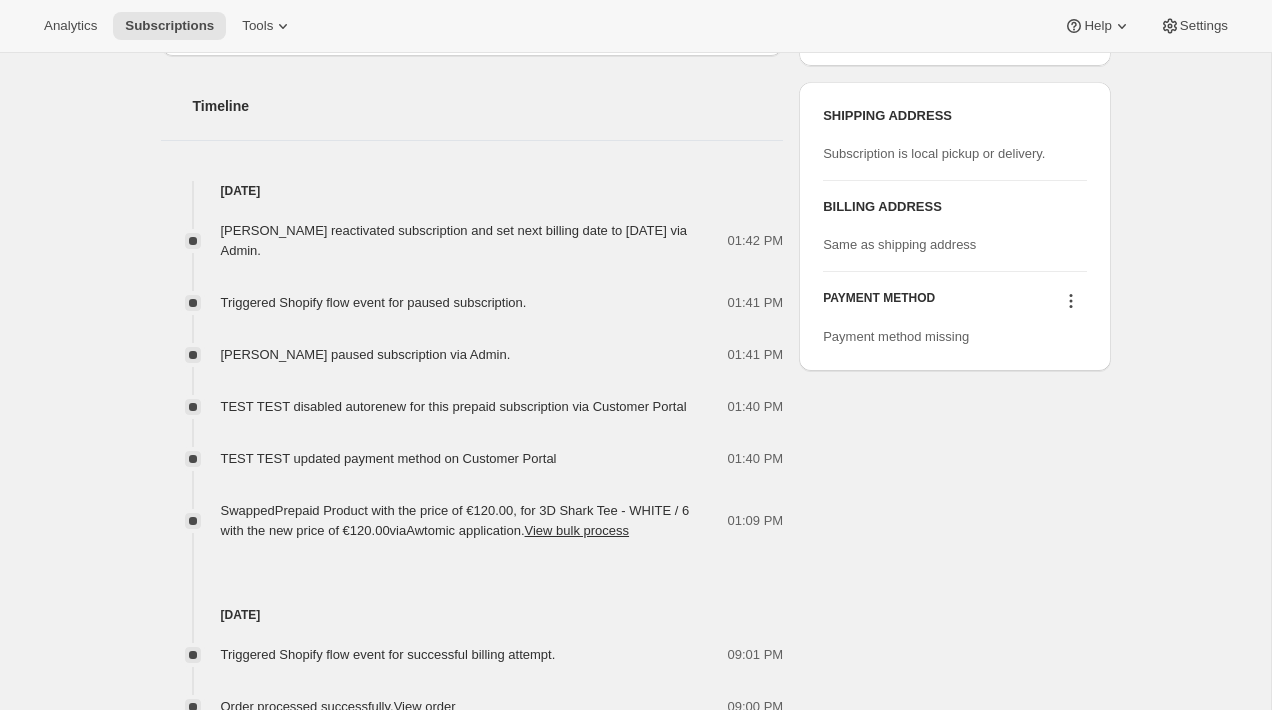 scroll, scrollTop: 784, scrollLeft: 0, axis: vertical 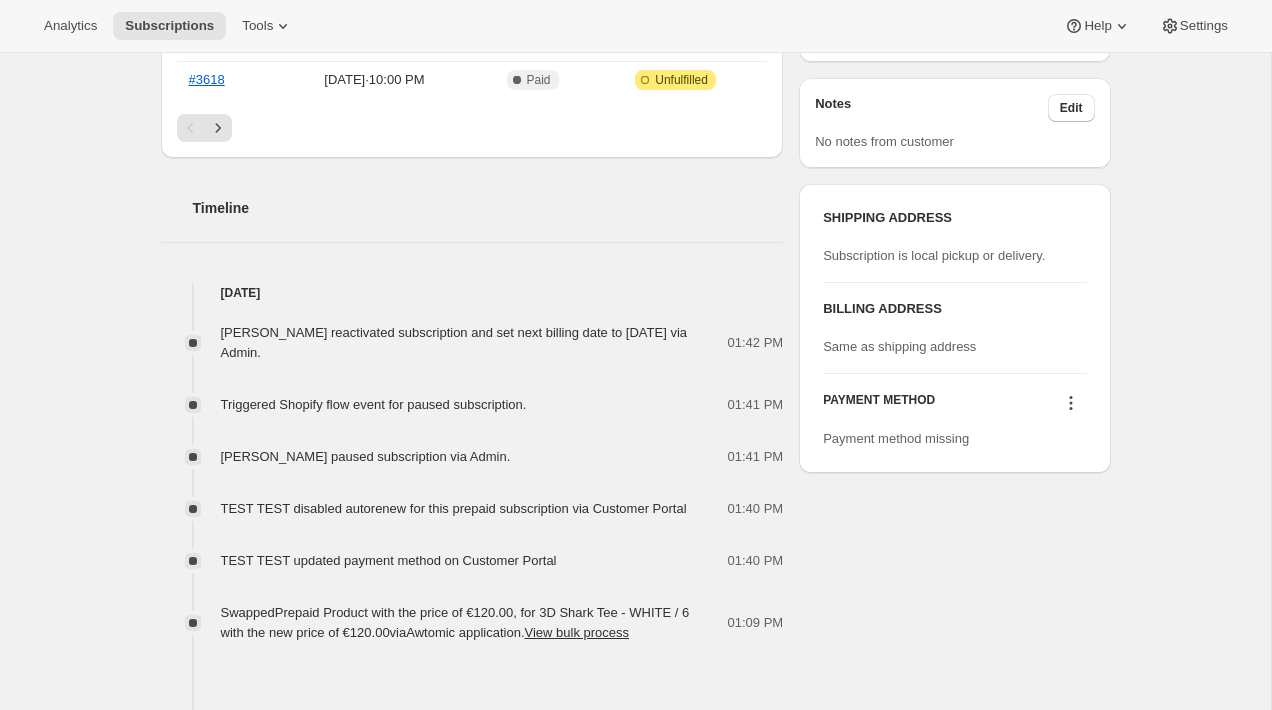 click 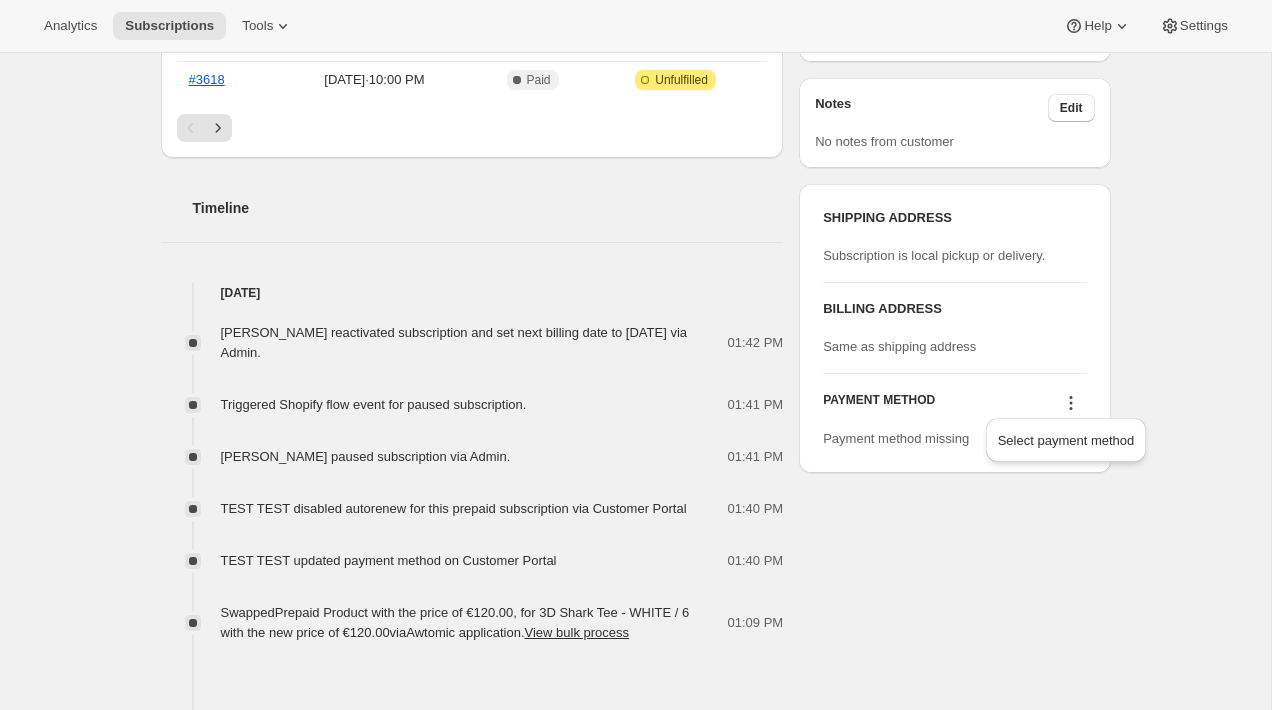 click on "Subscription #12582846766. This page is ready Subscription #12582846766 Info Prepaid Success Active Create order Subscription reactivated. Next order will be 7/11/2025. TEST   TEST brian+archive@shopbundle.co · +17046501310 174 subscriptions 19 ORDERS Product Quantity Unit Price Price 3D Shark Tee WHITE / 6 Info Prepaid: 2 of 12 1 €120.00 €120.00 Shipping €0.00 Prepaid order  - 11 instances left   - €120.00 Sales tax (if applicable) is not displayed because it is calculated with each new order.   €0.00 Apply discount Add product Payment attempts Order Billing date Status Fulfillment #4050 Jun 28, 2025  ·  09:00 PM  Complete Paid Attention Incomplete Unfulfilled #3848 May 28, 2025  ·  09:00 PM  Complete Paid Attention Incomplete Unfulfilled #3618 Apr 28, 2025  ·  10:00 PM  Complete Paid Attention Incomplete Unfulfilled Timeline Jul 10, 2025 Brian Singer reactivated subscription and set next billing date to Friday, July 11, 2025 via Admin.  01:42 PM 01:41 PM 01:41 PM 01:40 PM 01:40 PM Swapped  |" at bounding box center (636, 317) 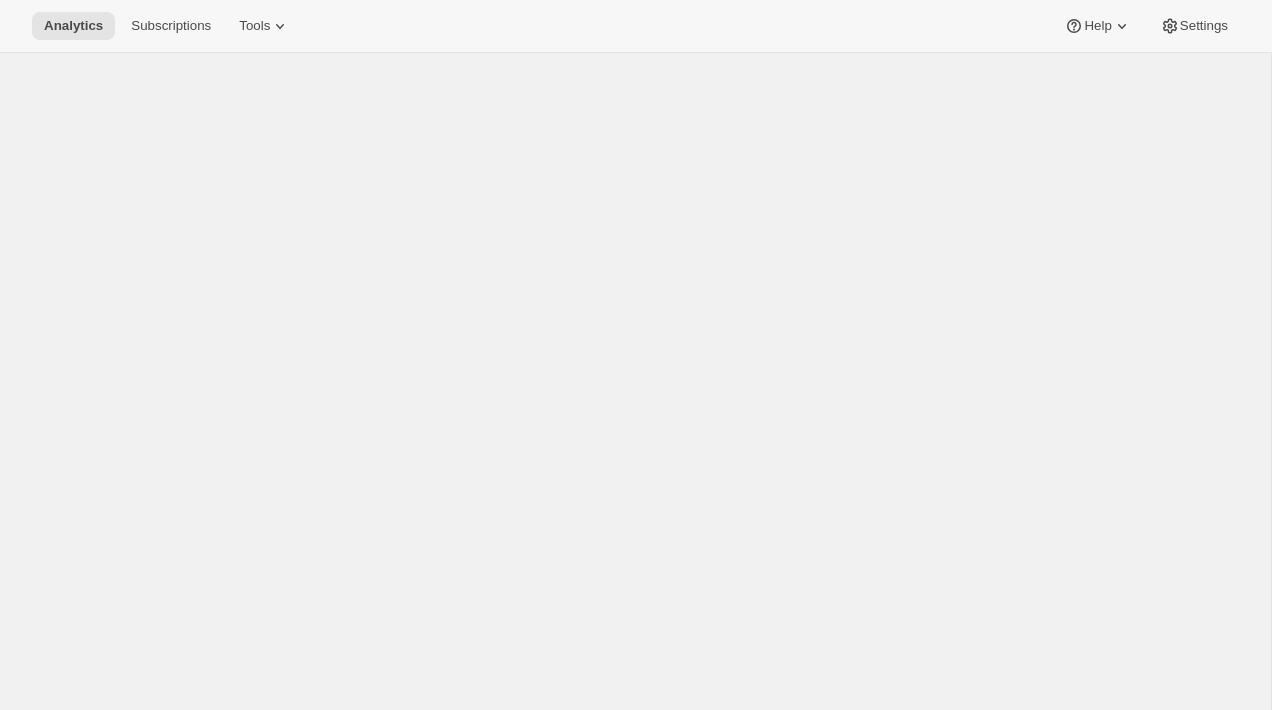scroll, scrollTop: 0, scrollLeft: 0, axis: both 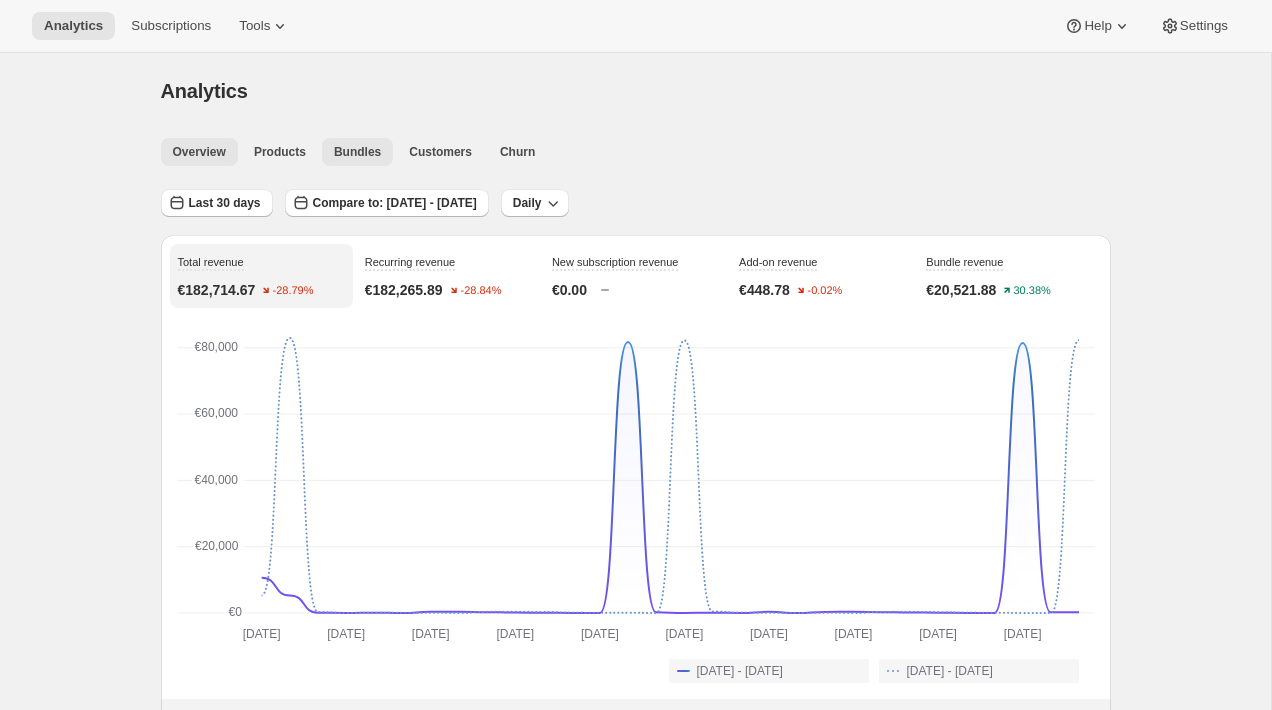 click on "Bundles" 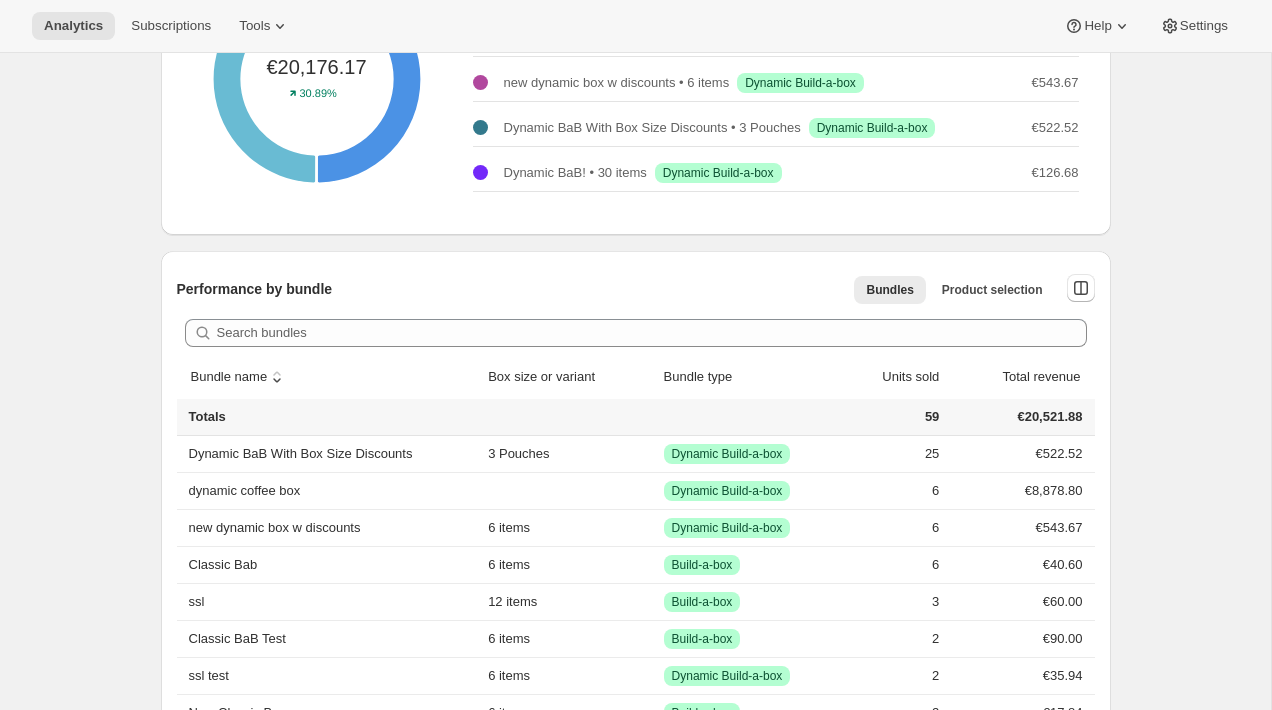 scroll, scrollTop: 946, scrollLeft: 0, axis: vertical 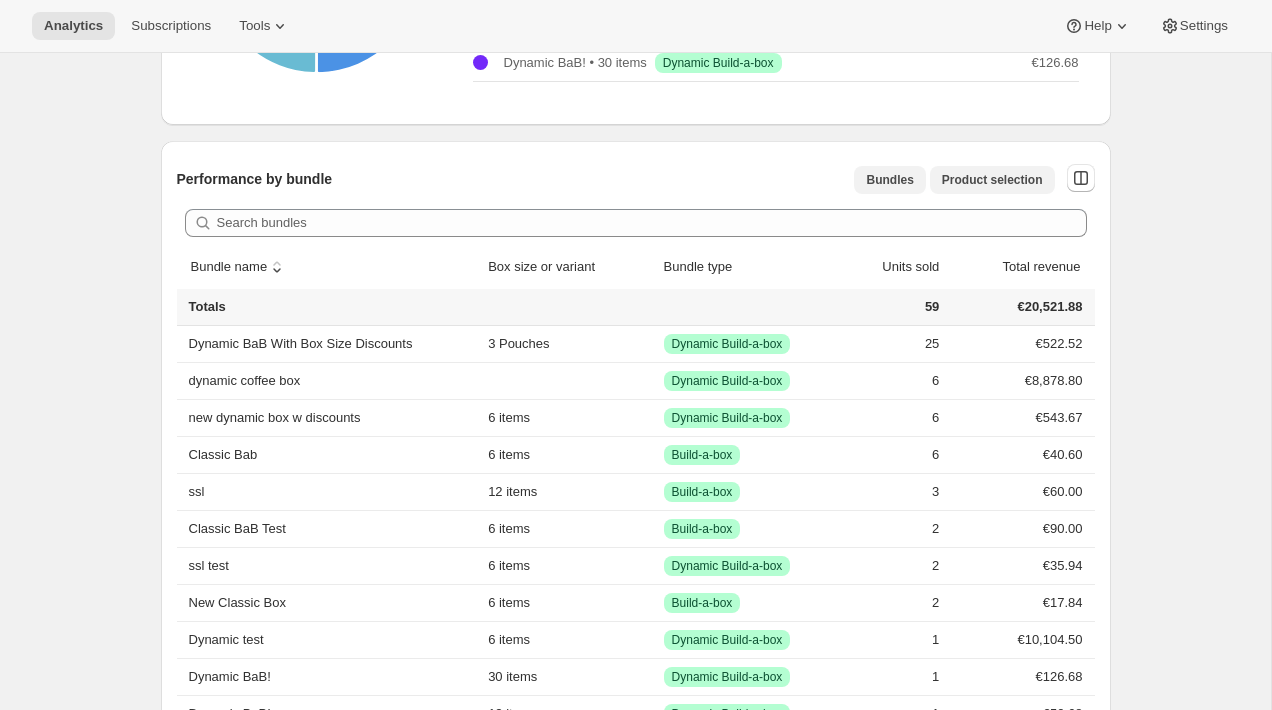 click on "Product selection" 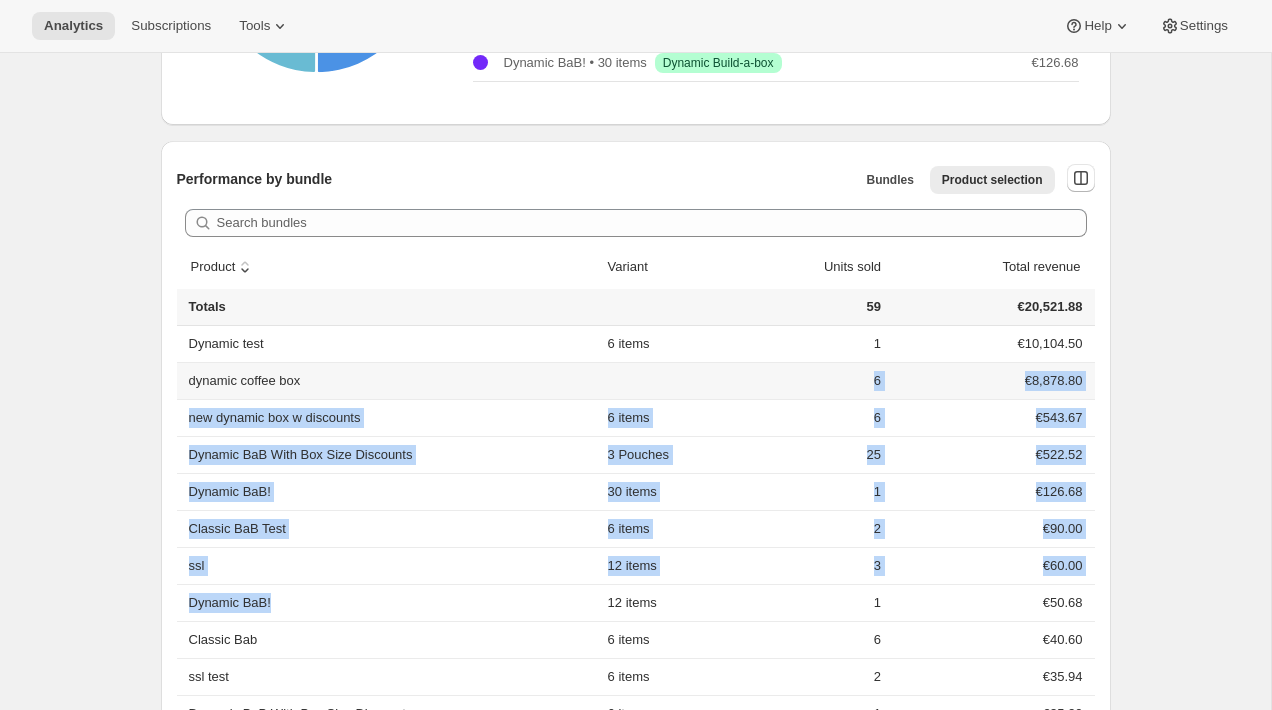 drag, startPoint x: 381, startPoint y: 618, endPoint x: 213, endPoint y: 392, distance: 281.60257 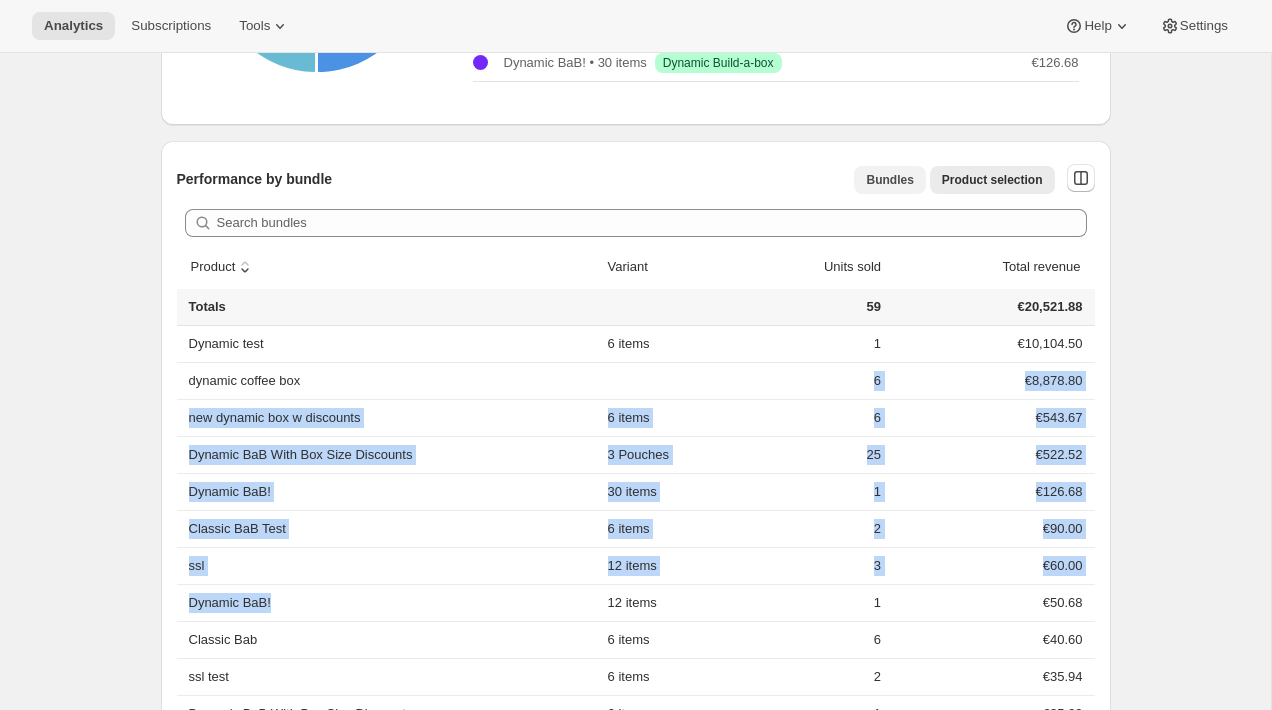 click on "Bundles" 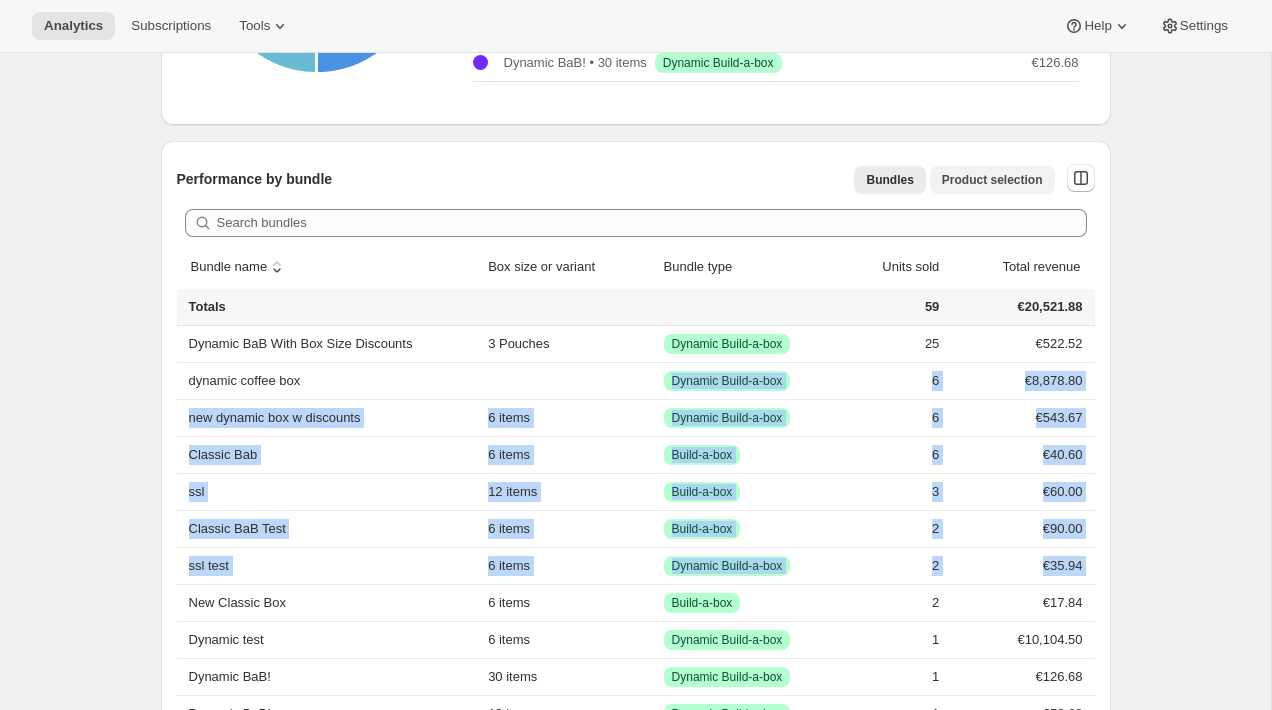 click on "Product selection" 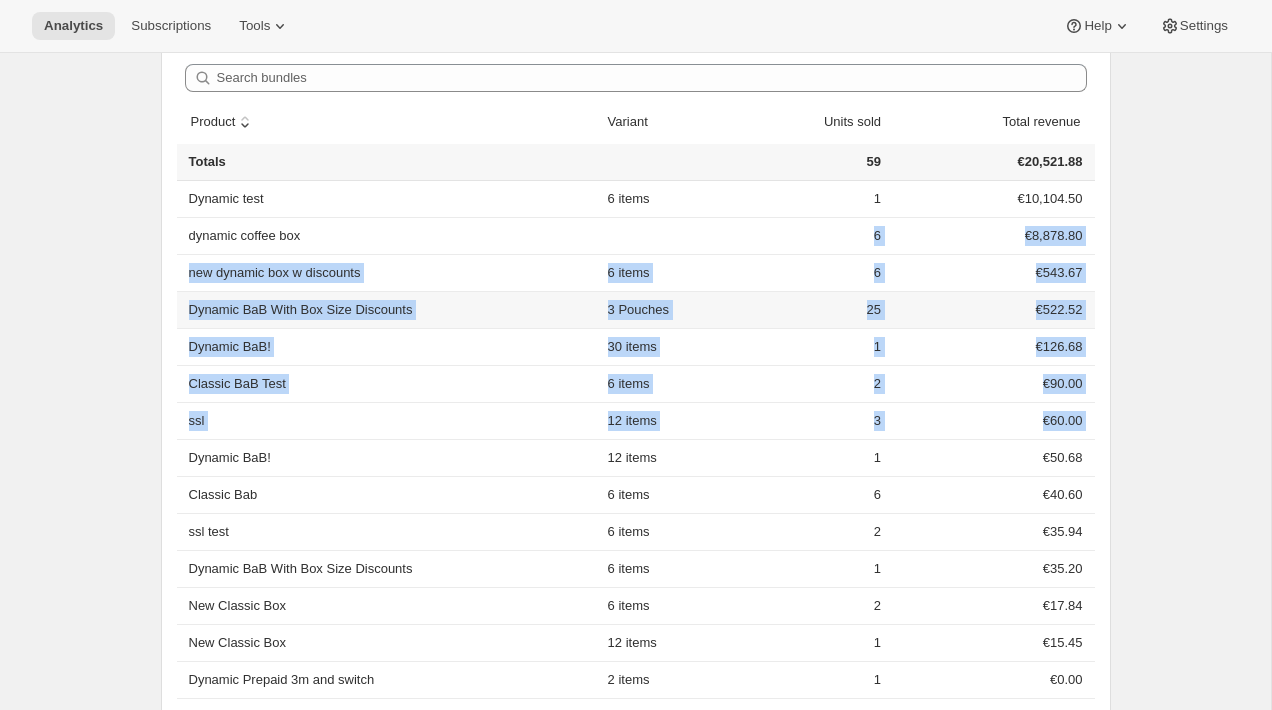 scroll, scrollTop: 931, scrollLeft: 0, axis: vertical 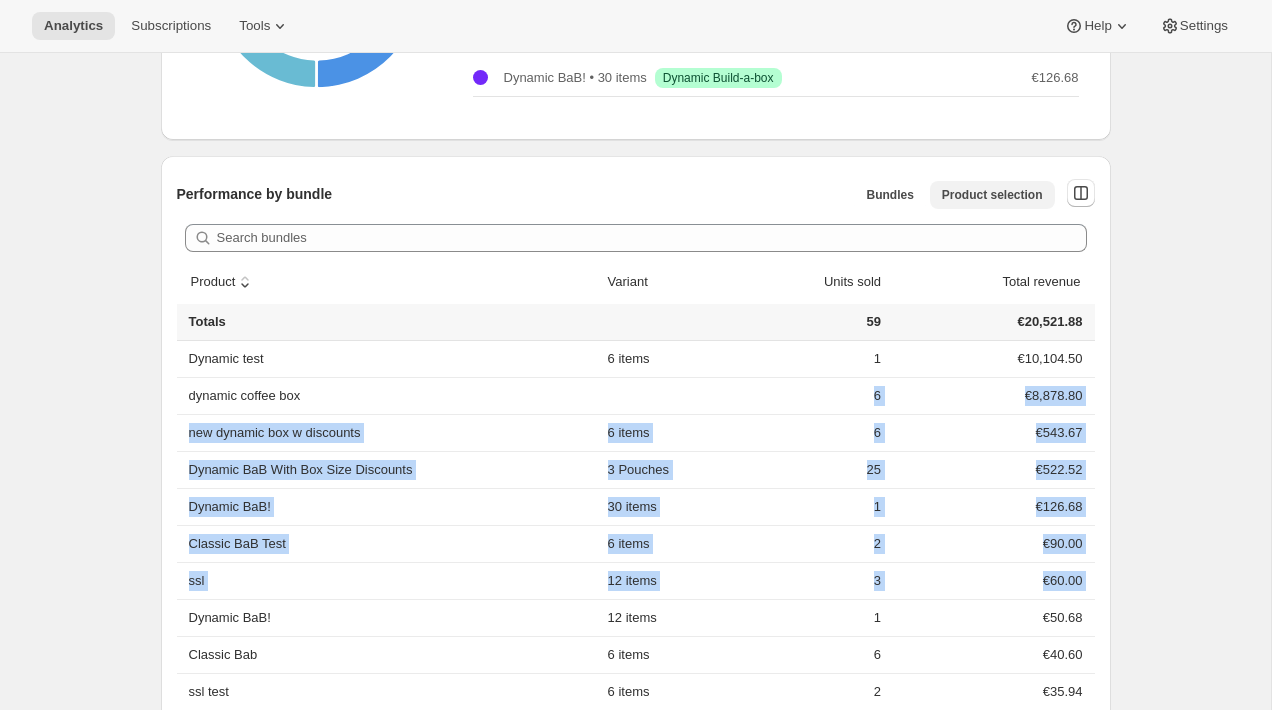 type 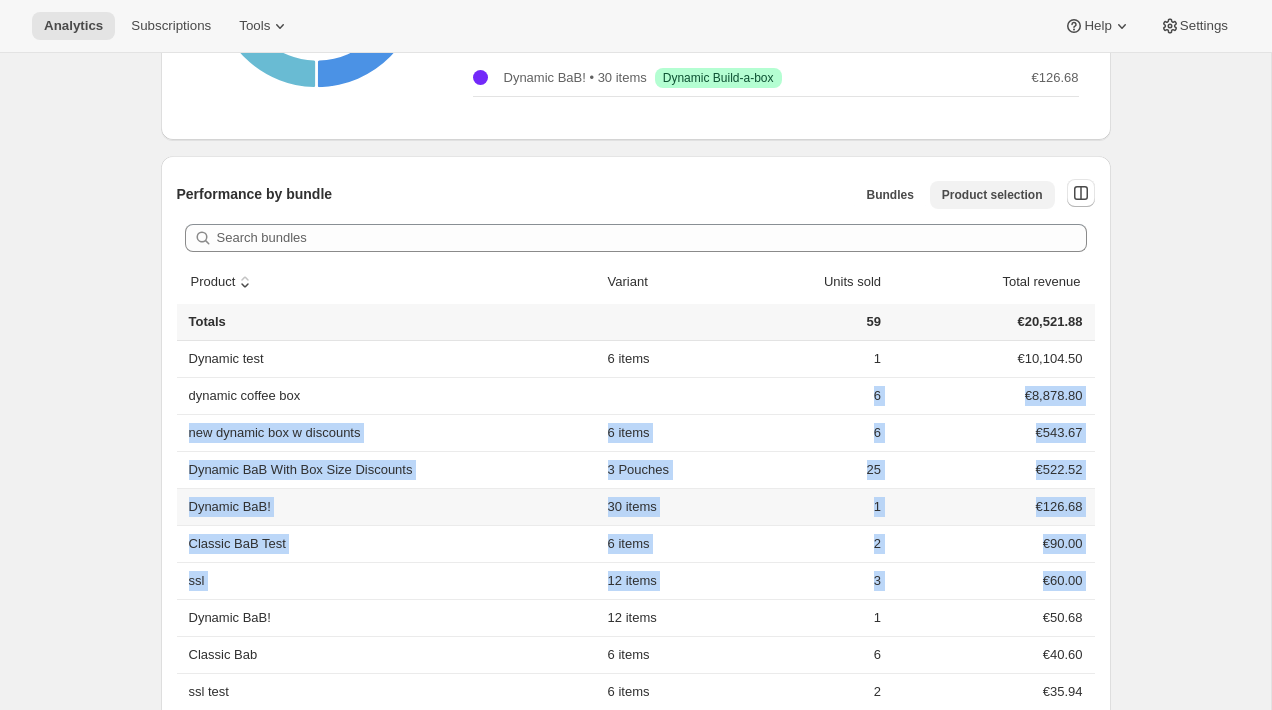 scroll, scrollTop: 934, scrollLeft: 0, axis: vertical 